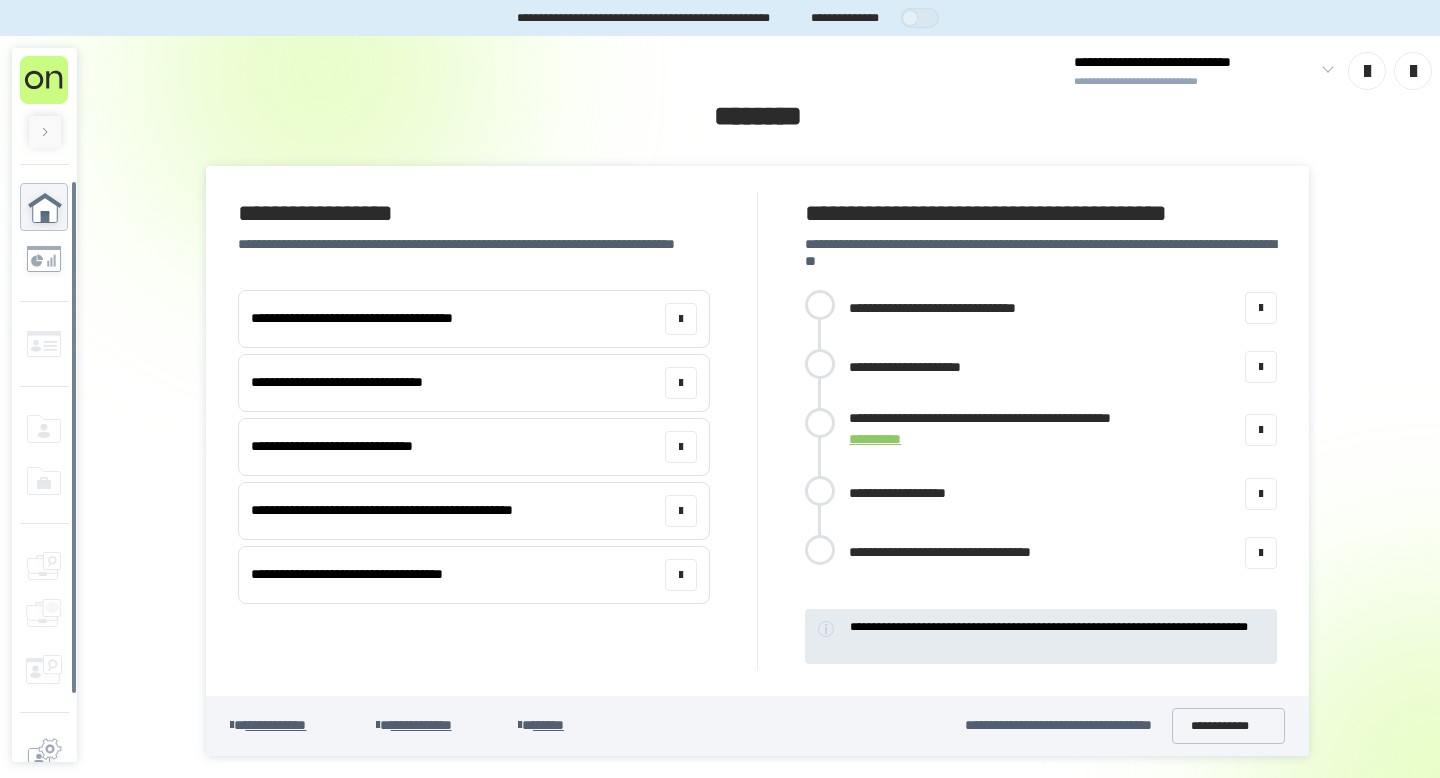 scroll, scrollTop: 0, scrollLeft: 0, axis: both 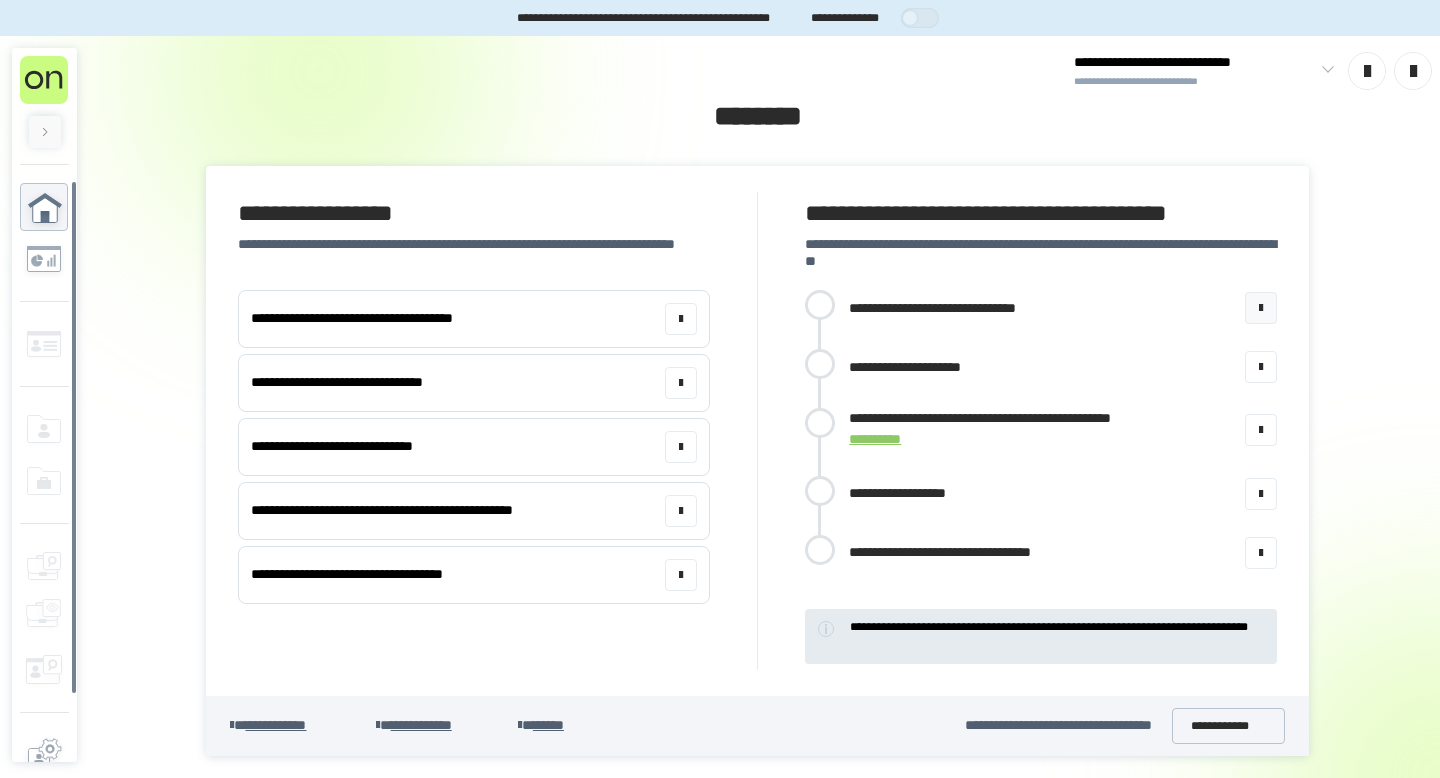 click at bounding box center [1261, 308] 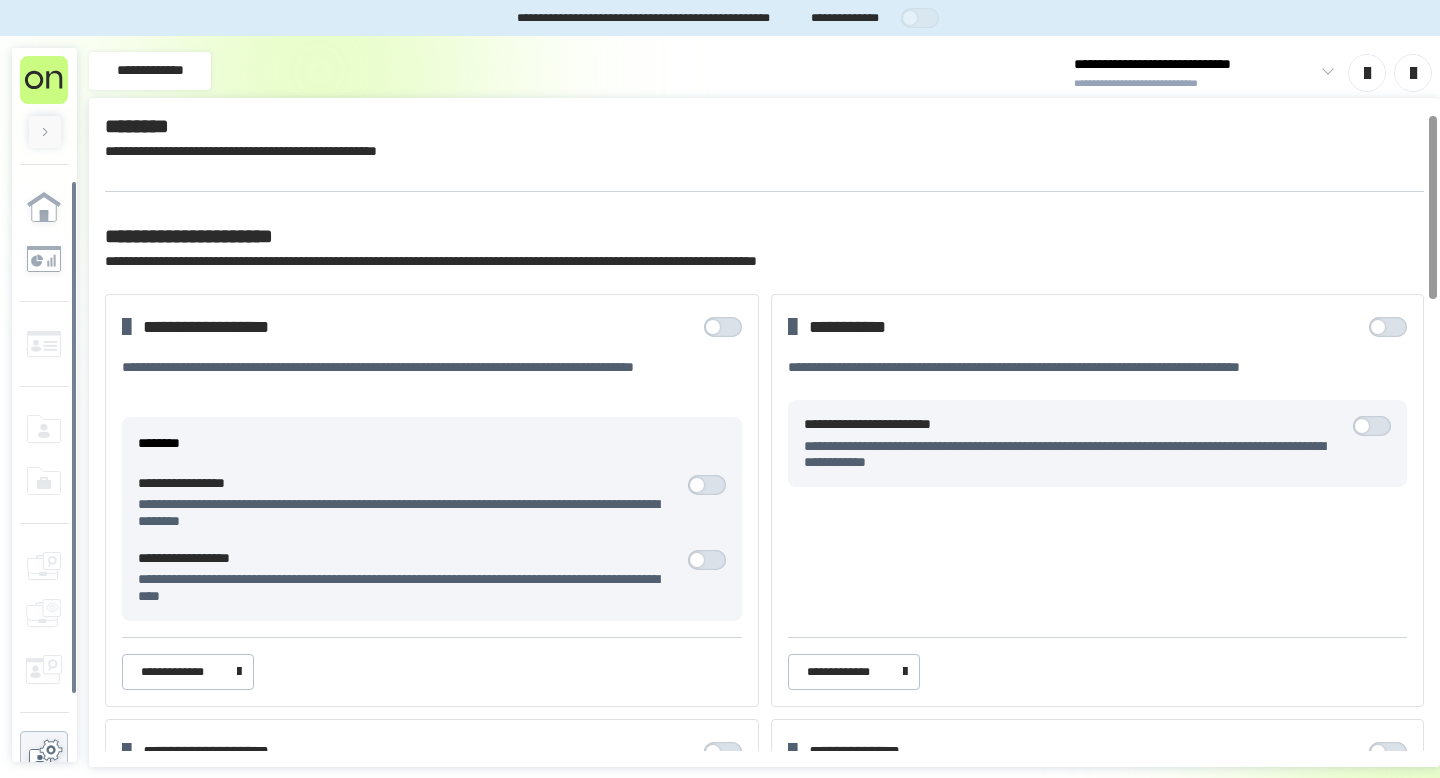 click at bounding box center (728, 327) 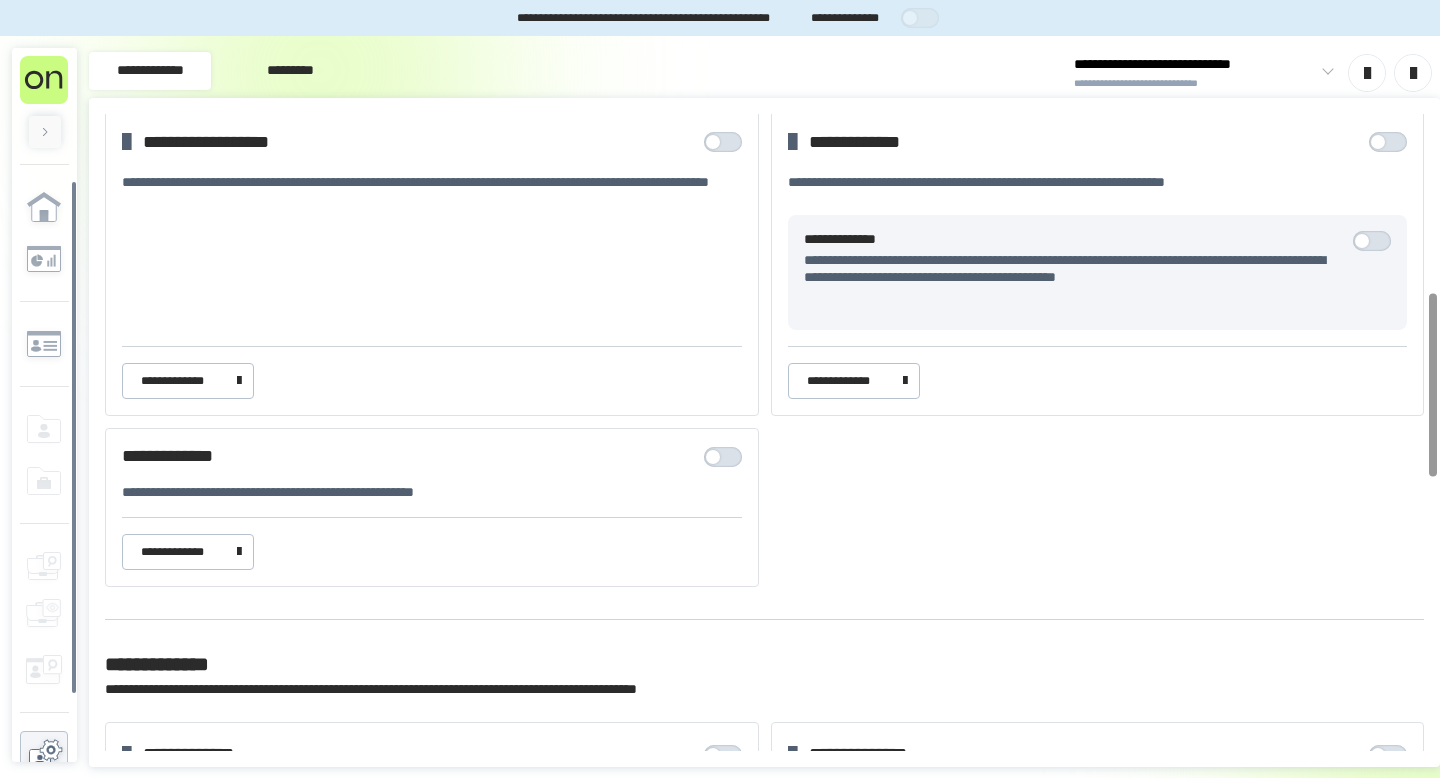 scroll, scrollTop: 619, scrollLeft: 0, axis: vertical 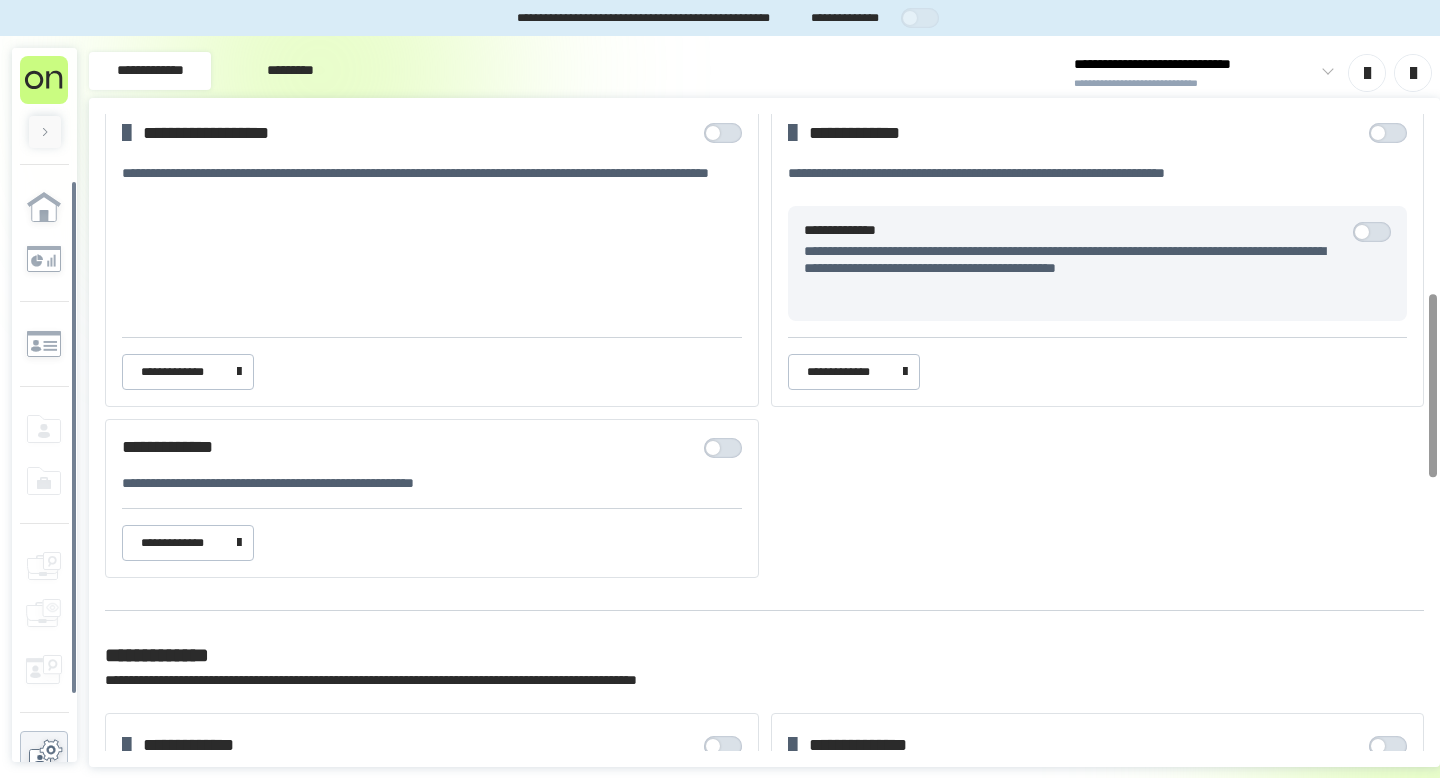 click at bounding box center [728, 448] 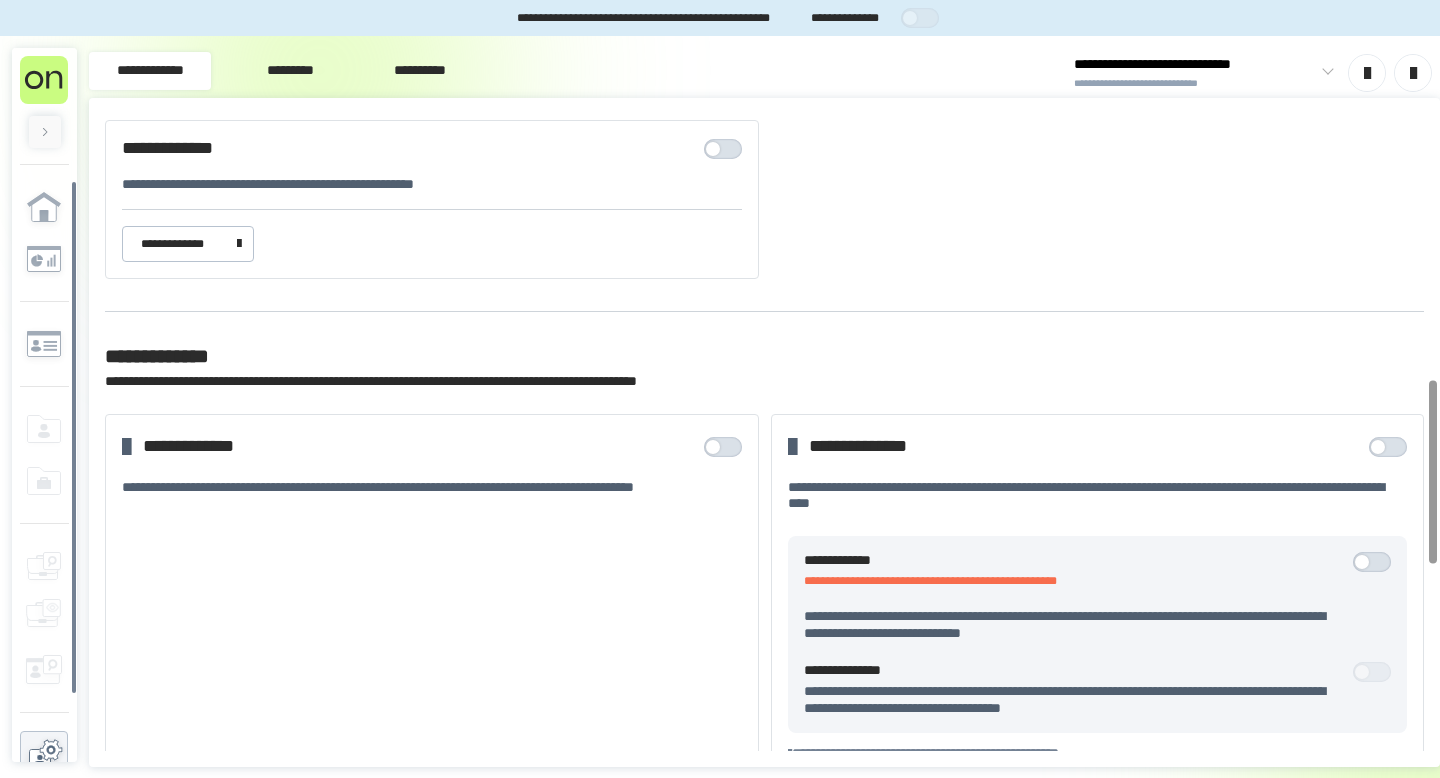 scroll, scrollTop: 919, scrollLeft: 0, axis: vertical 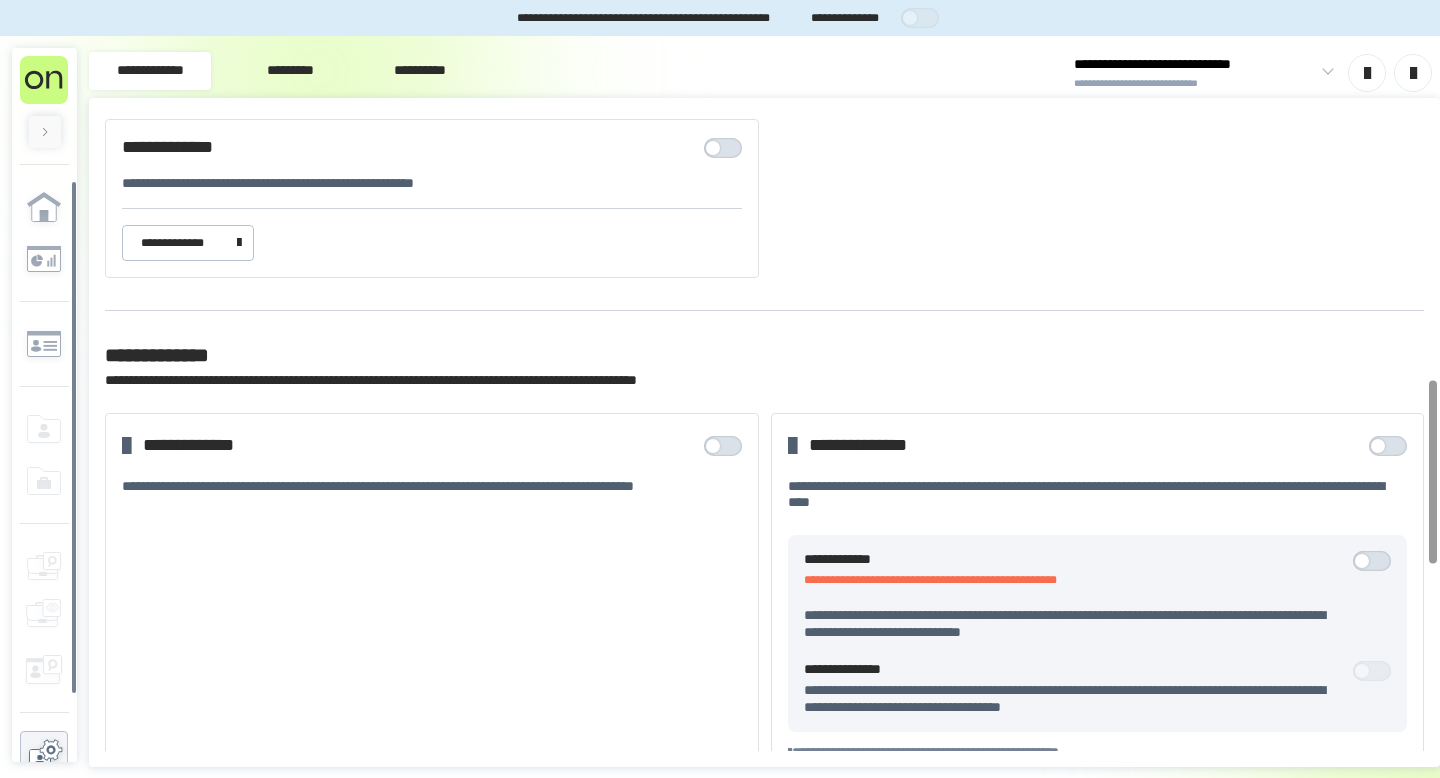 click on "**********" at bounding box center [432, 446] 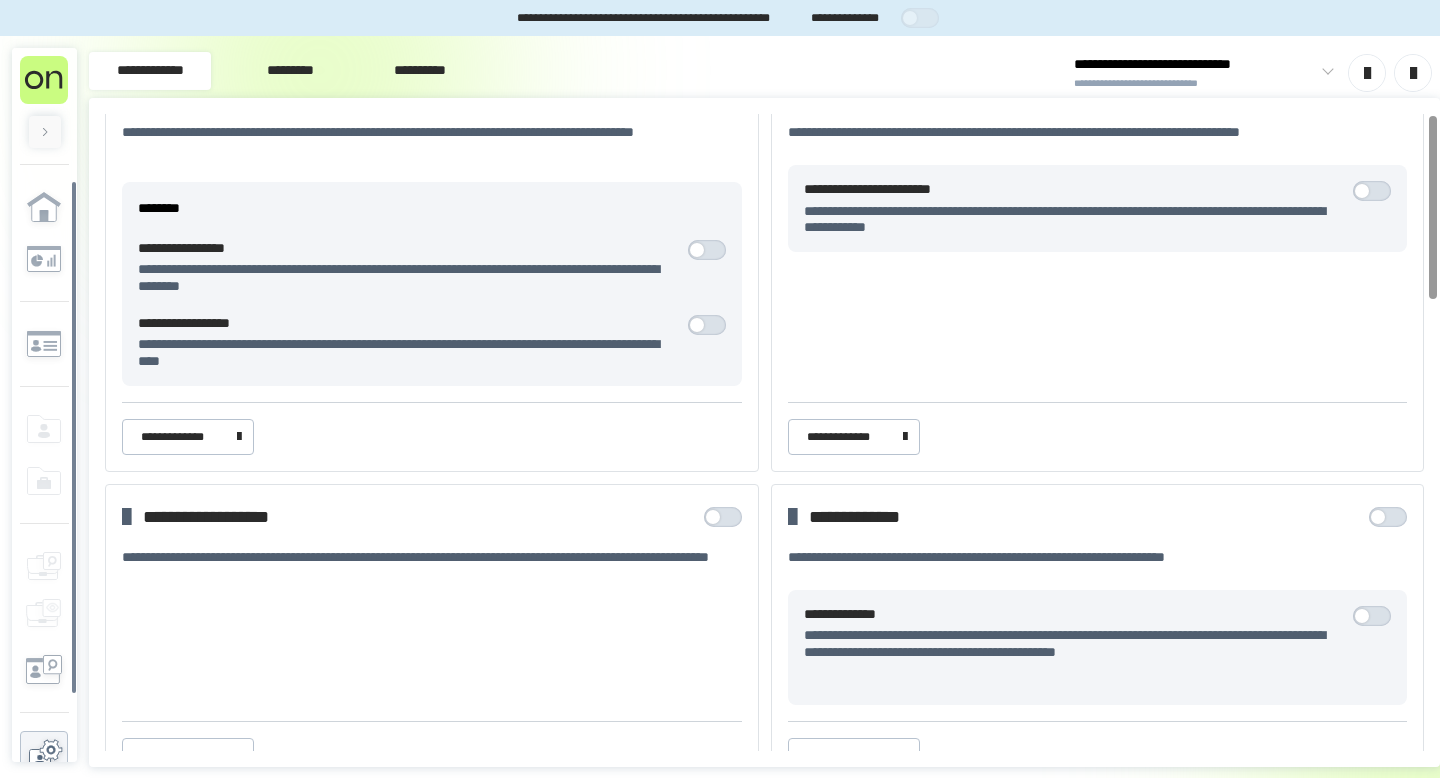 scroll, scrollTop: 0, scrollLeft: 0, axis: both 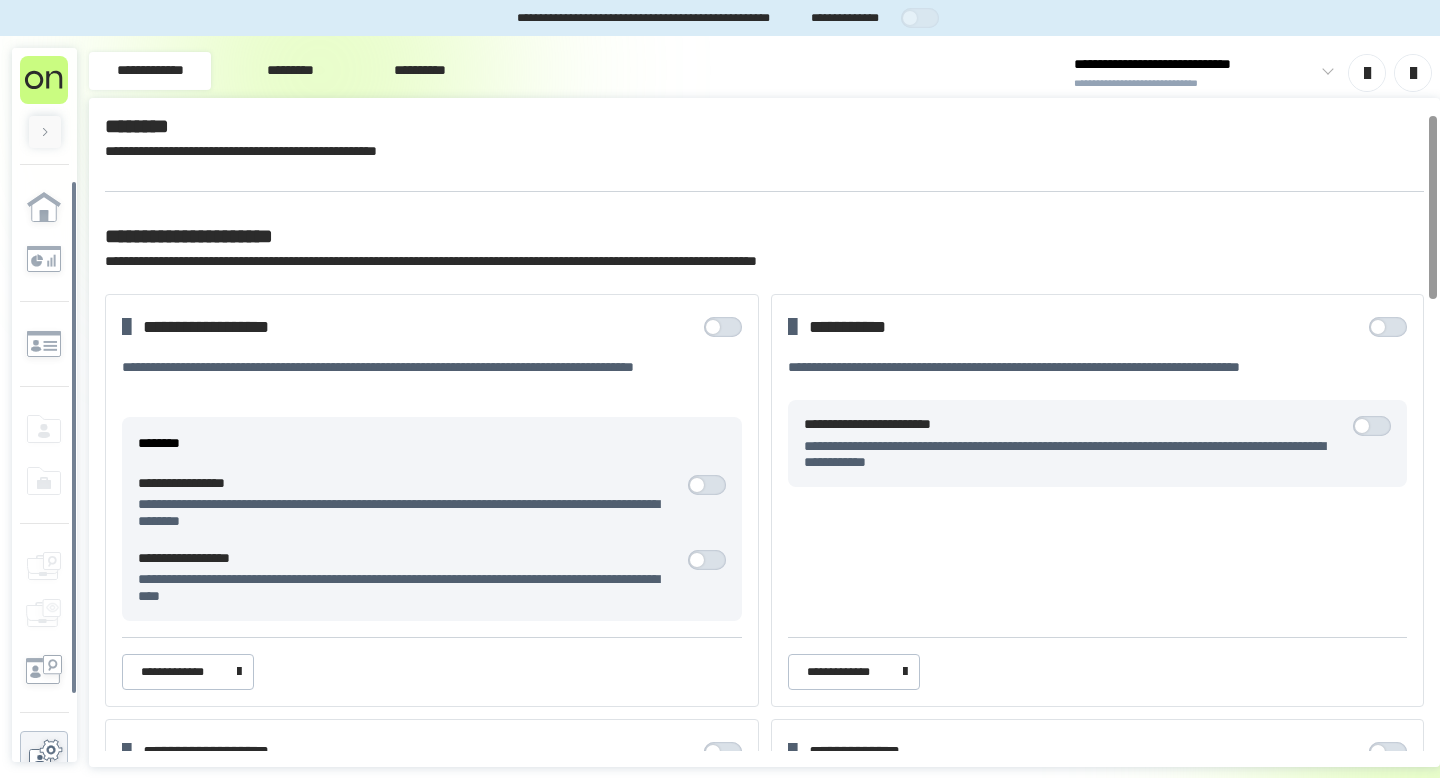 click on "*********" at bounding box center [290, 71] 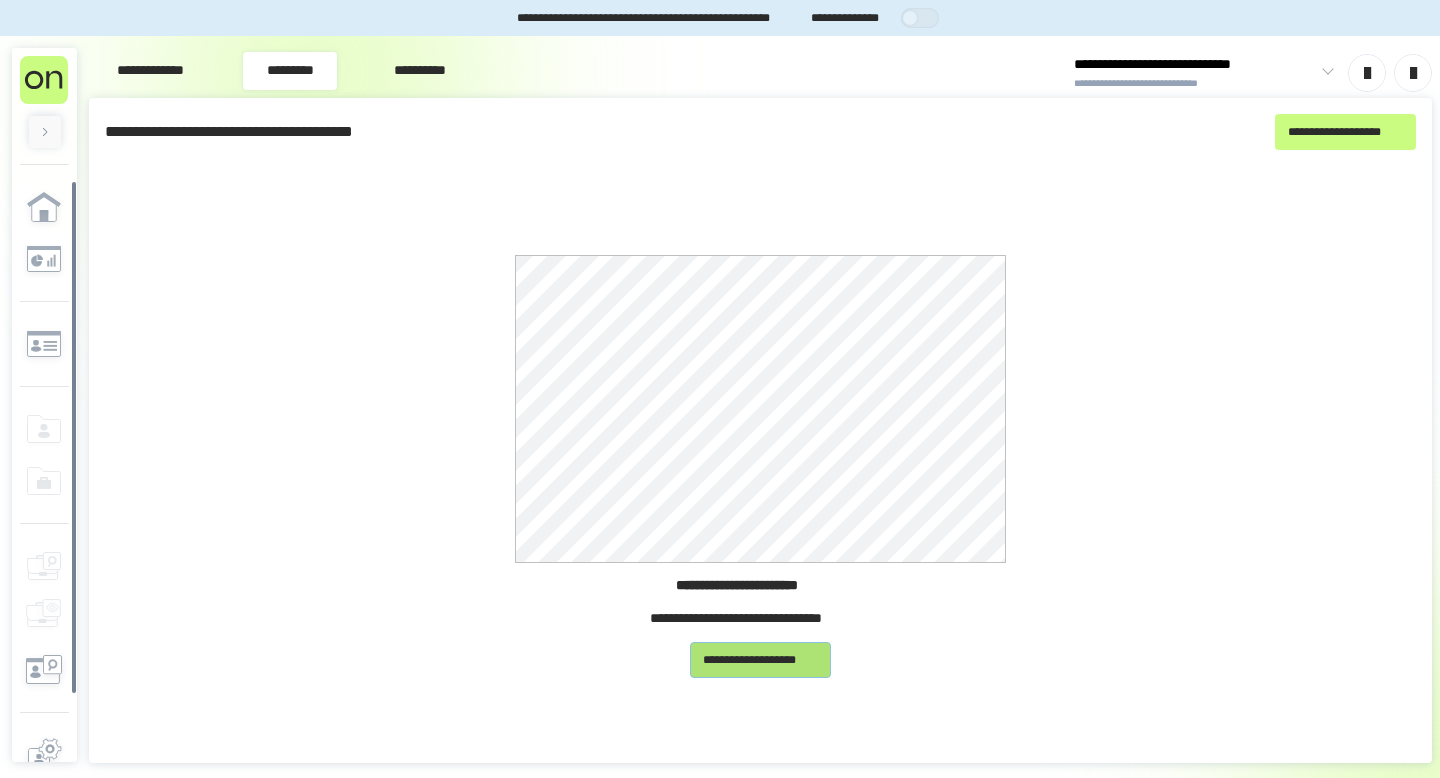 click on "**********" at bounding box center (760, 660) 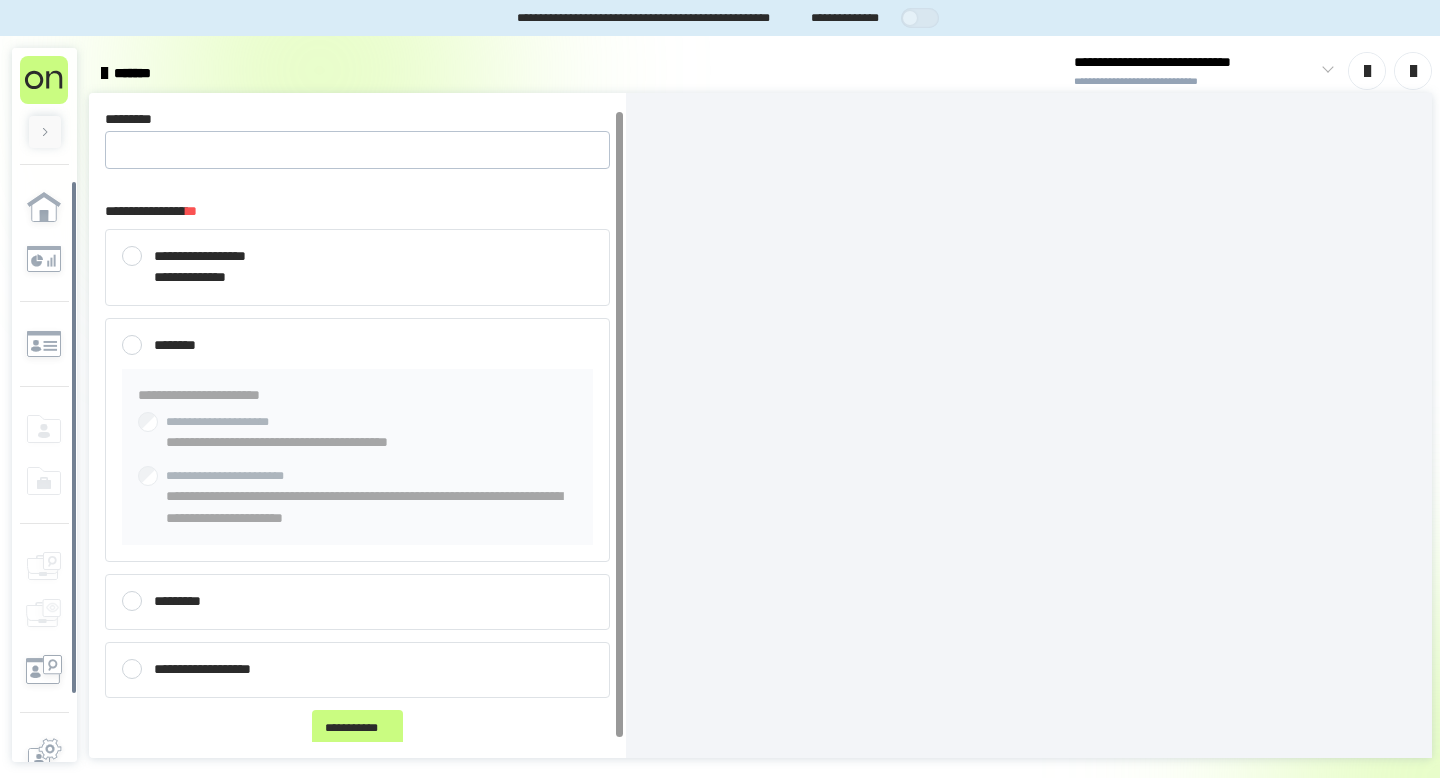 click on "**********" at bounding box center [357, 267] 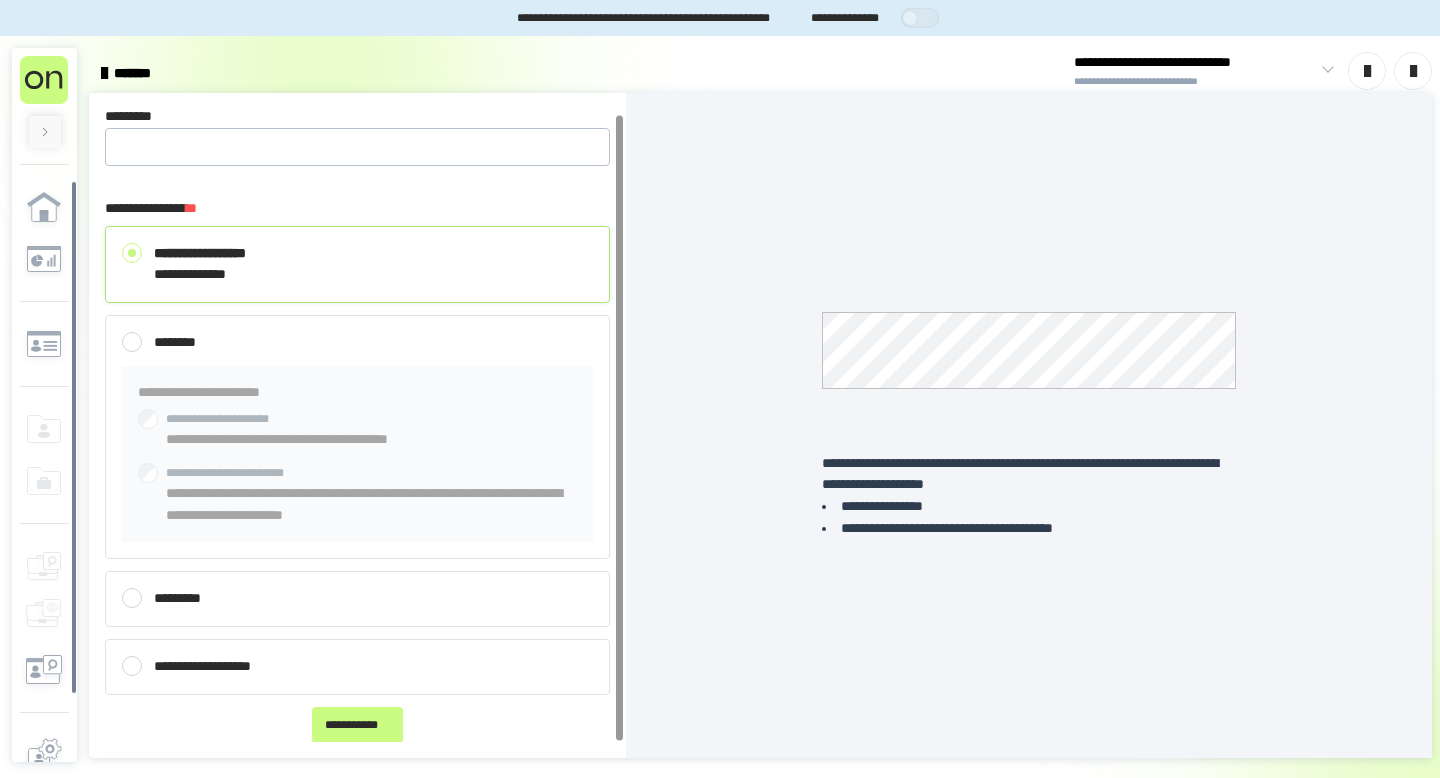 scroll, scrollTop: 3, scrollLeft: 0, axis: vertical 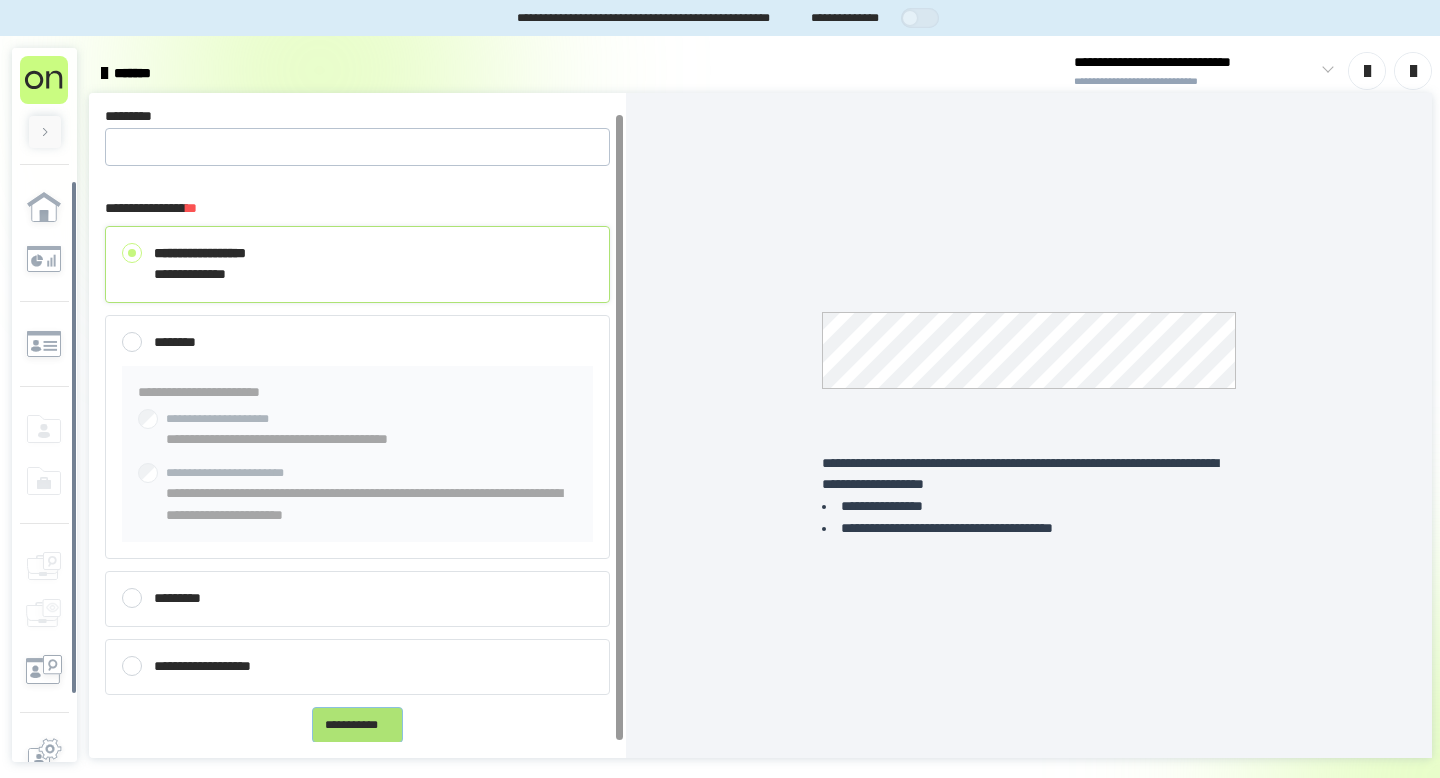 click on "**********" at bounding box center (357, 725) 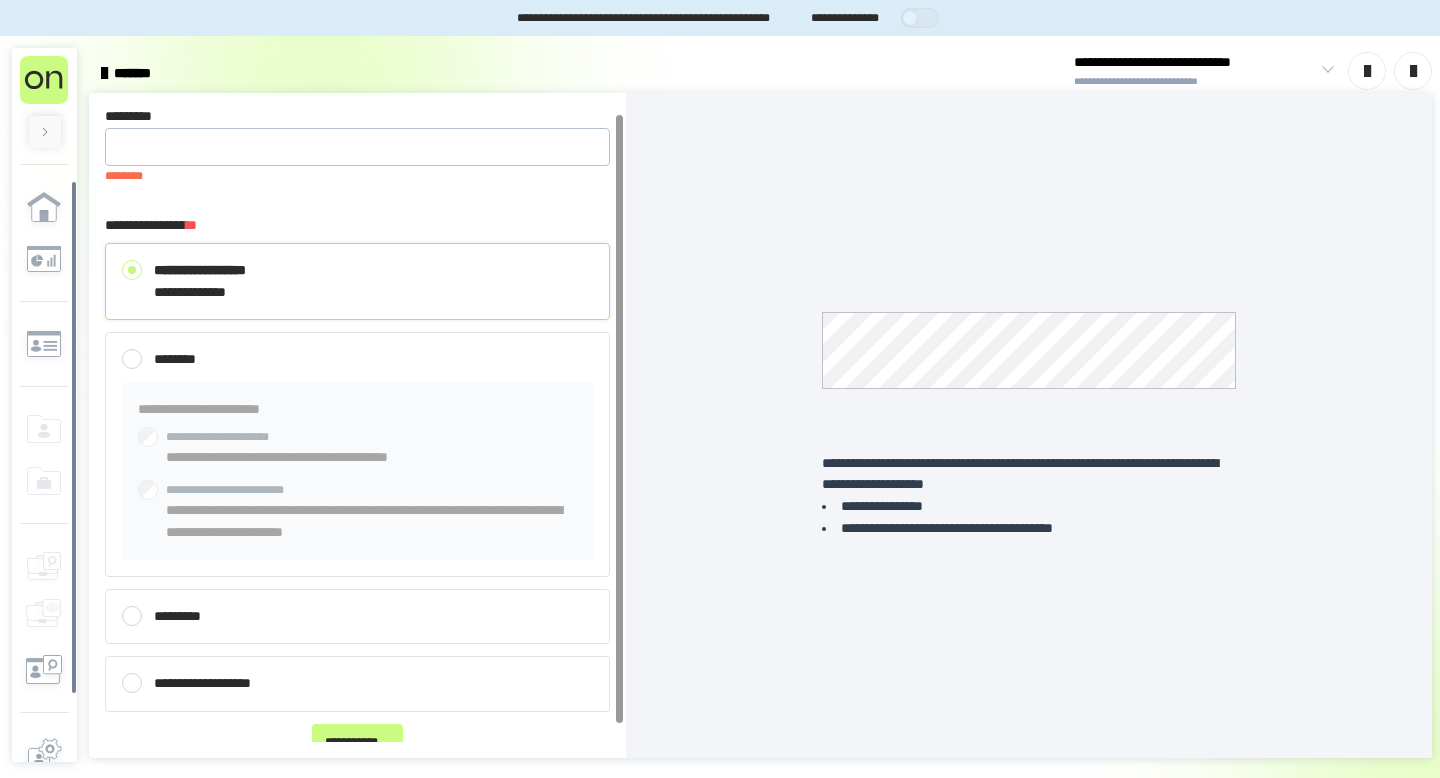 scroll, scrollTop: 0, scrollLeft: 0, axis: both 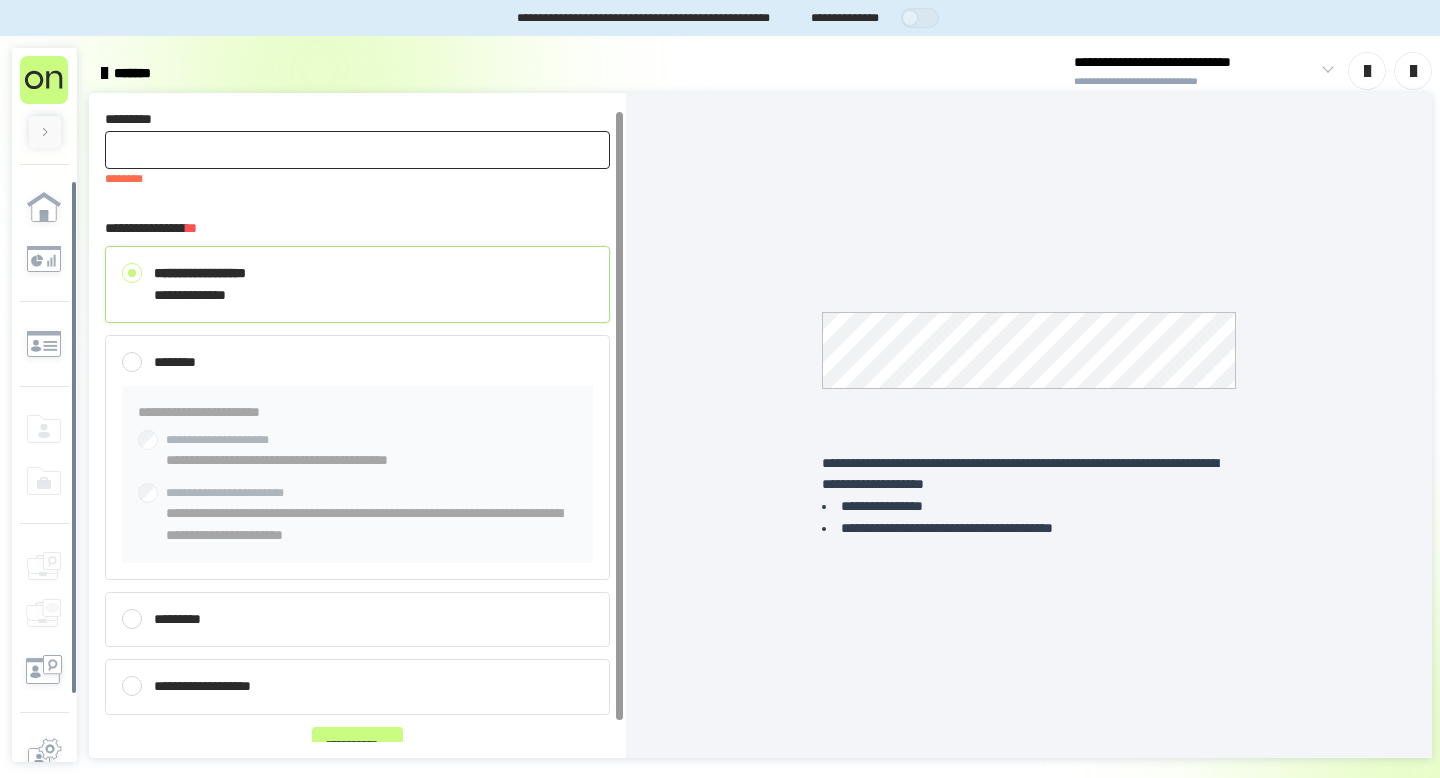 click on "*********" at bounding box center (357, 150) 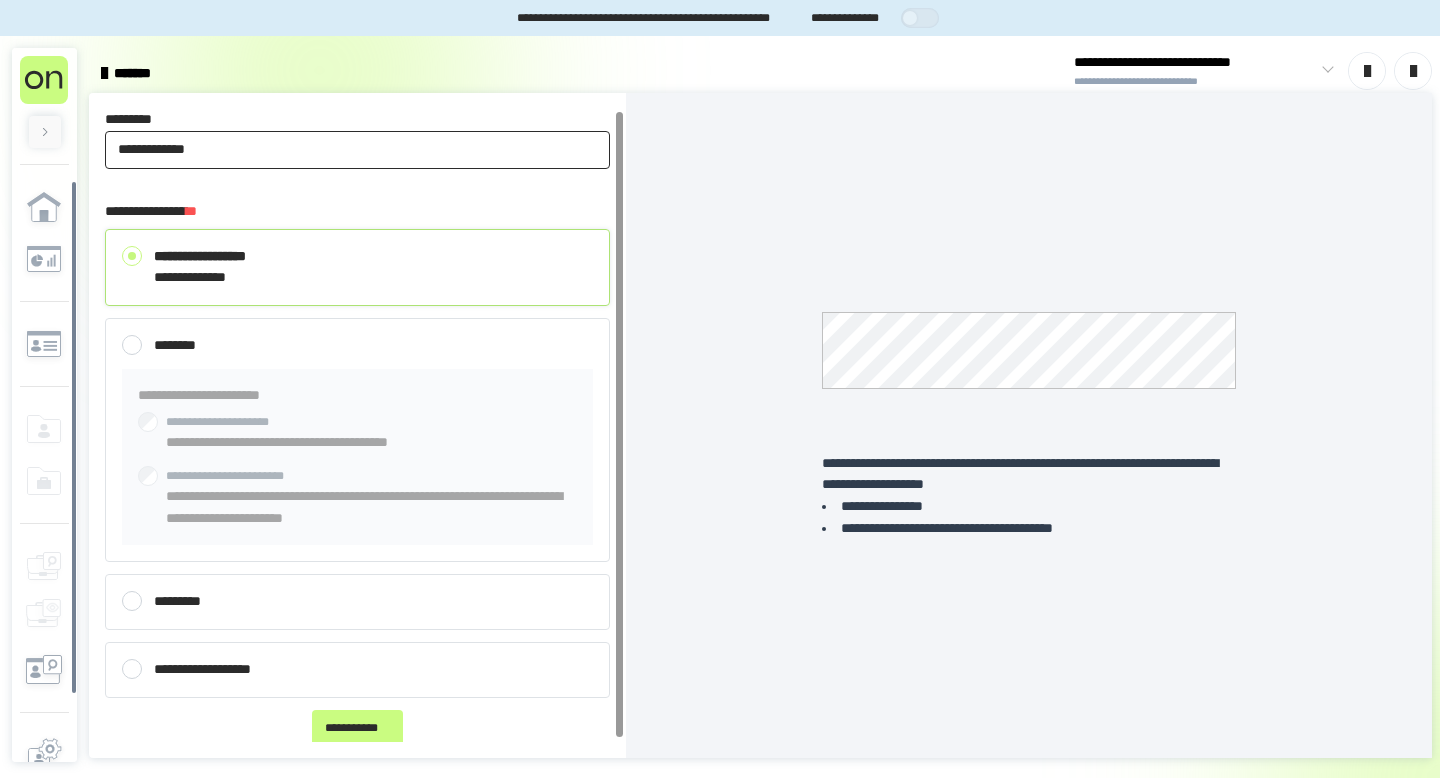 type on "**********" 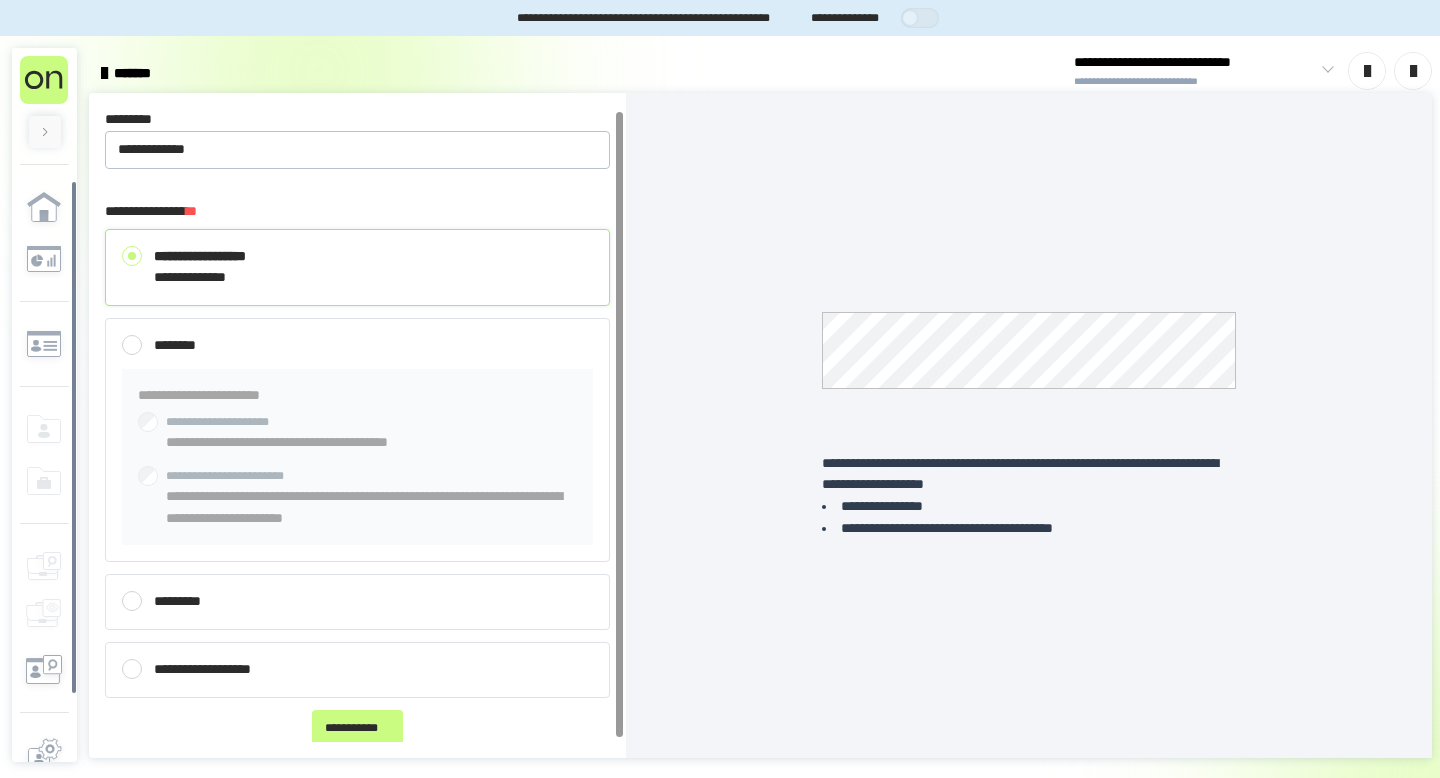 click on "**********" at bounding box center [357, 427] 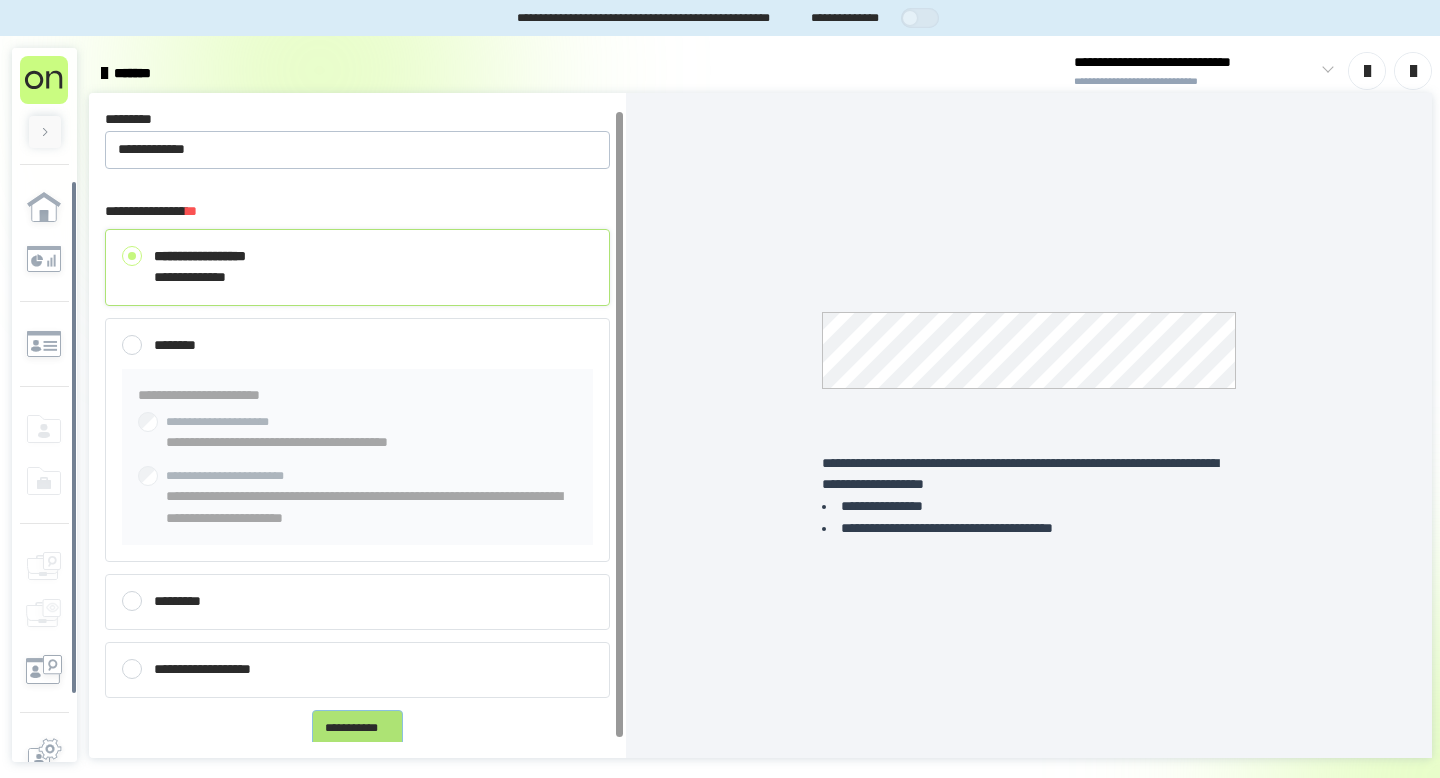 click on "**********" at bounding box center (357, 728) 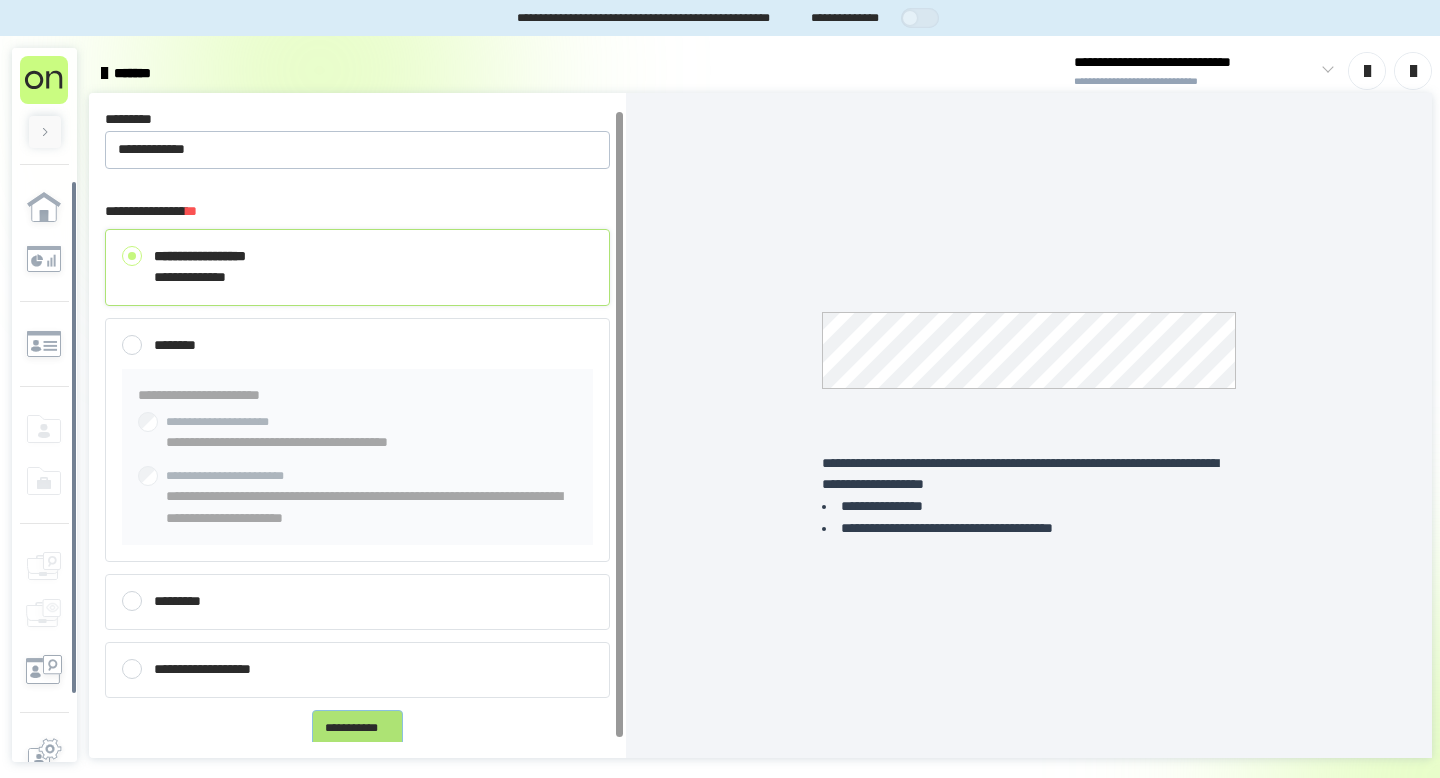 click on "**********" at bounding box center (357, 728) 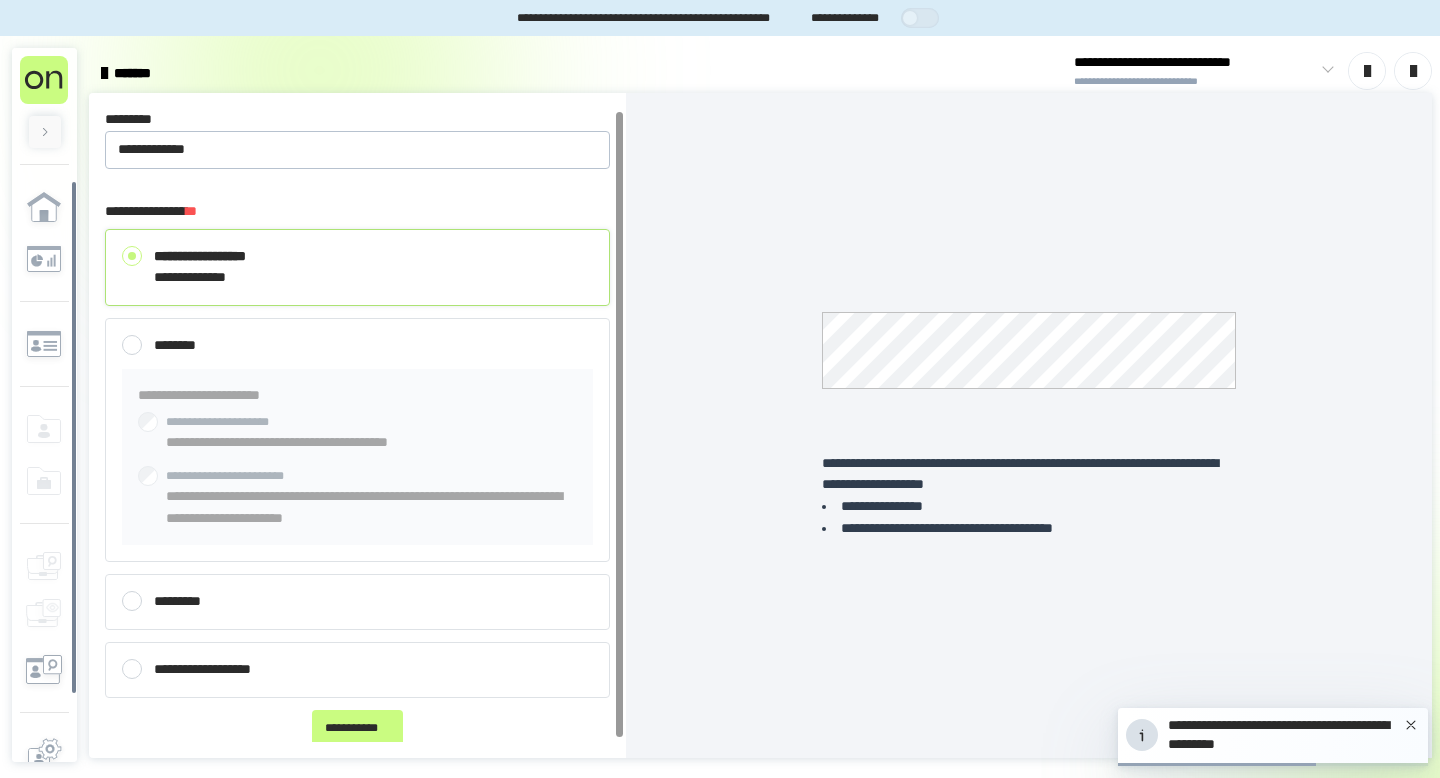 click on "**********" at bounding box center (277, 442) 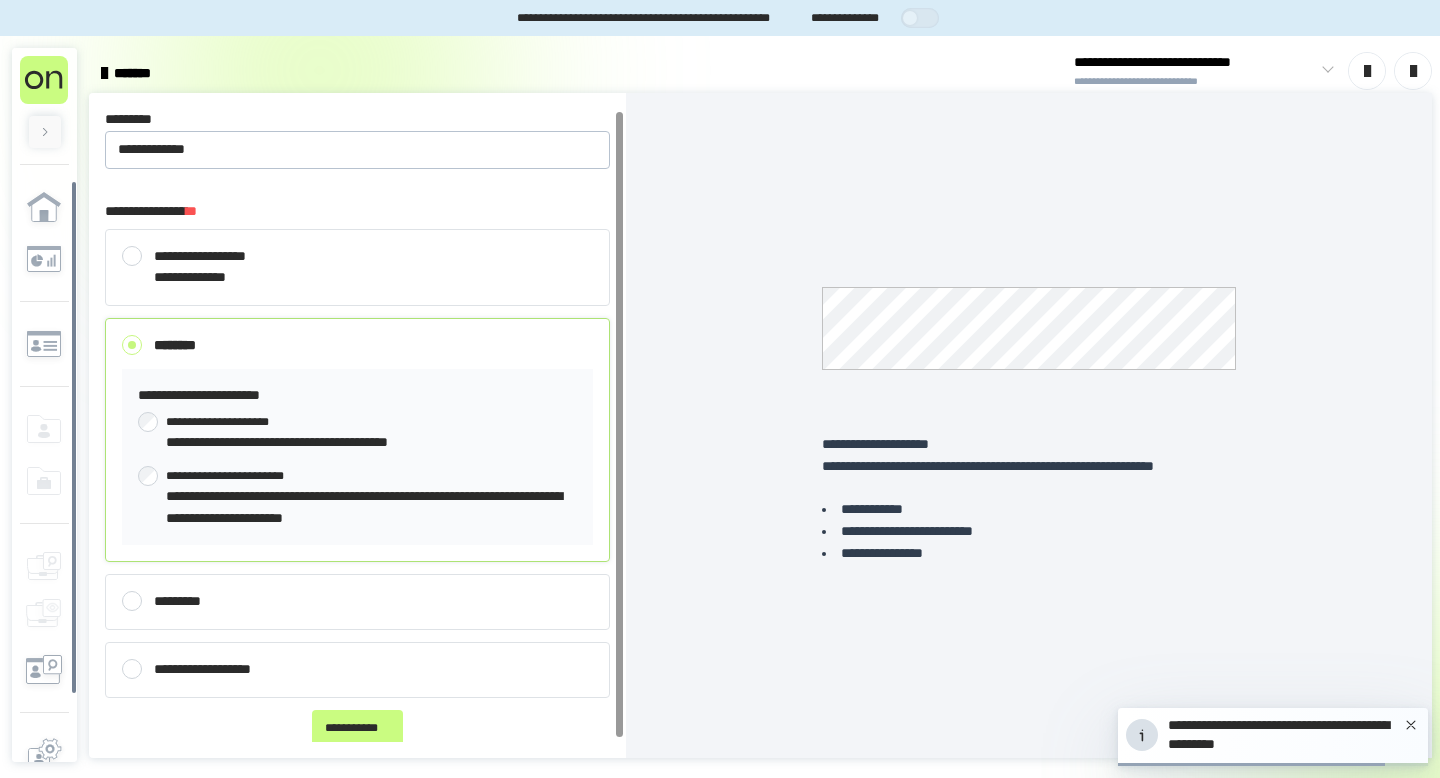 click on "**********" at bounding box center [357, 267] 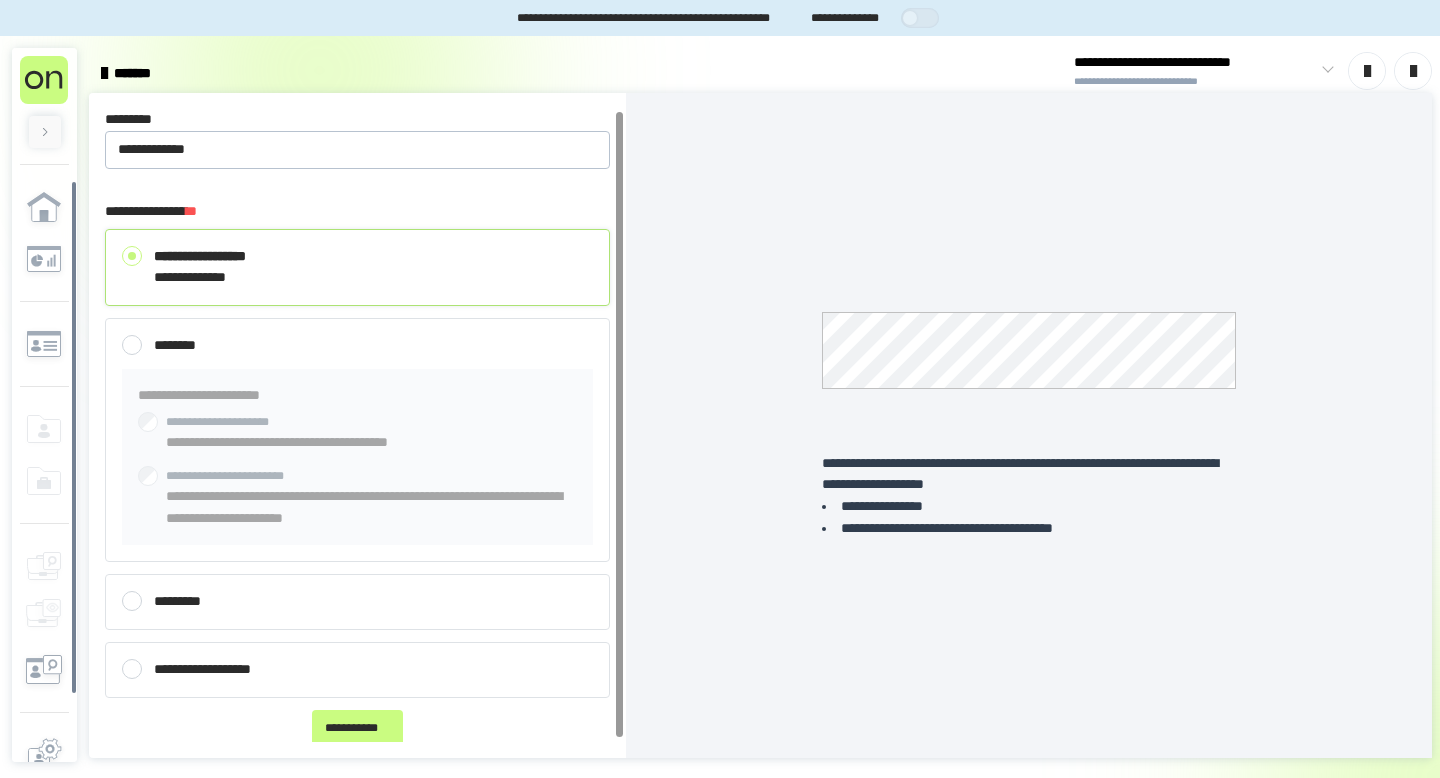 scroll, scrollTop: 3, scrollLeft: 0, axis: vertical 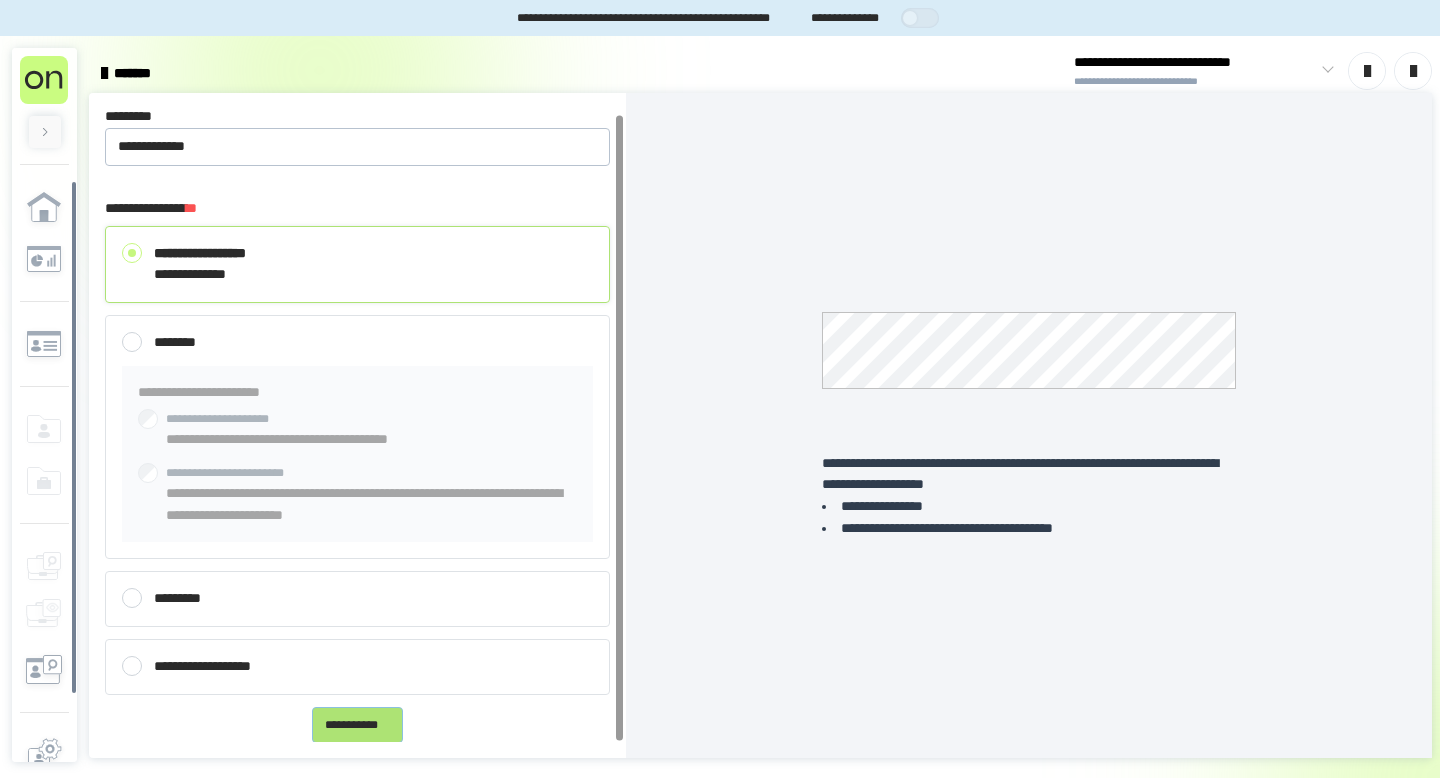 click on "**********" at bounding box center [357, 725] 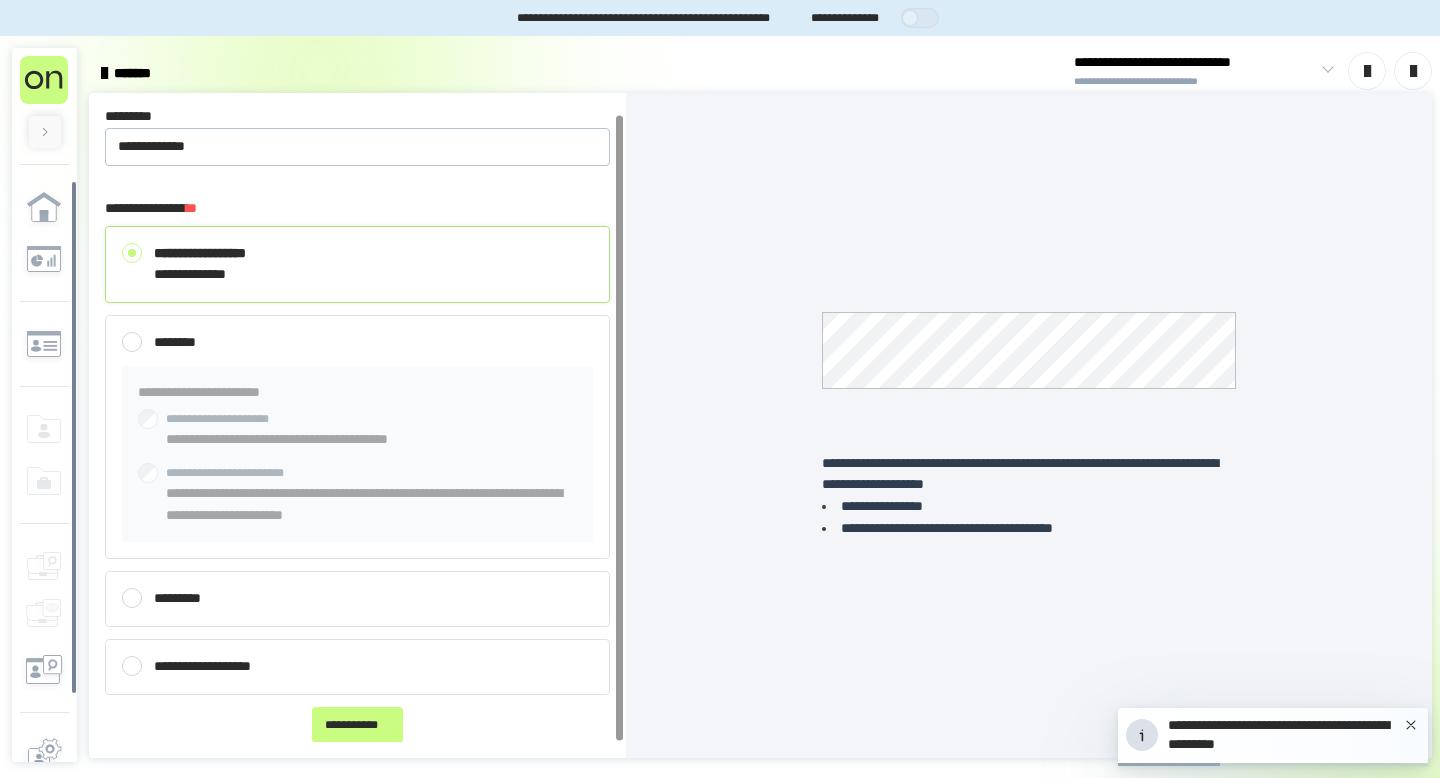 scroll, scrollTop: 0, scrollLeft: 0, axis: both 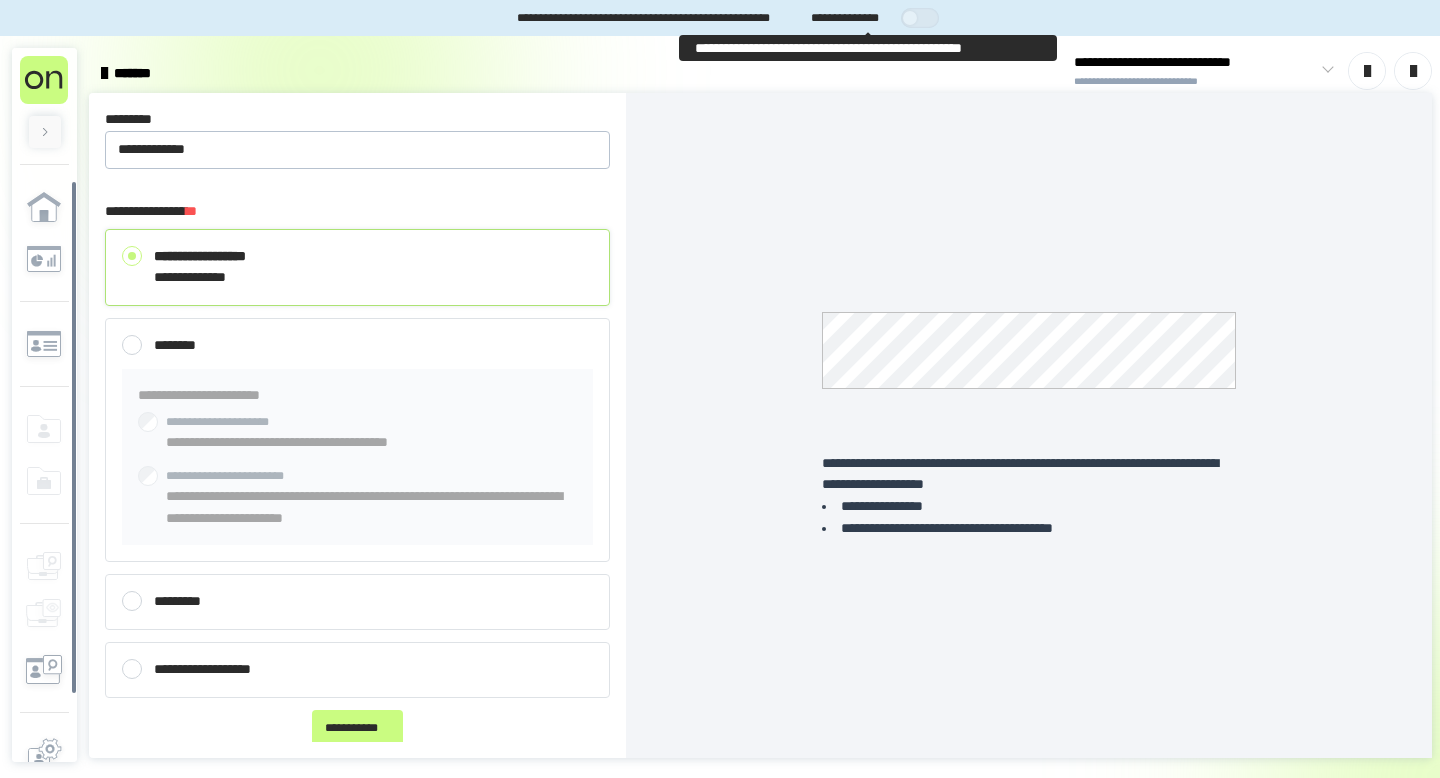 click at bounding box center [925, 18] 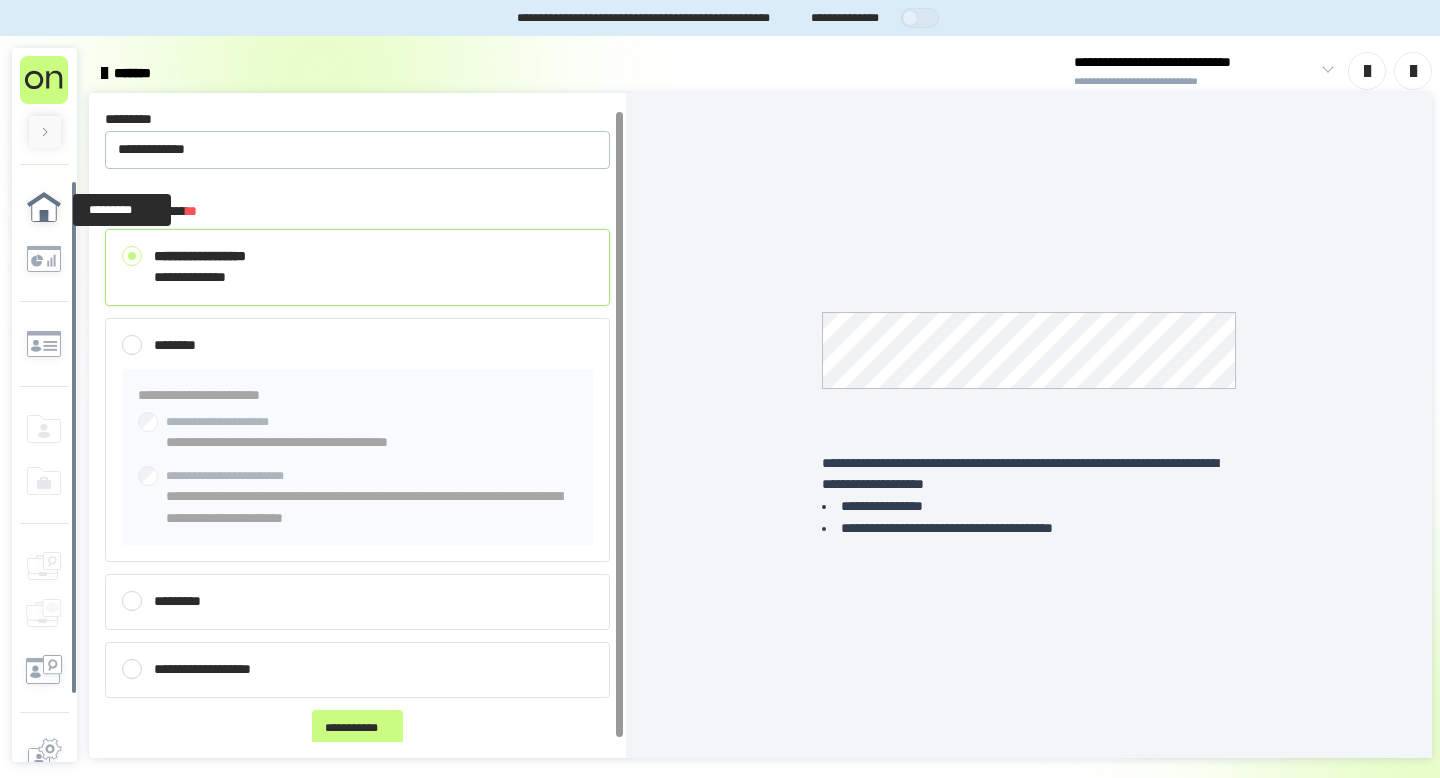 click 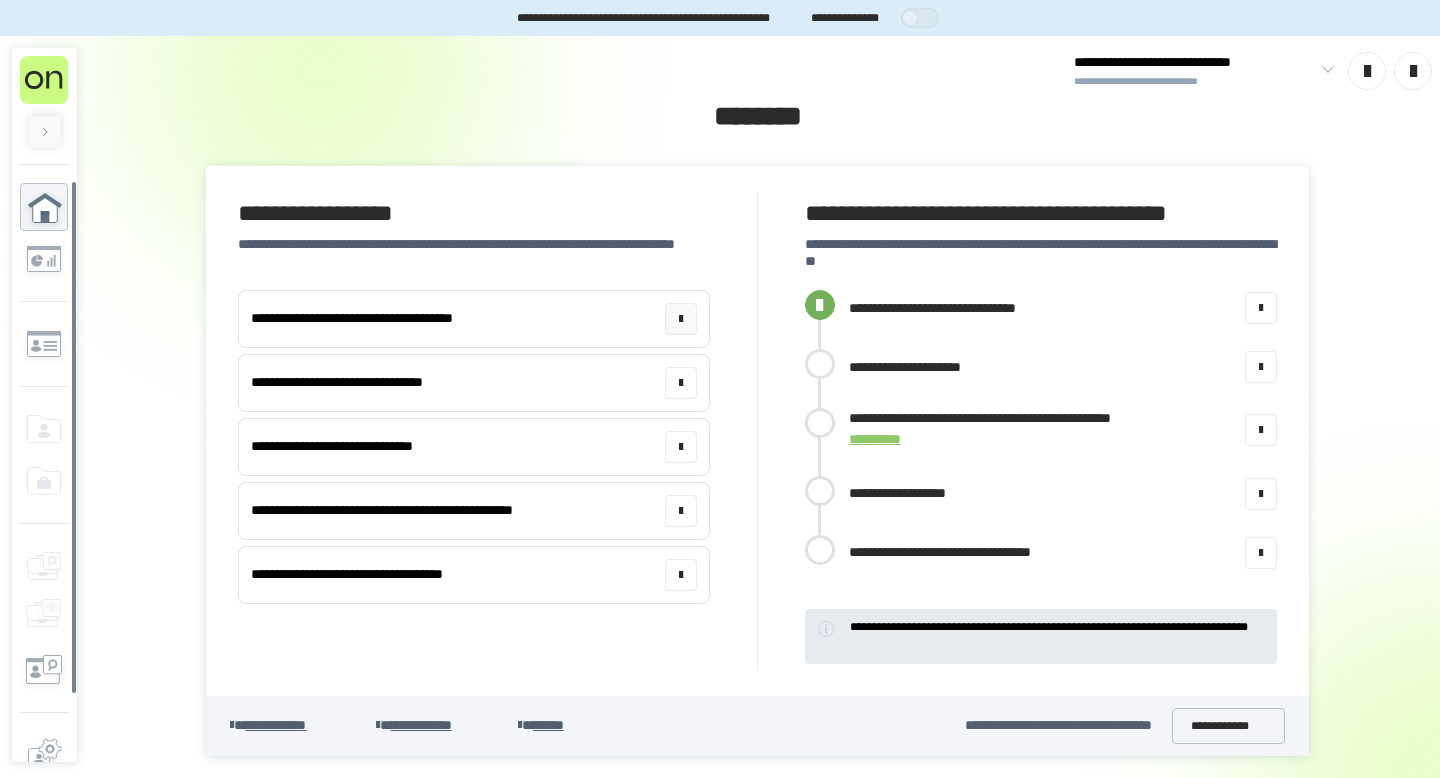 click on "**********" at bounding box center (473, 319) 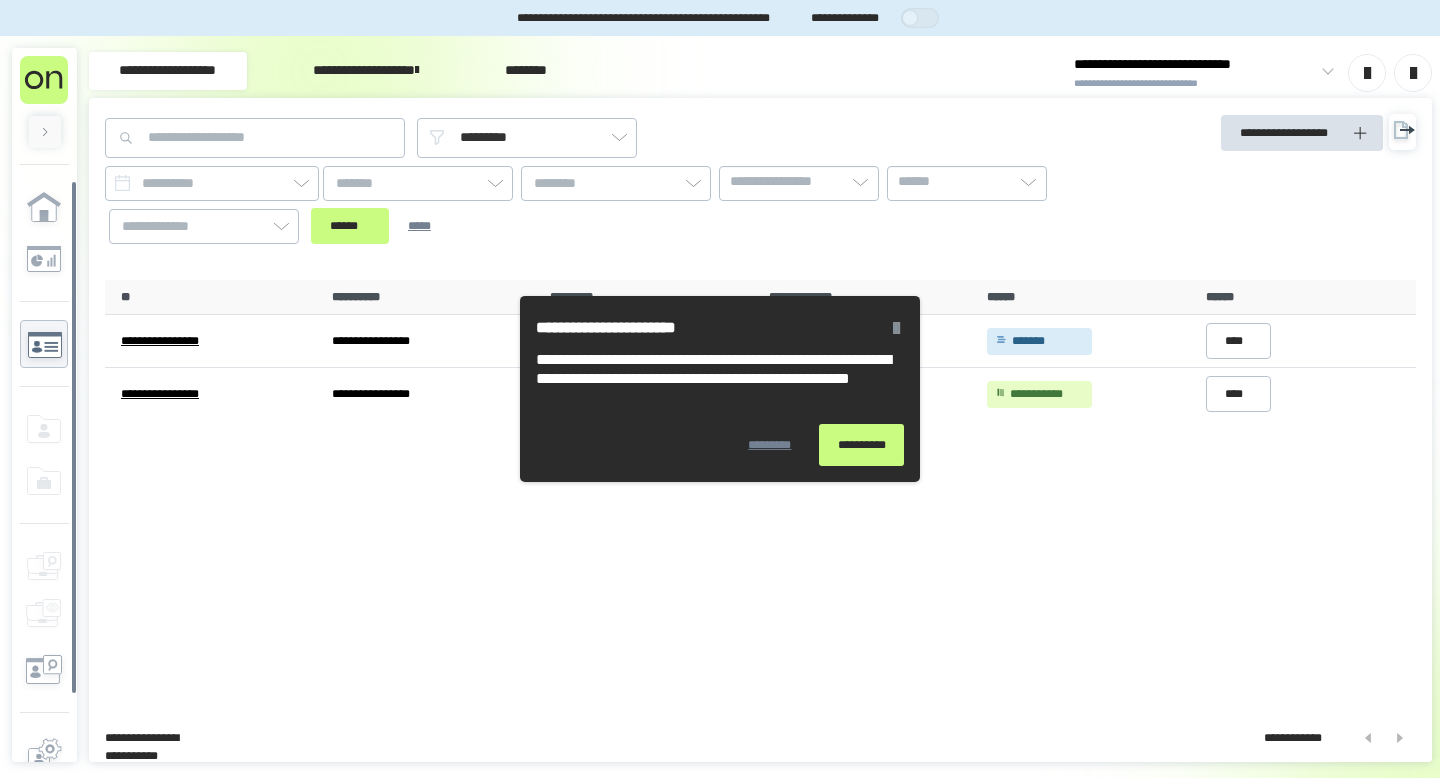 scroll, scrollTop: 0, scrollLeft: 0, axis: both 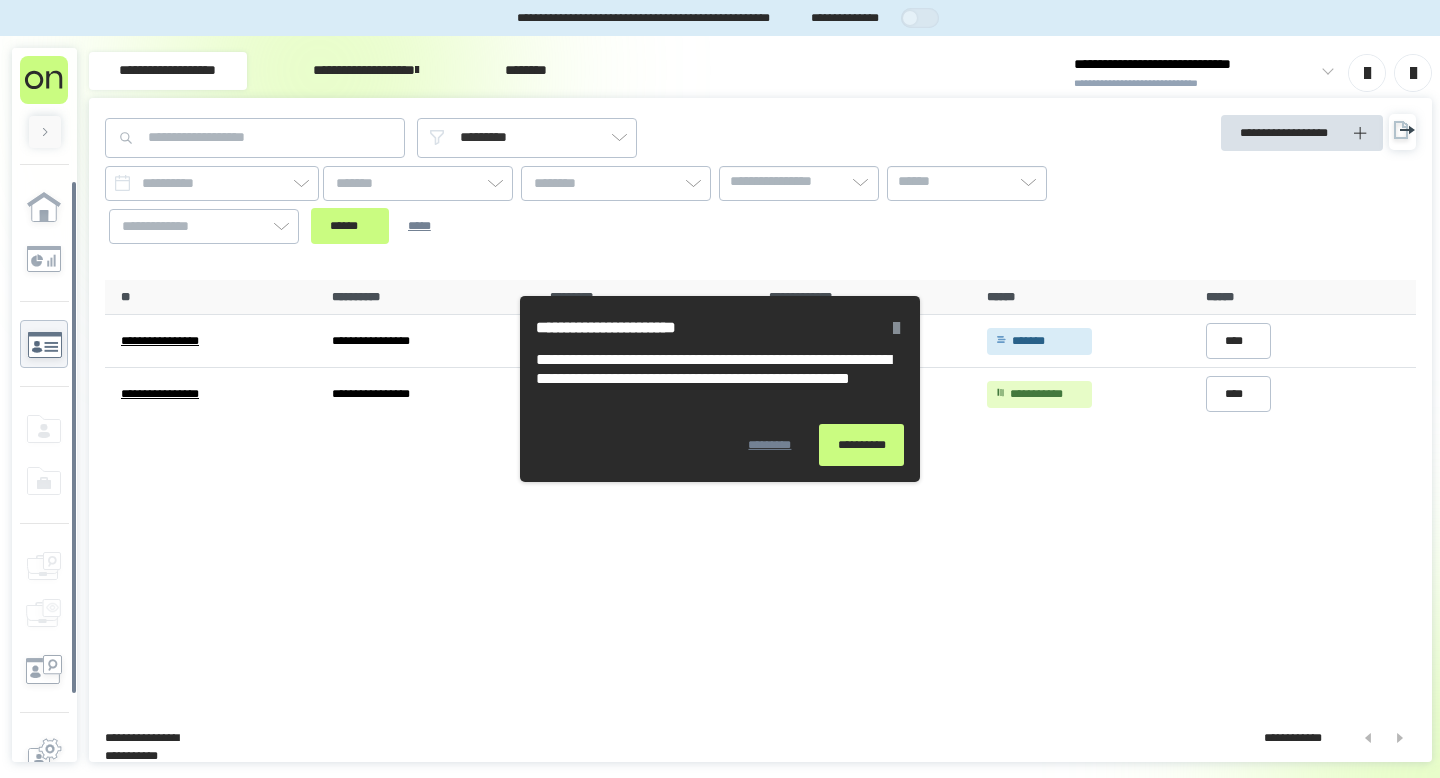 click on "**********" at bounding box center [861, 445] 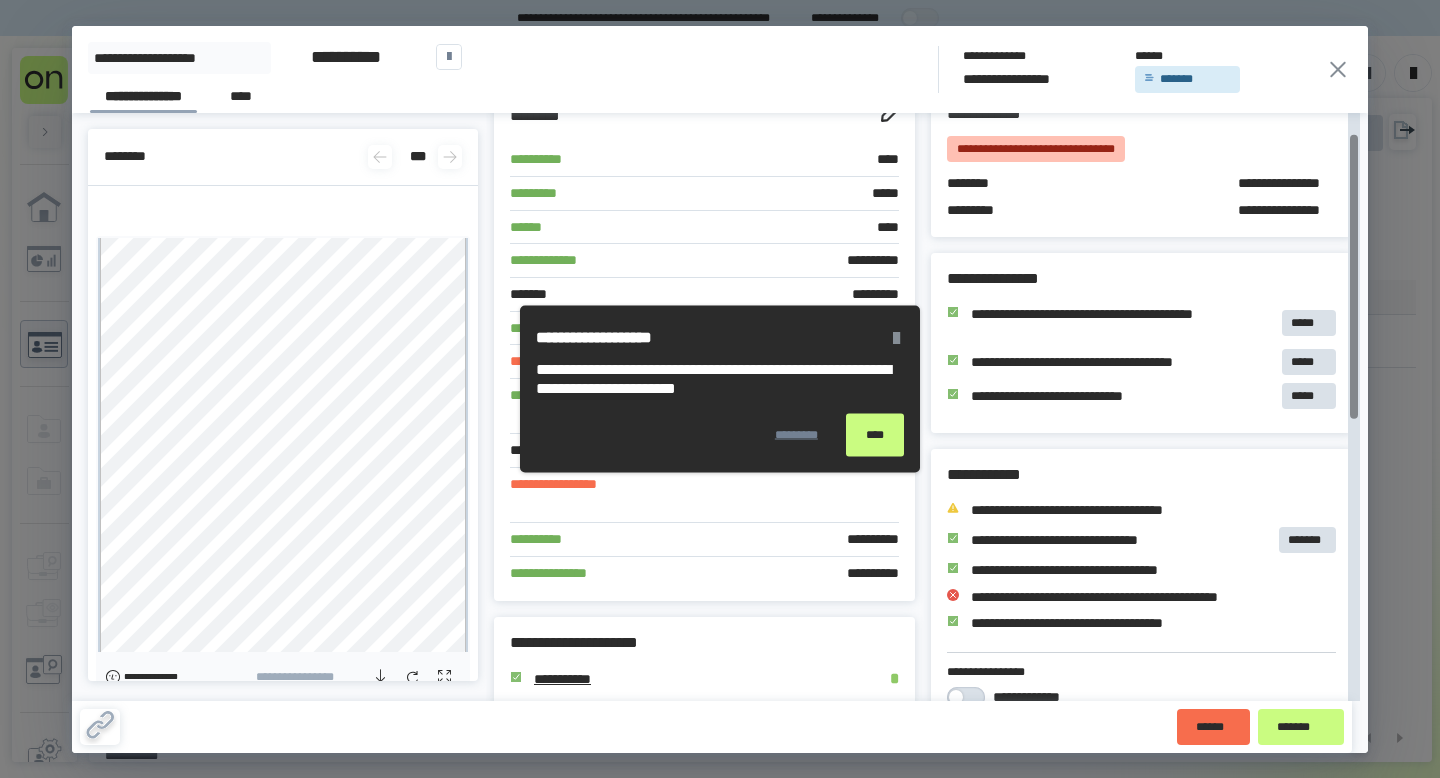 scroll, scrollTop: 0, scrollLeft: 0, axis: both 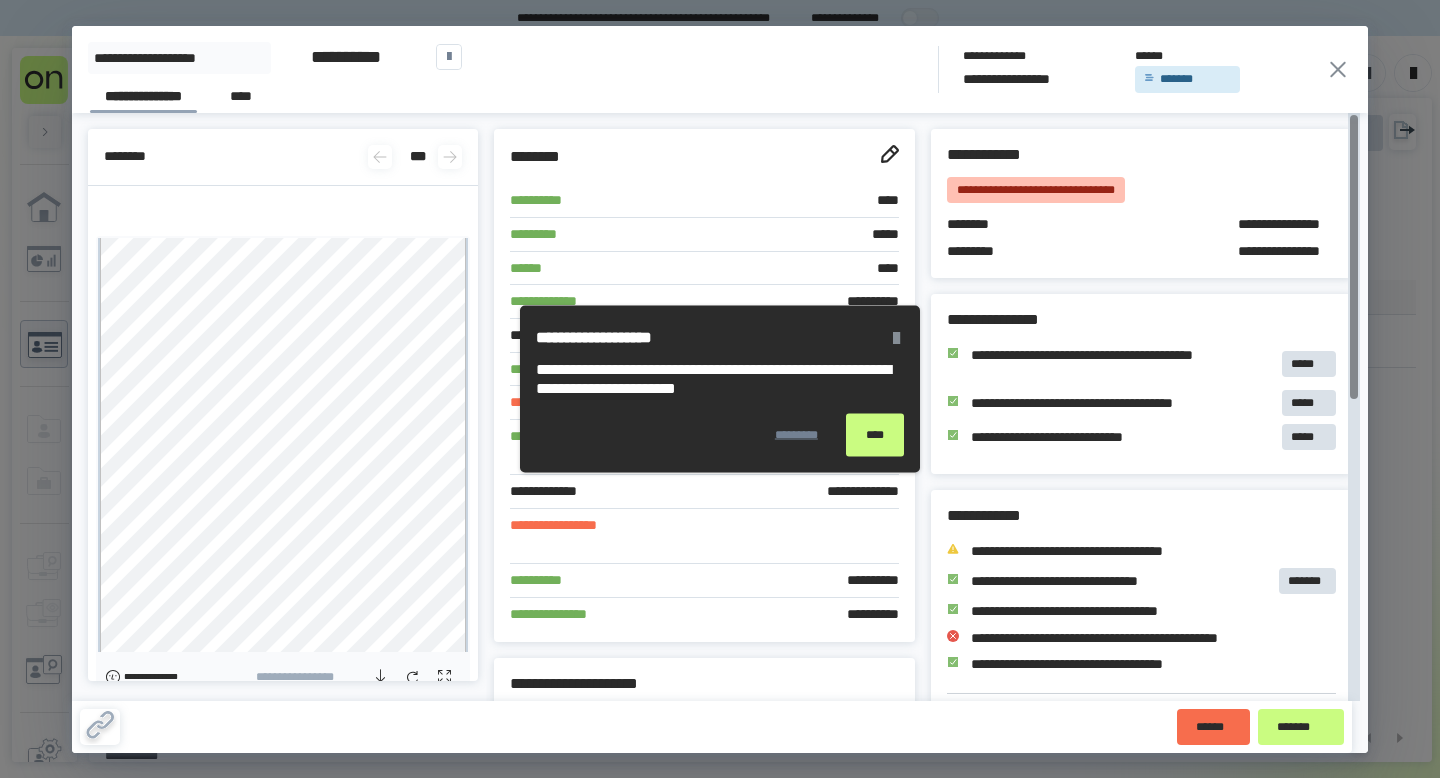 click on "****" at bounding box center [875, 435] 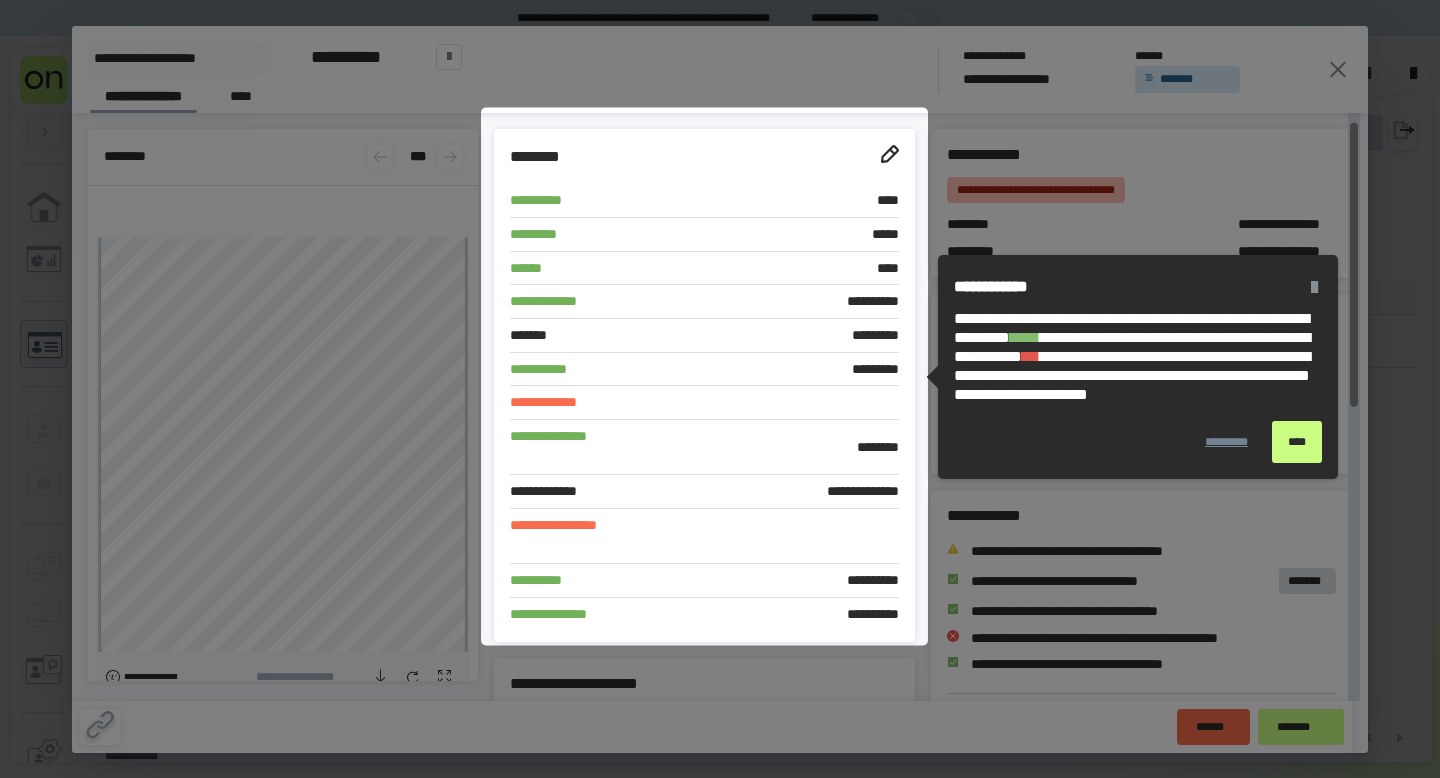 scroll, scrollTop: 16, scrollLeft: 0, axis: vertical 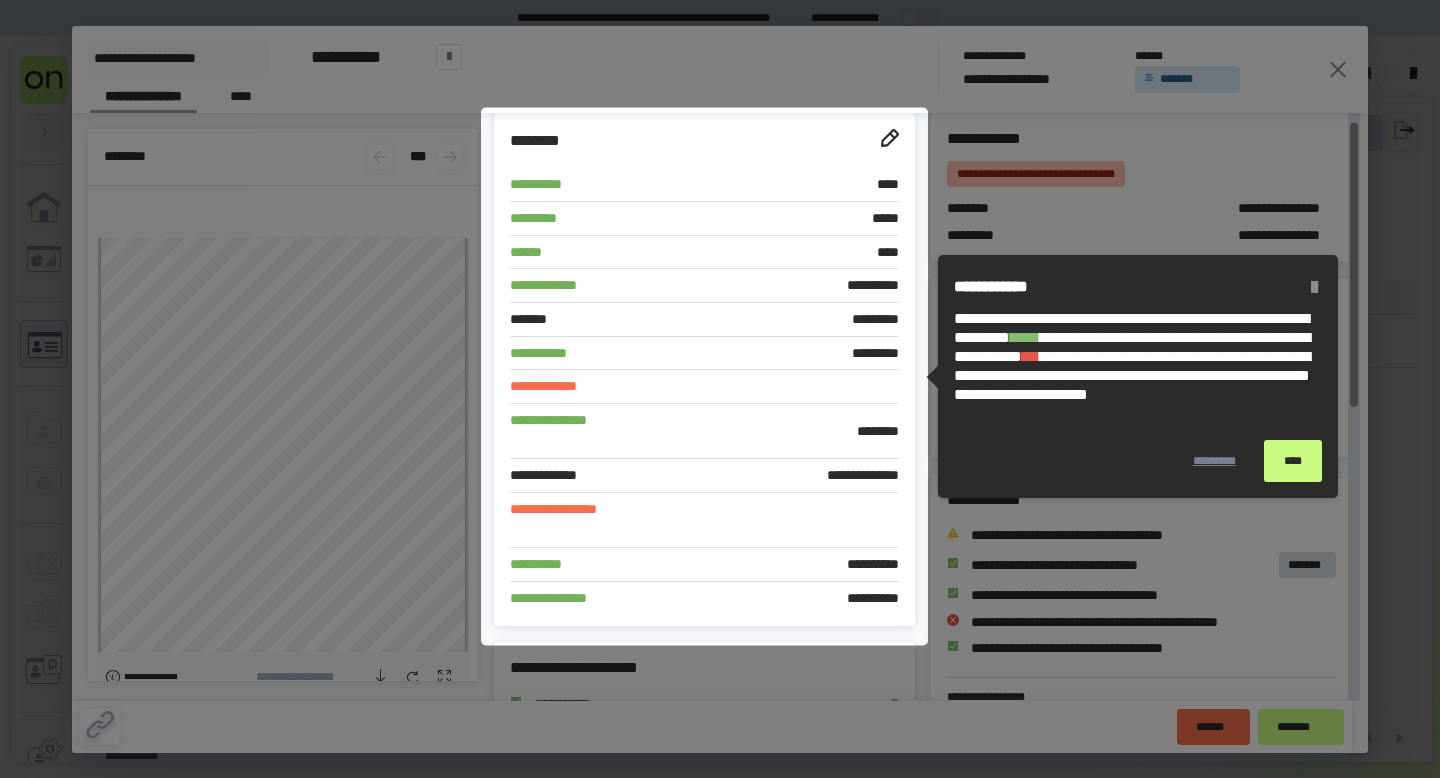 click on "****" at bounding box center (1293, 461) 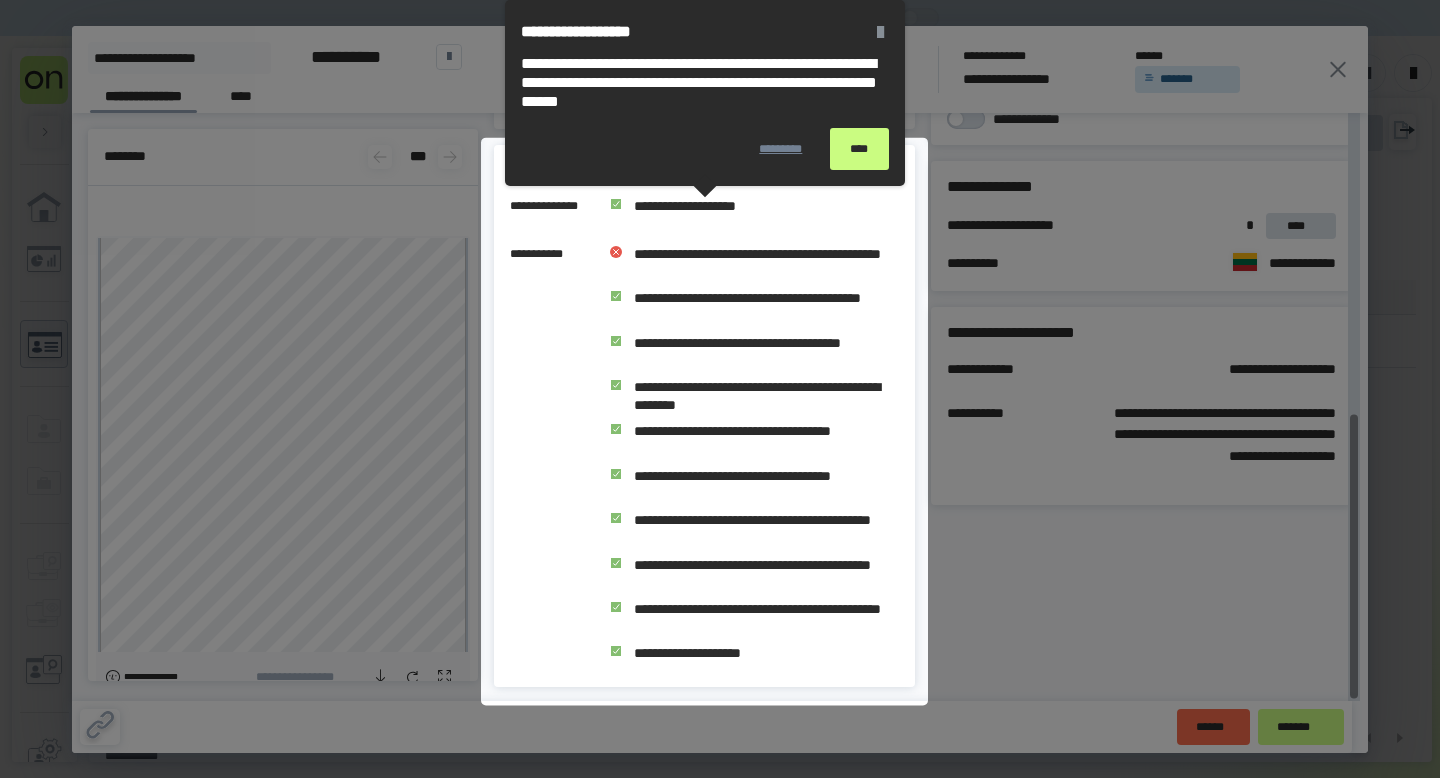 click on "****" at bounding box center (859, 149) 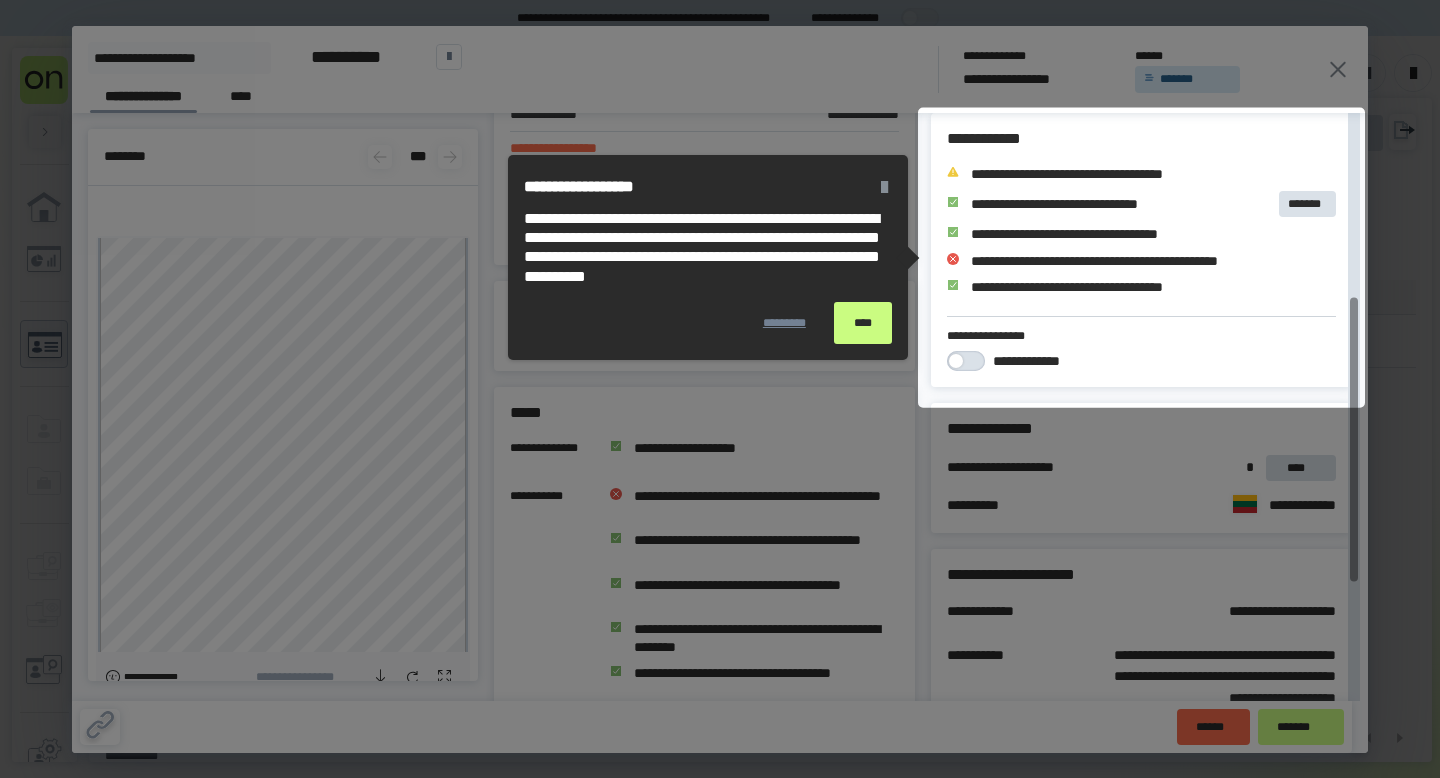 click on "****" at bounding box center (863, 323) 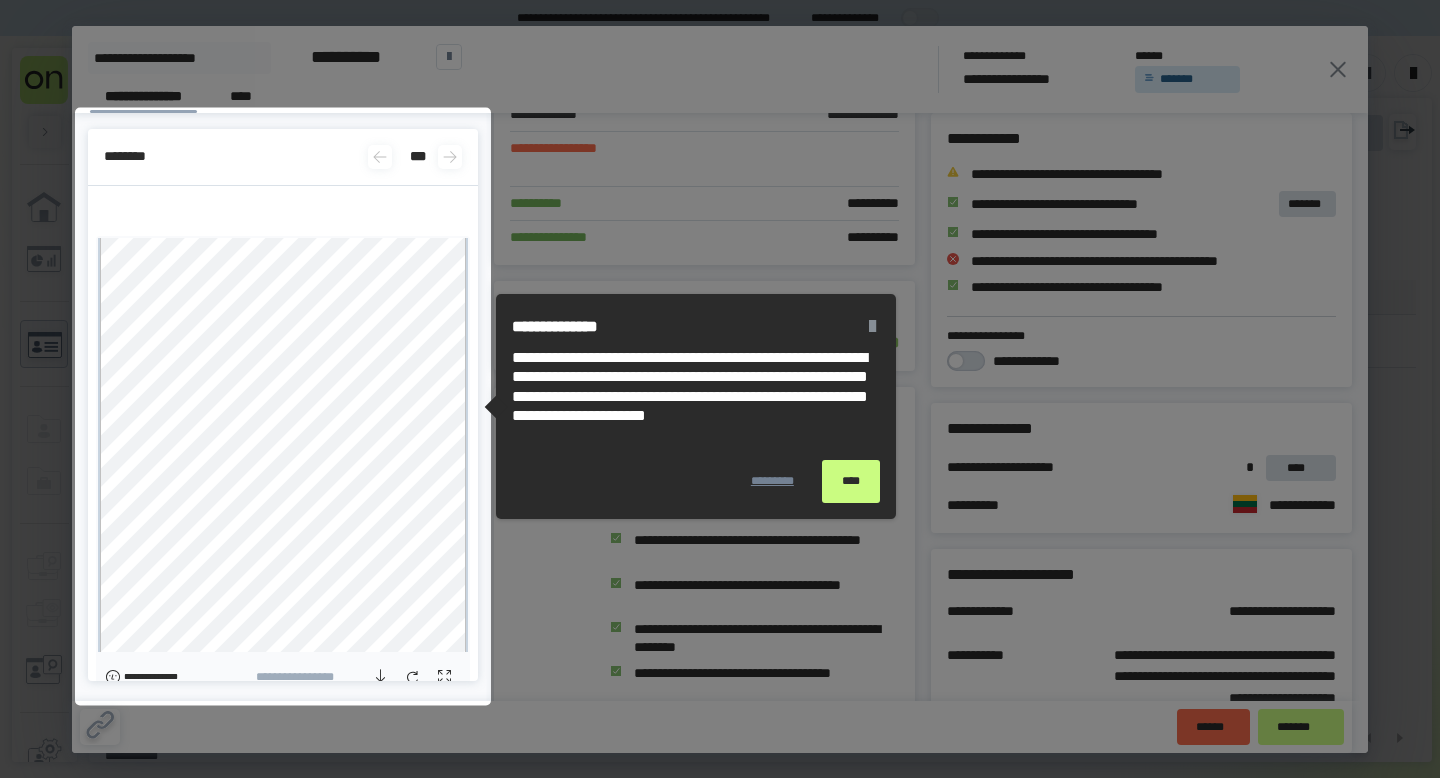 click on "****" at bounding box center [851, 481] 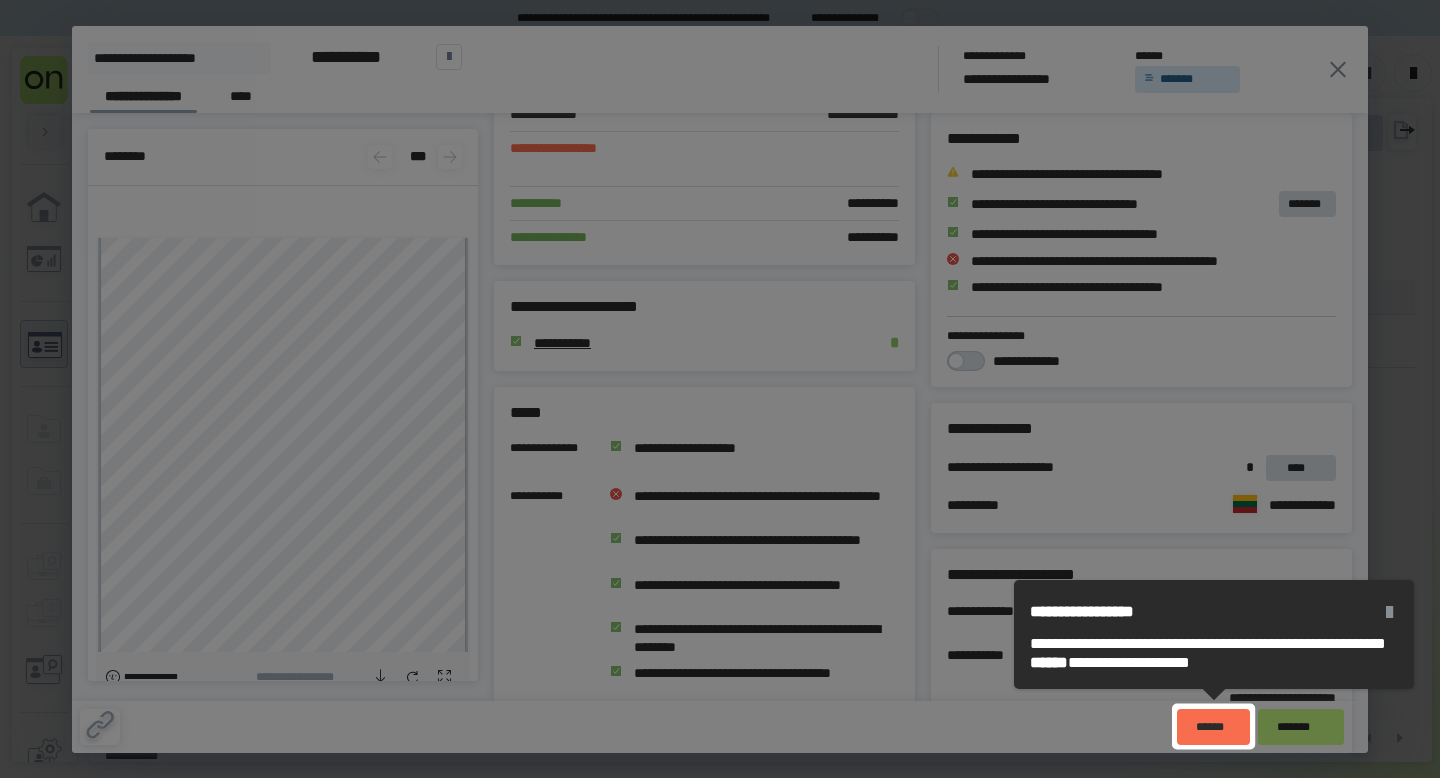 click at bounding box center (1389, 612) 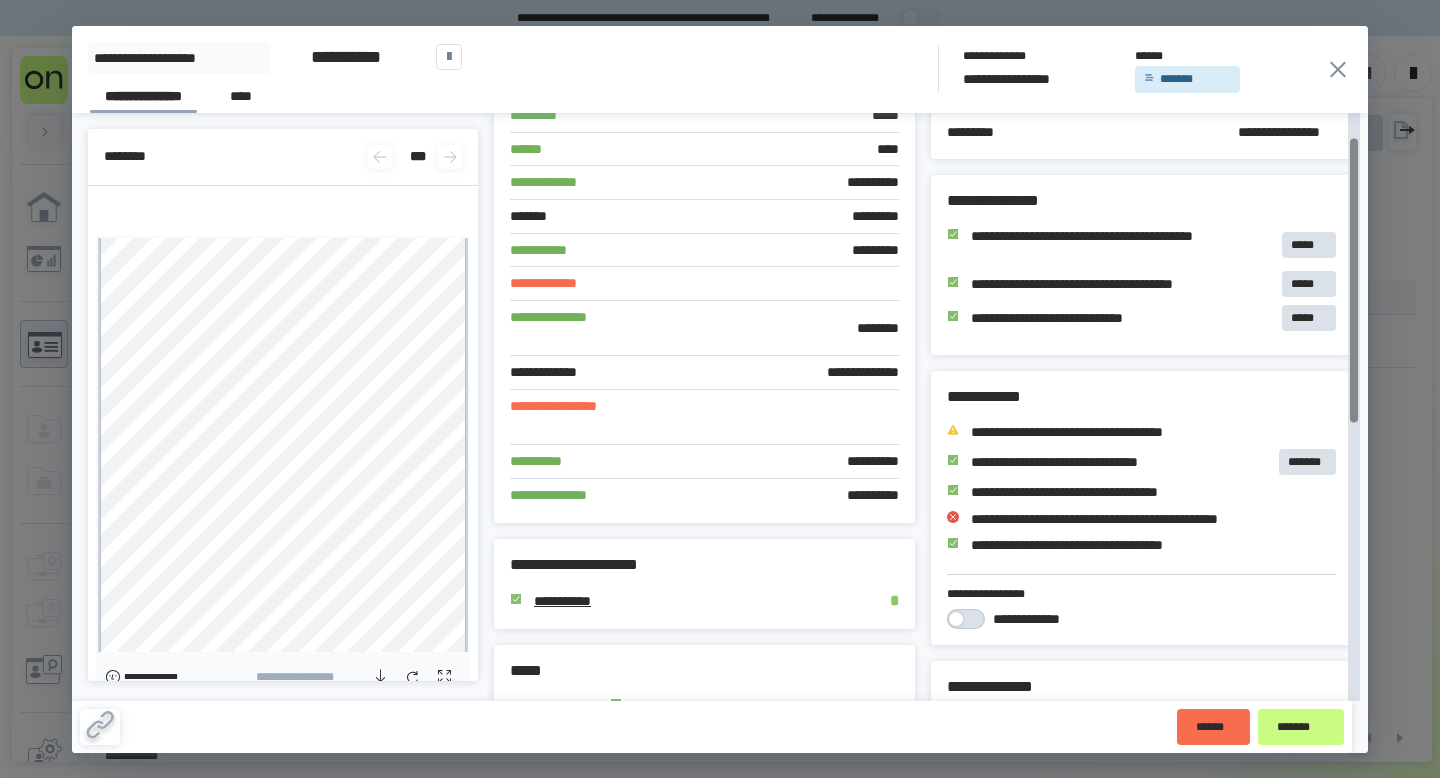 scroll, scrollTop: 0, scrollLeft: 0, axis: both 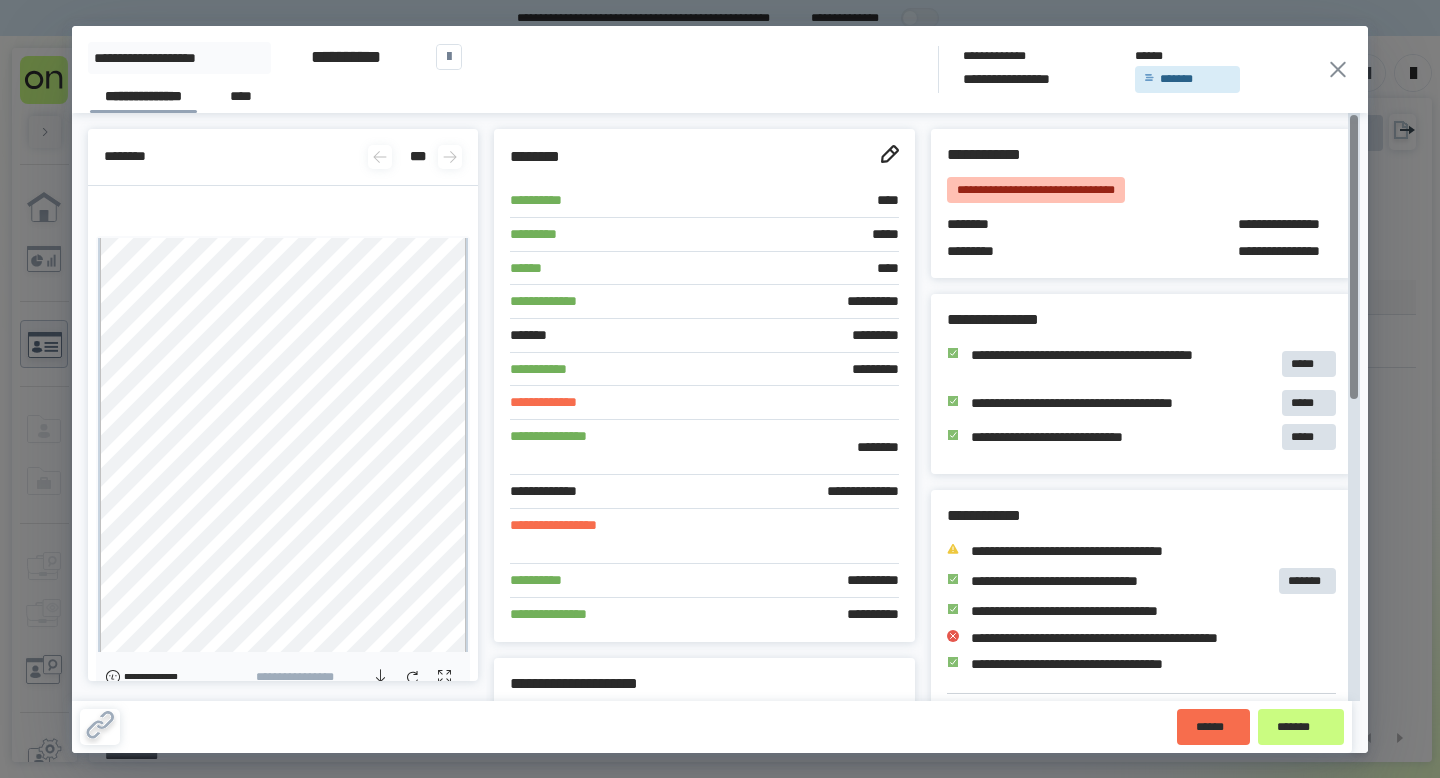 click on "**********" at bounding box center (1141, 402) 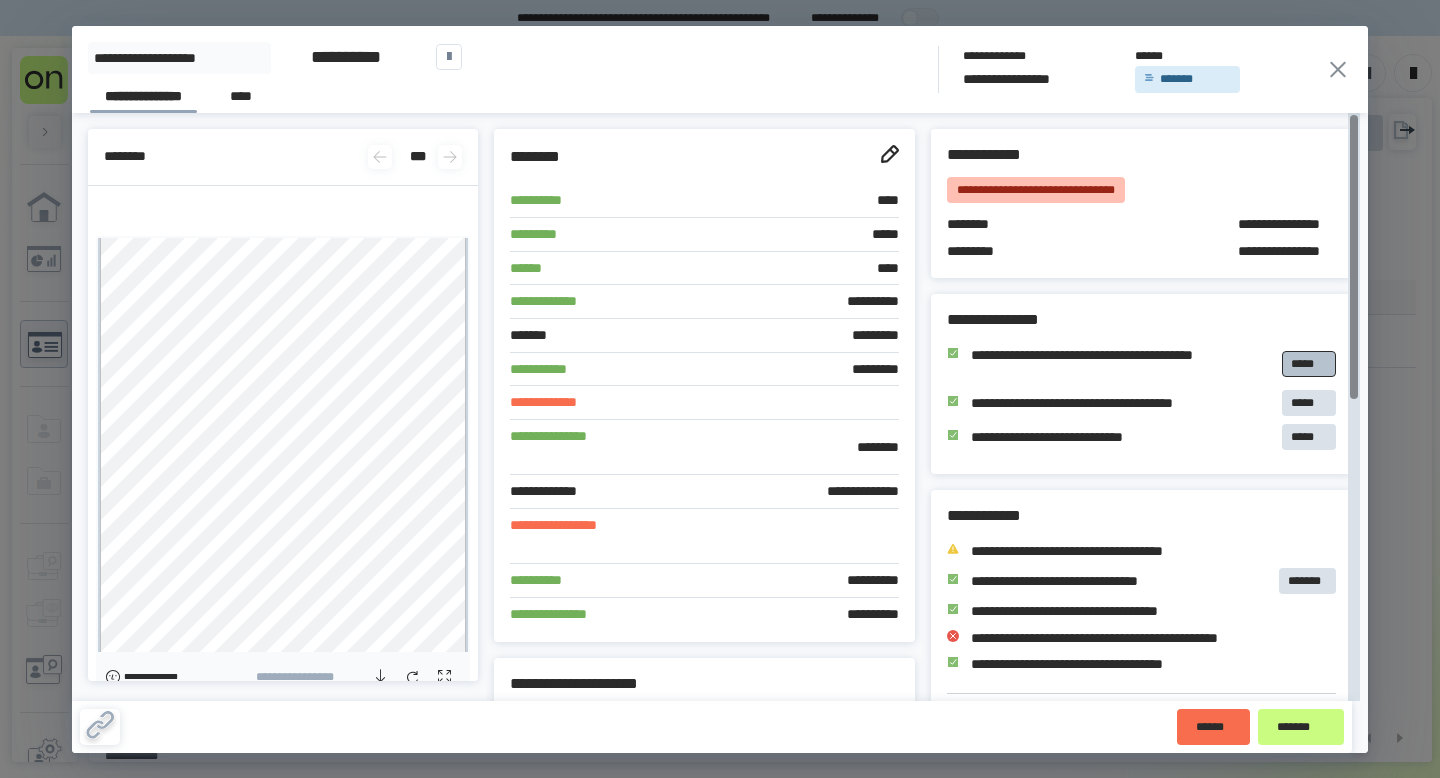 click on "*****" at bounding box center [1309, 364] 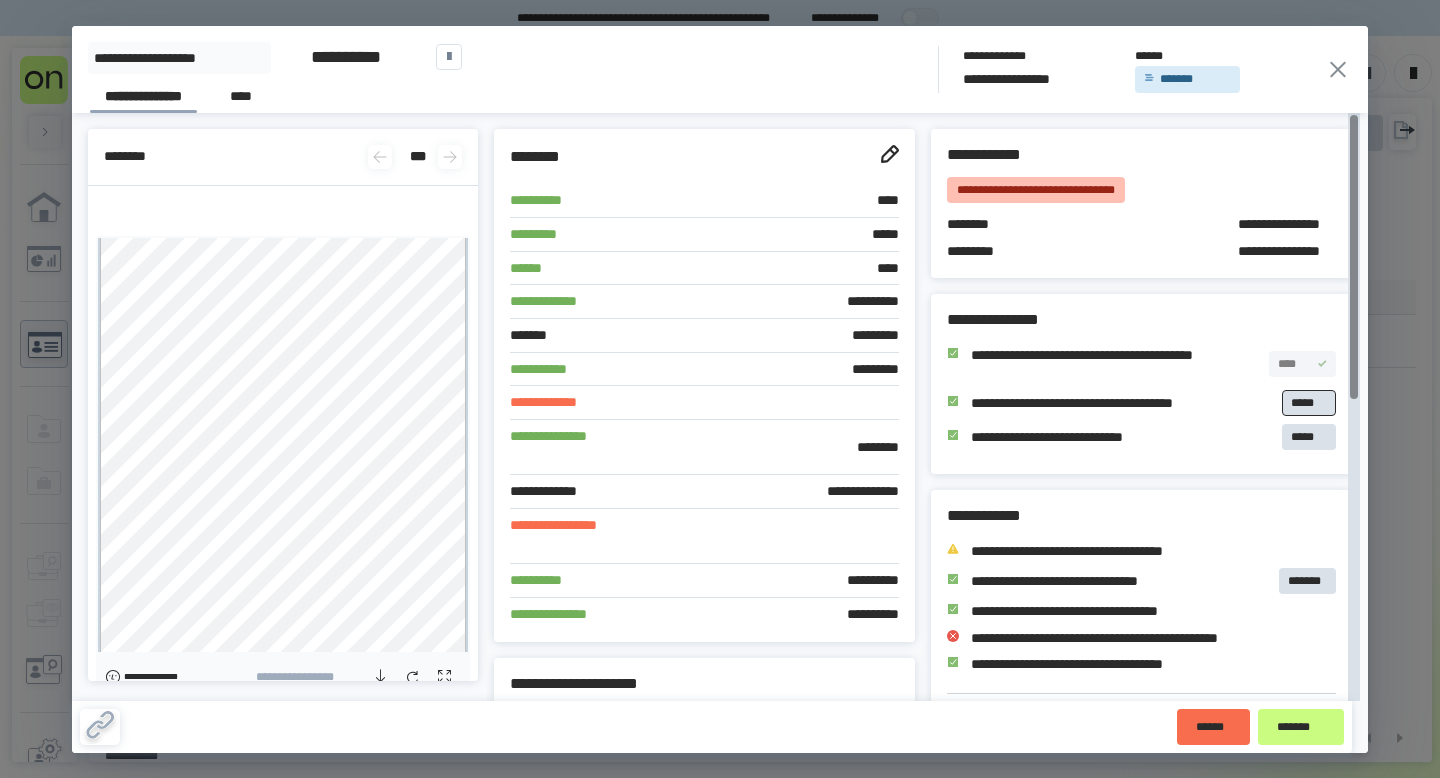 click on "*****" at bounding box center [1309, 403] 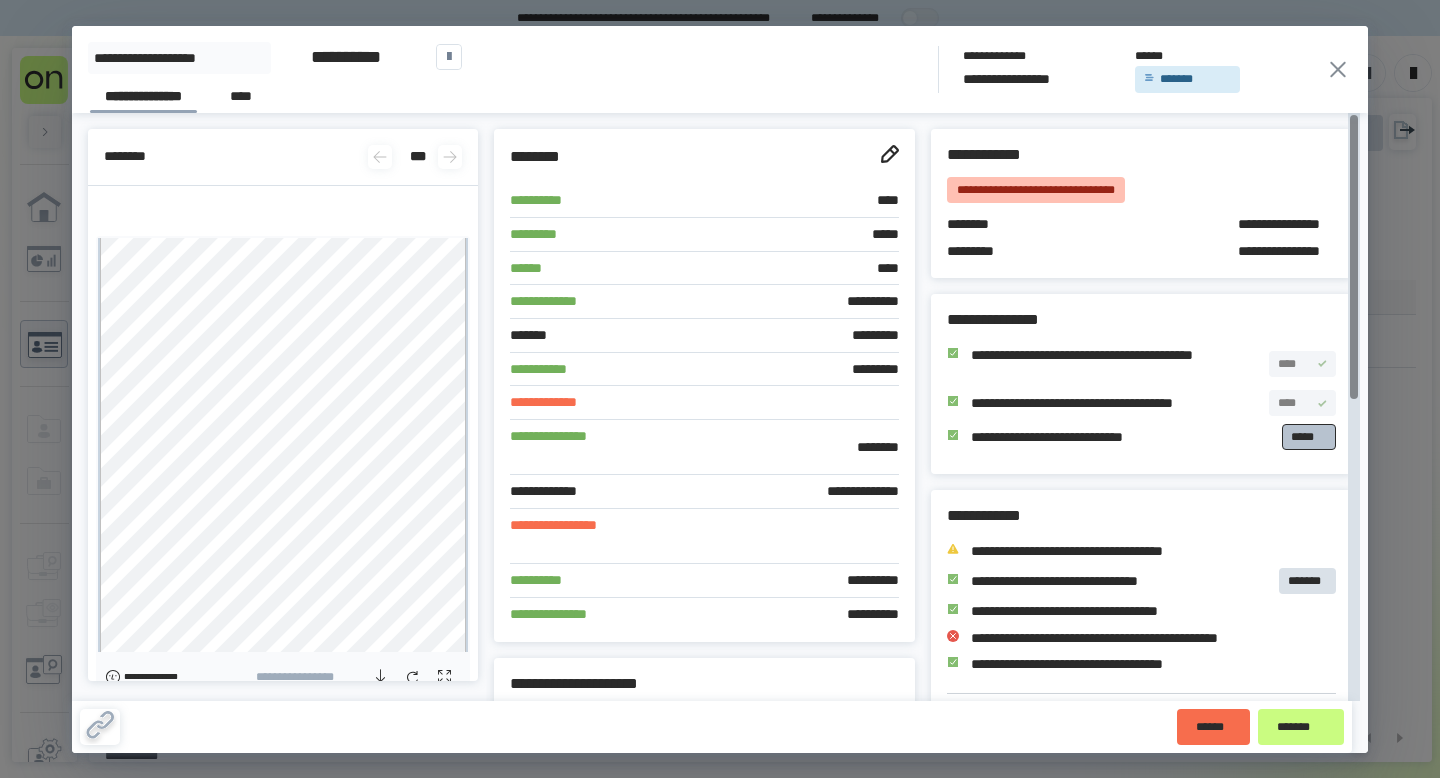click on "*****" at bounding box center (1309, 437) 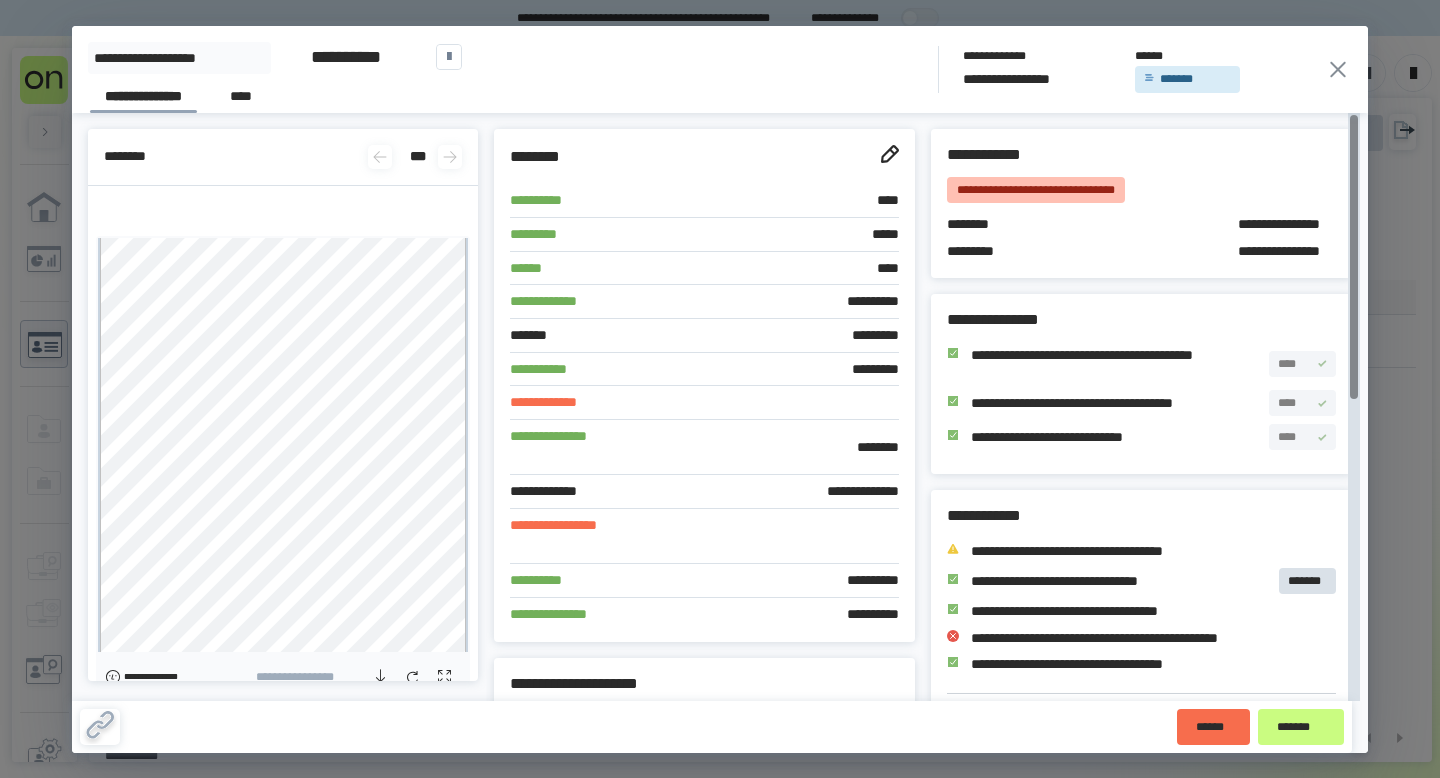 click on "****" at bounding box center [1302, 437] 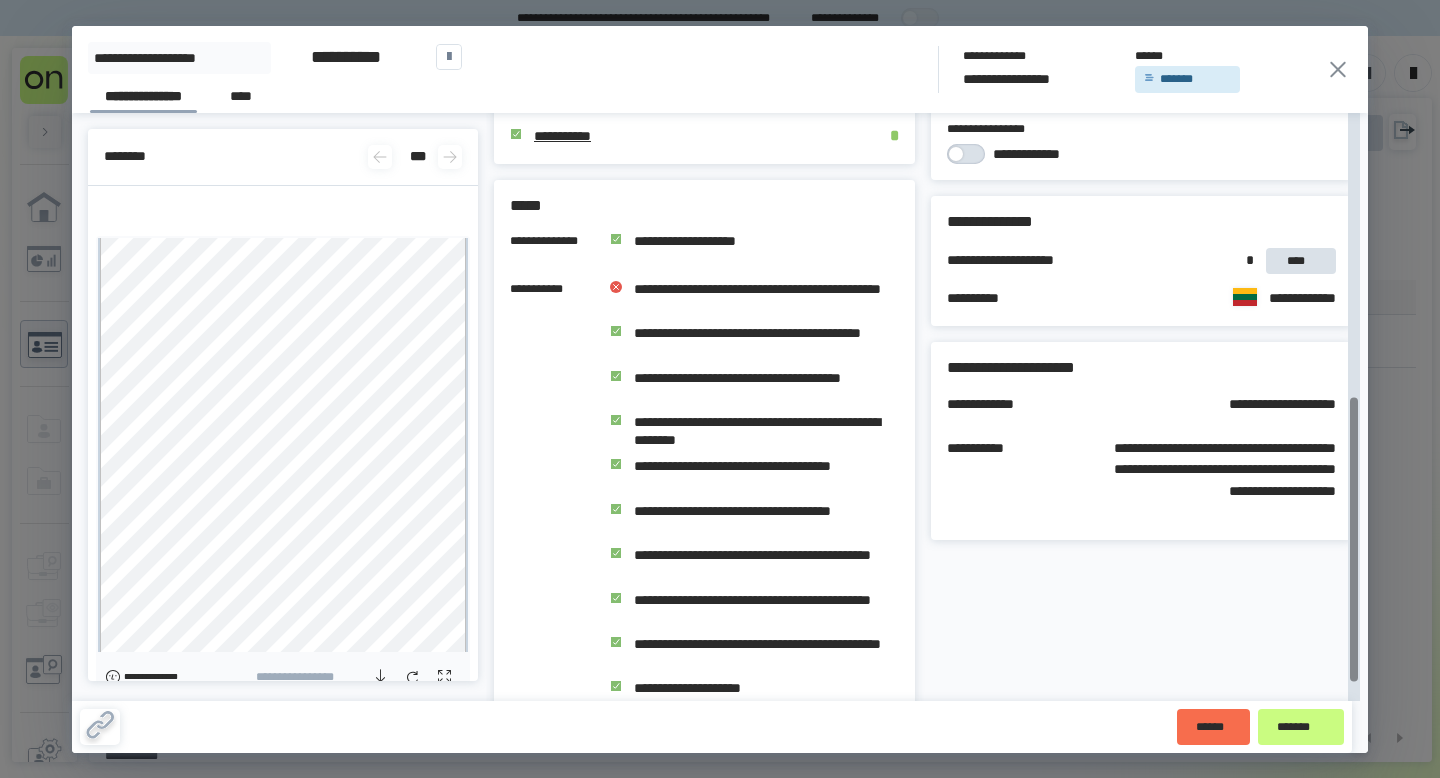 scroll, scrollTop: 619, scrollLeft: 0, axis: vertical 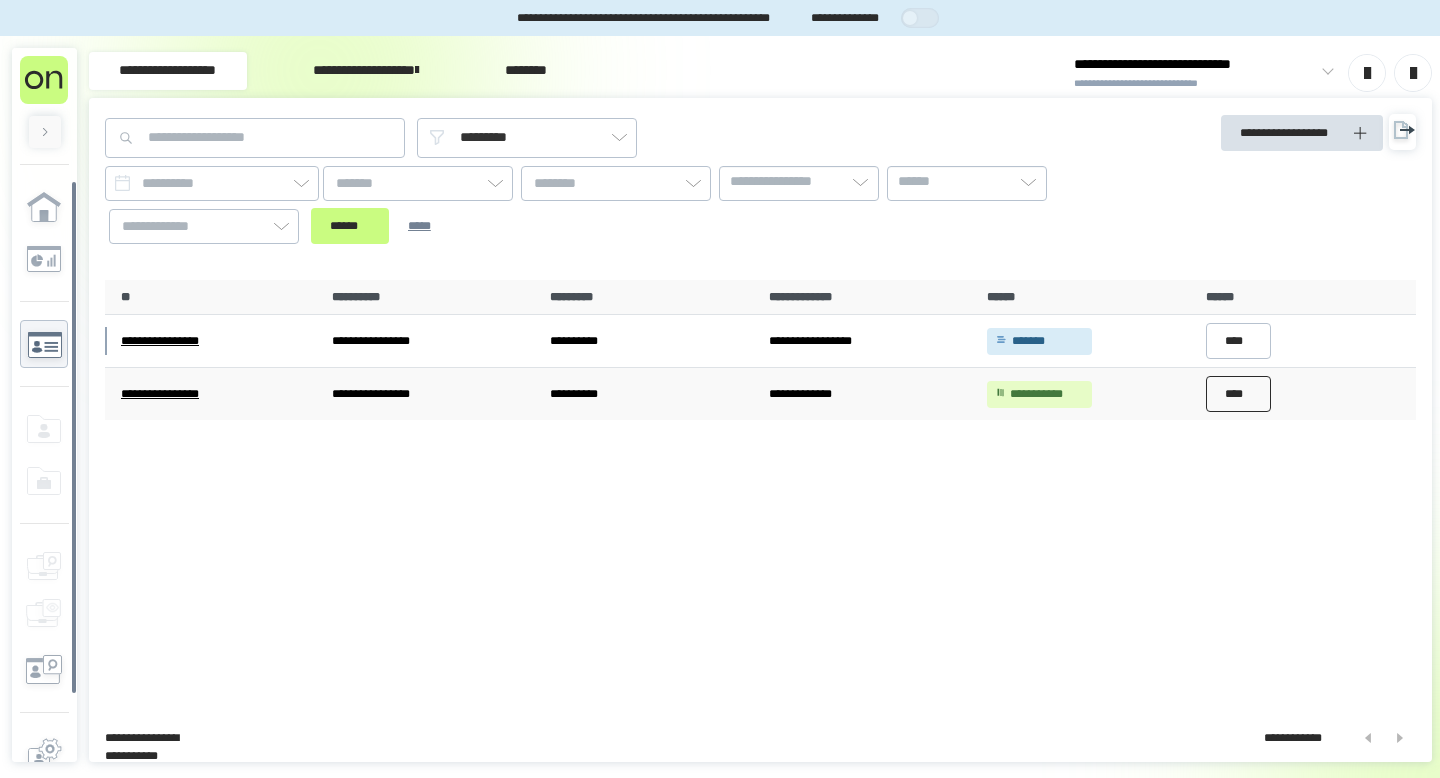 click on "****" at bounding box center [1239, 394] 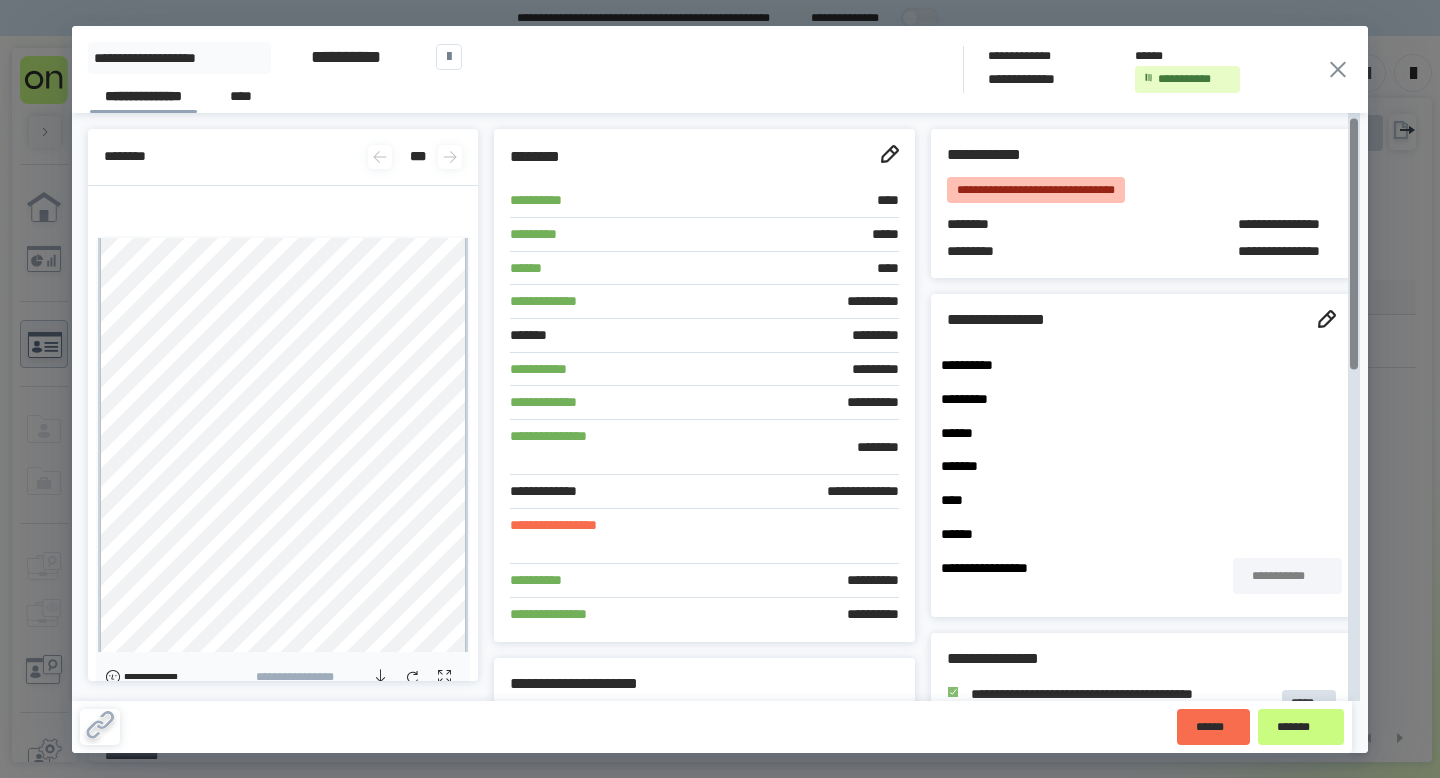scroll, scrollTop: 28, scrollLeft: 0, axis: vertical 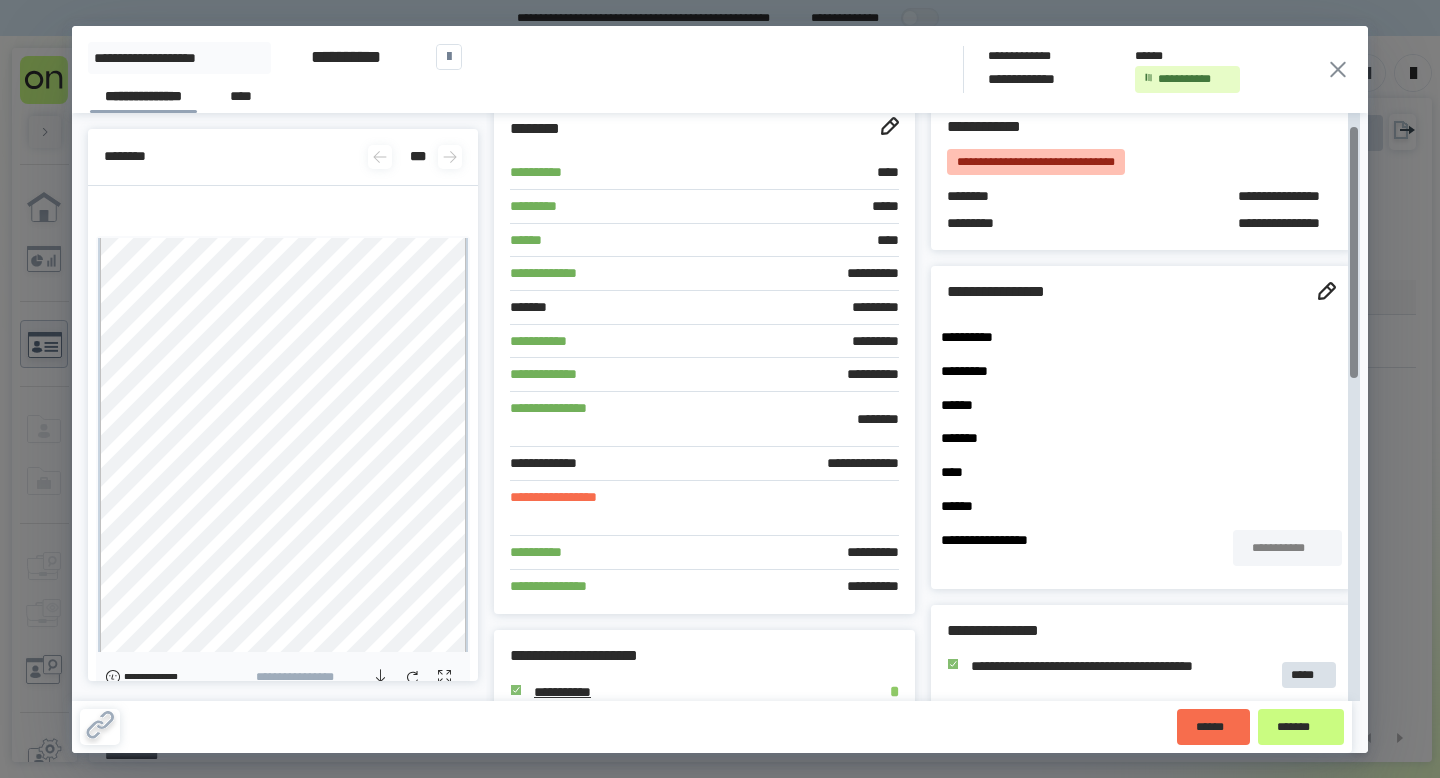 click on "**********" at bounding box center (720, 389) 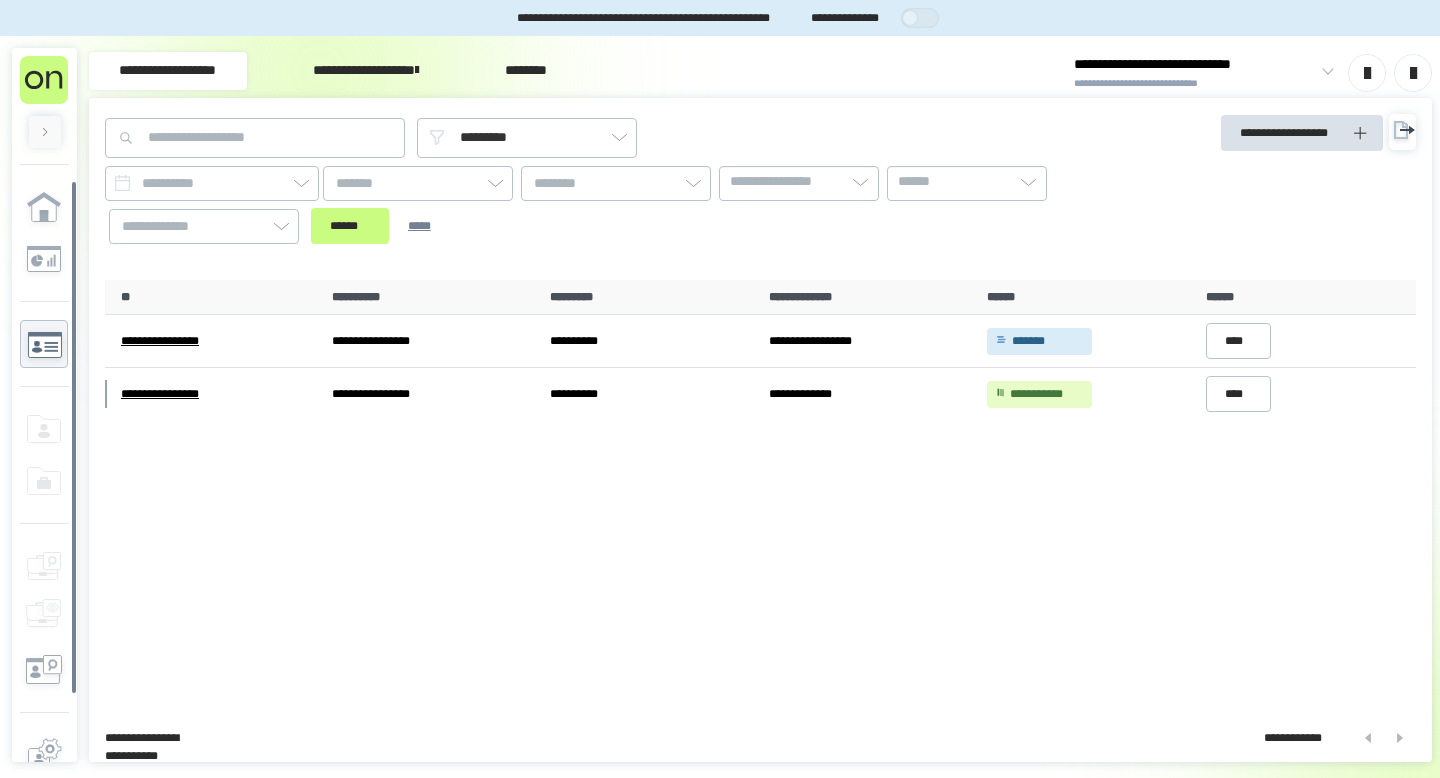 click on "**********" at bounding box center [366, 71] 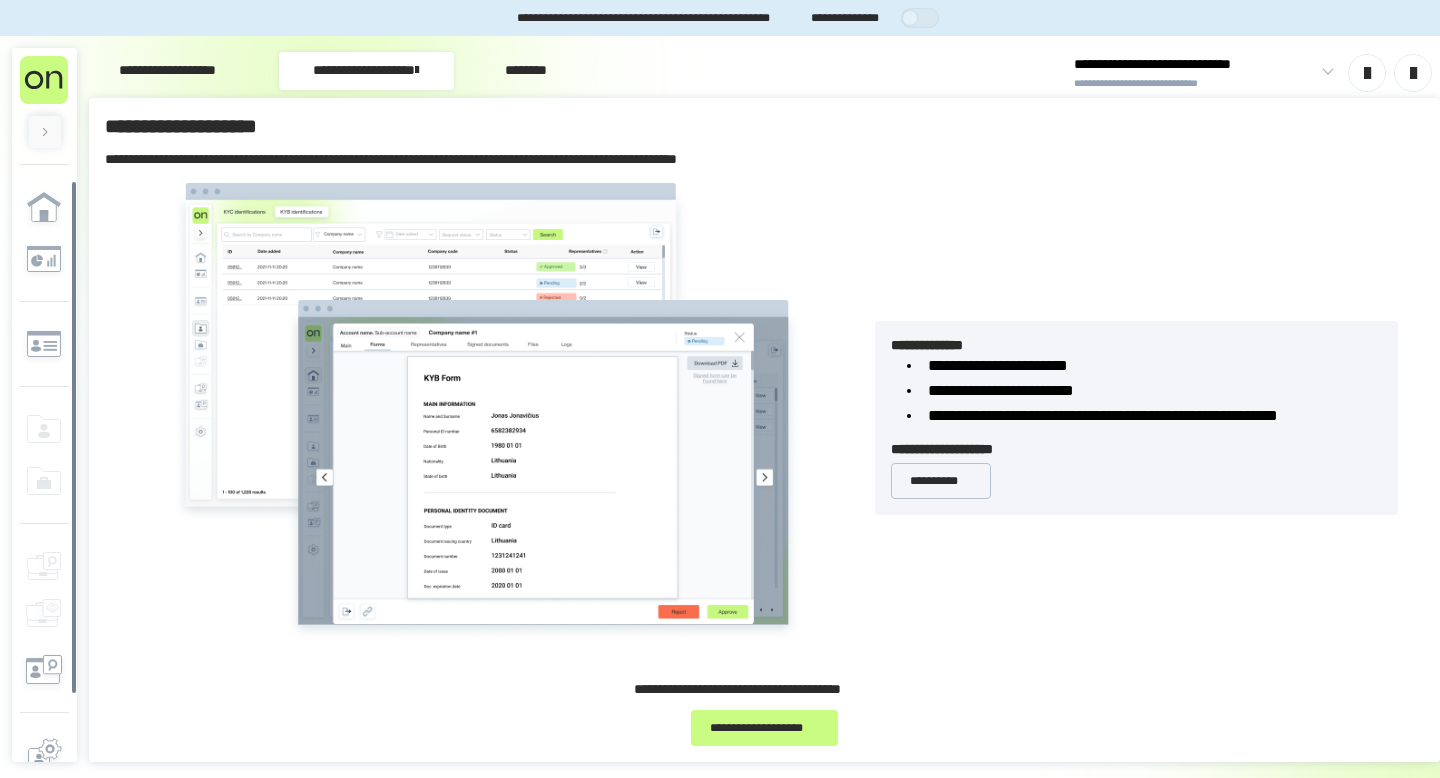 click on "********" at bounding box center [526, 71] 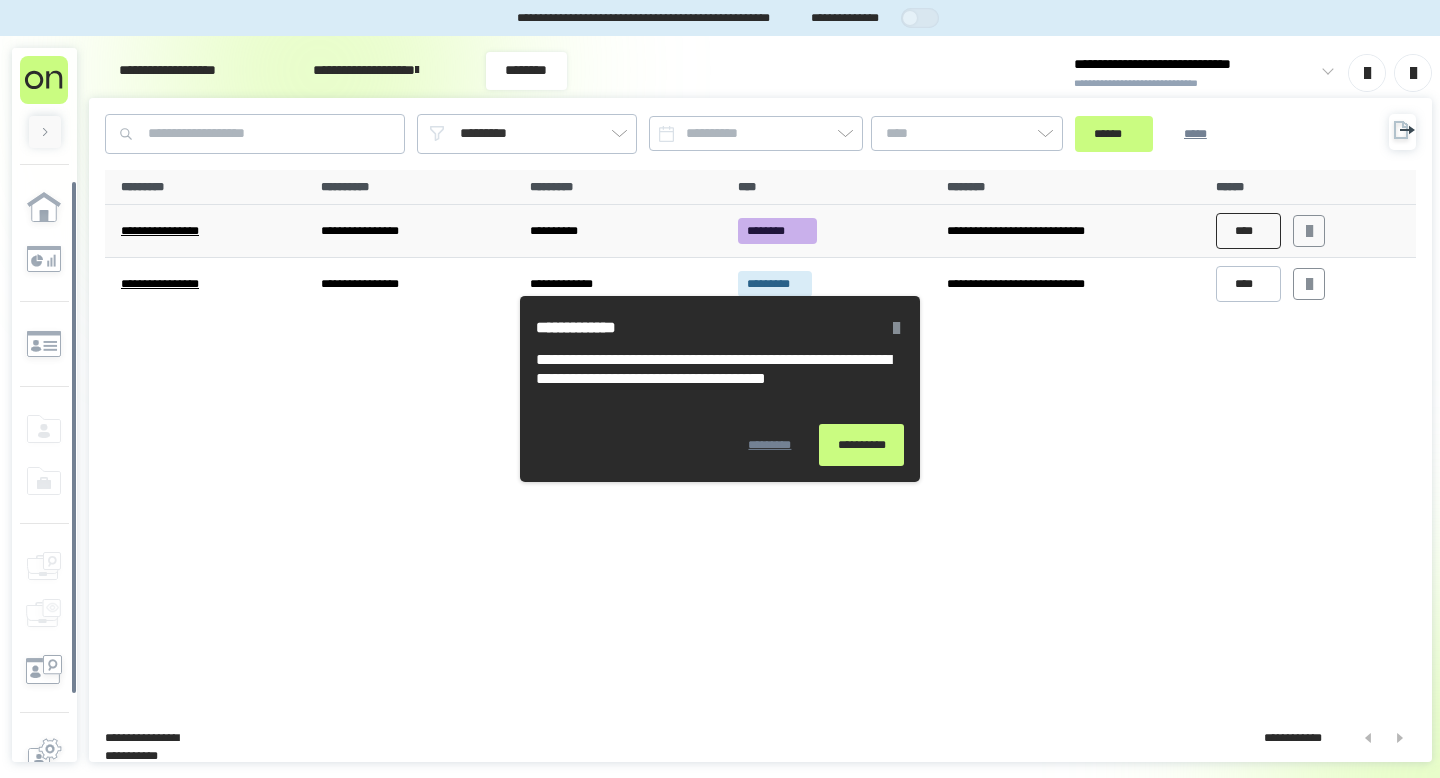 click on "****" at bounding box center (1249, 231) 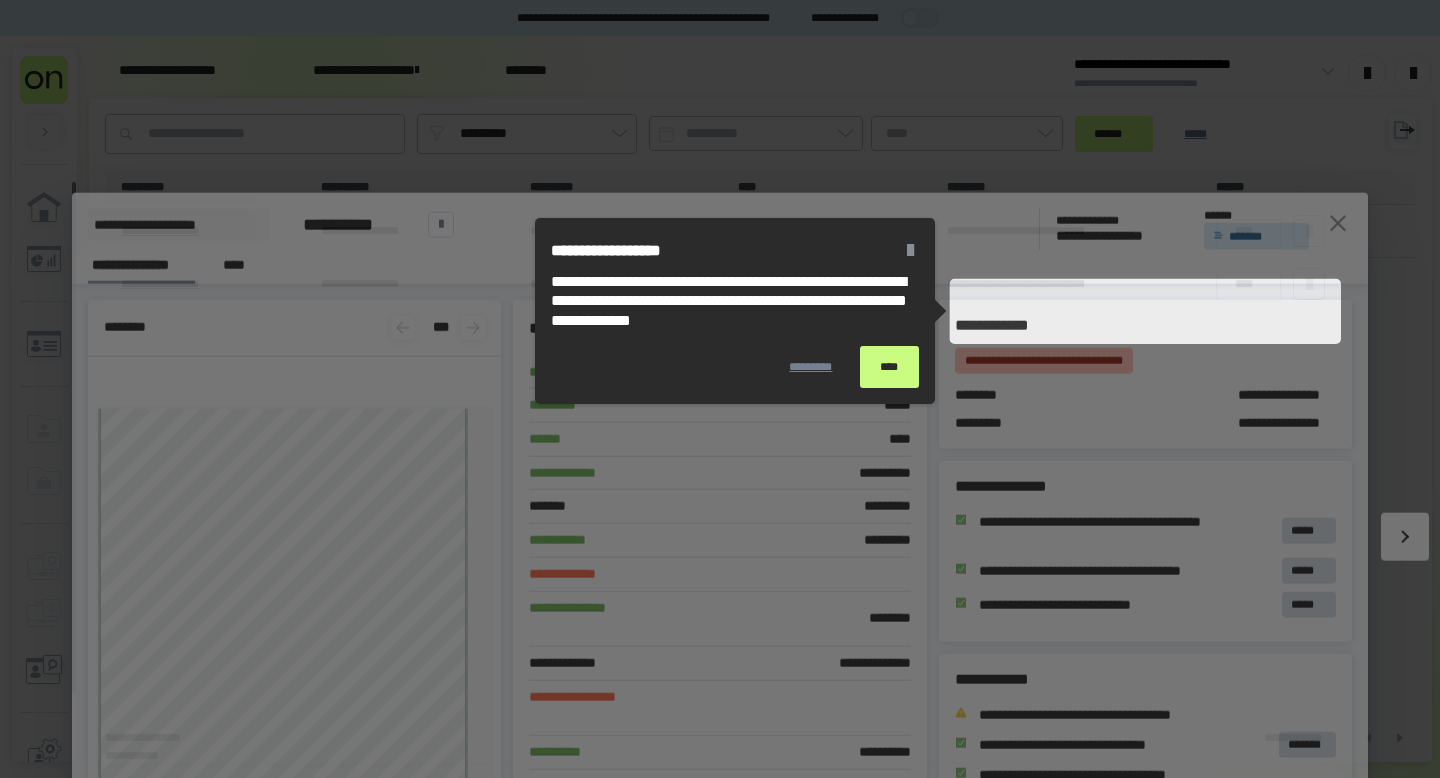 scroll, scrollTop: 572, scrollLeft: 0, axis: vertical 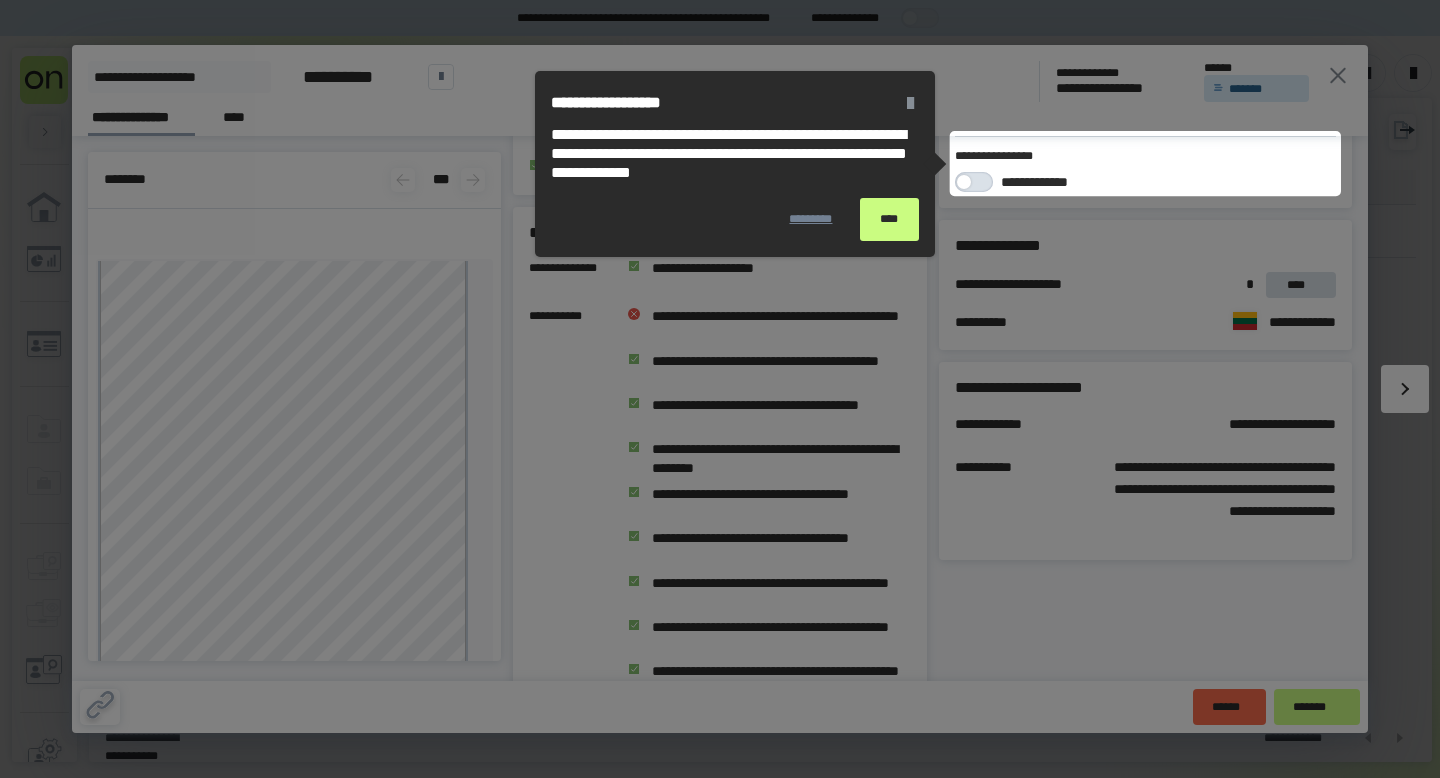 click on "********* ****" at bounding box center (735, 227) 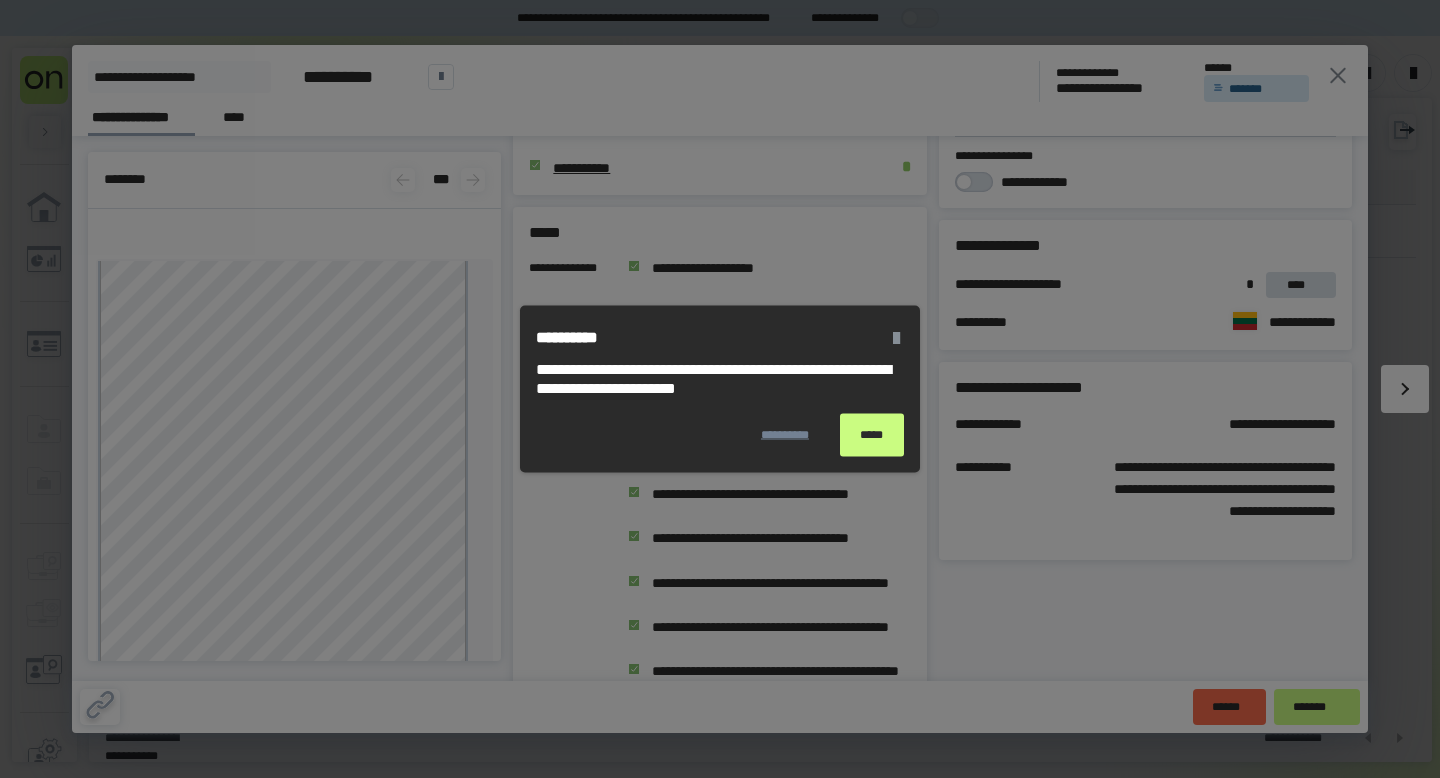 click on "*****" at bounding box center [872, 435] 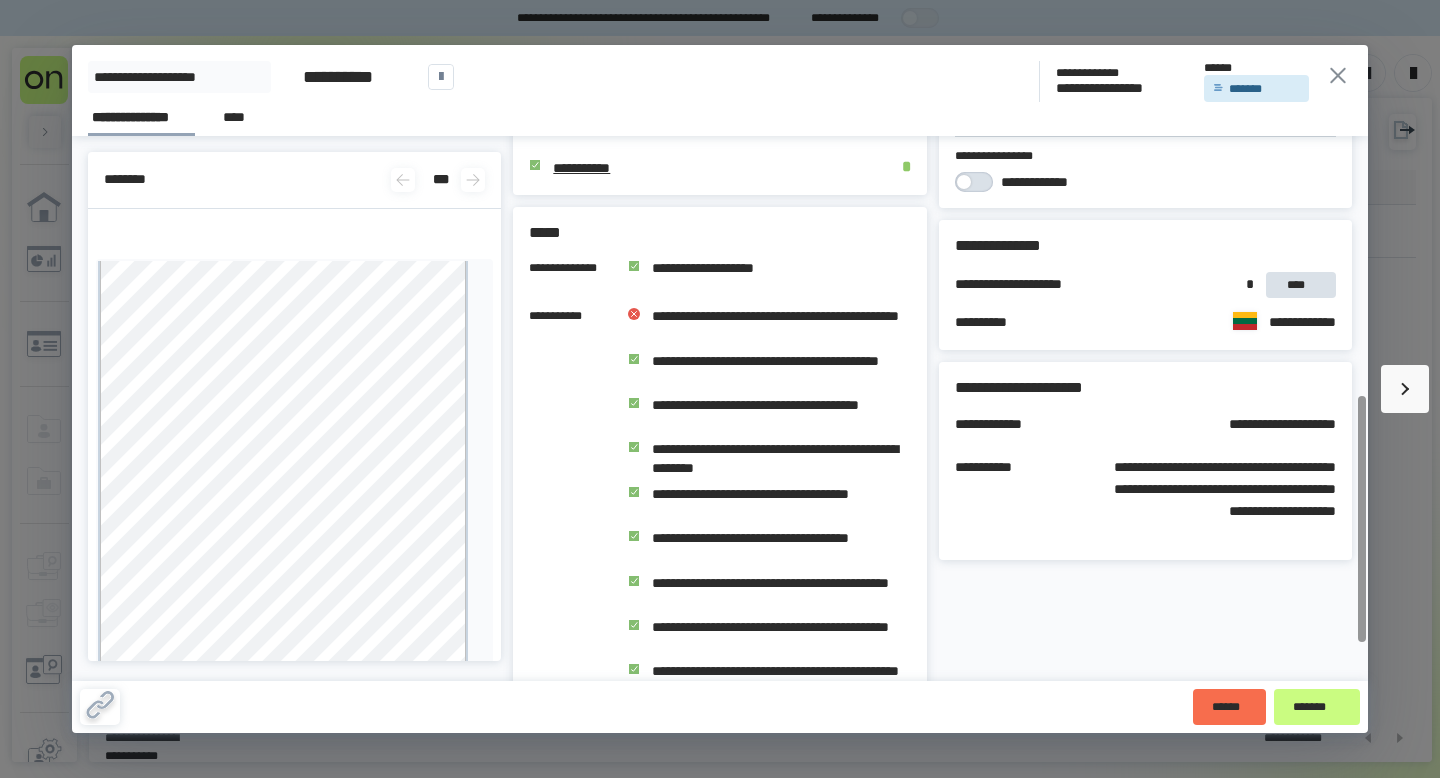 click 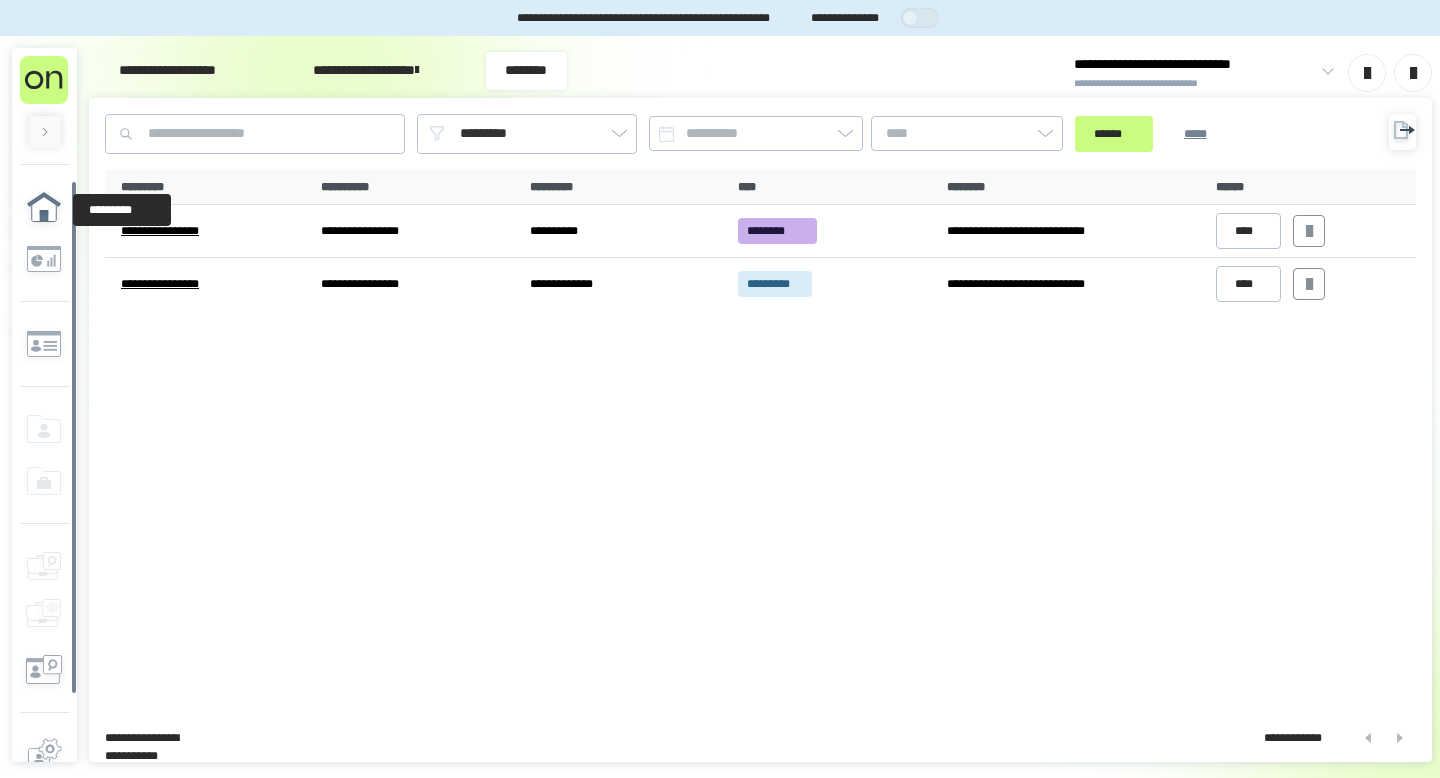 click 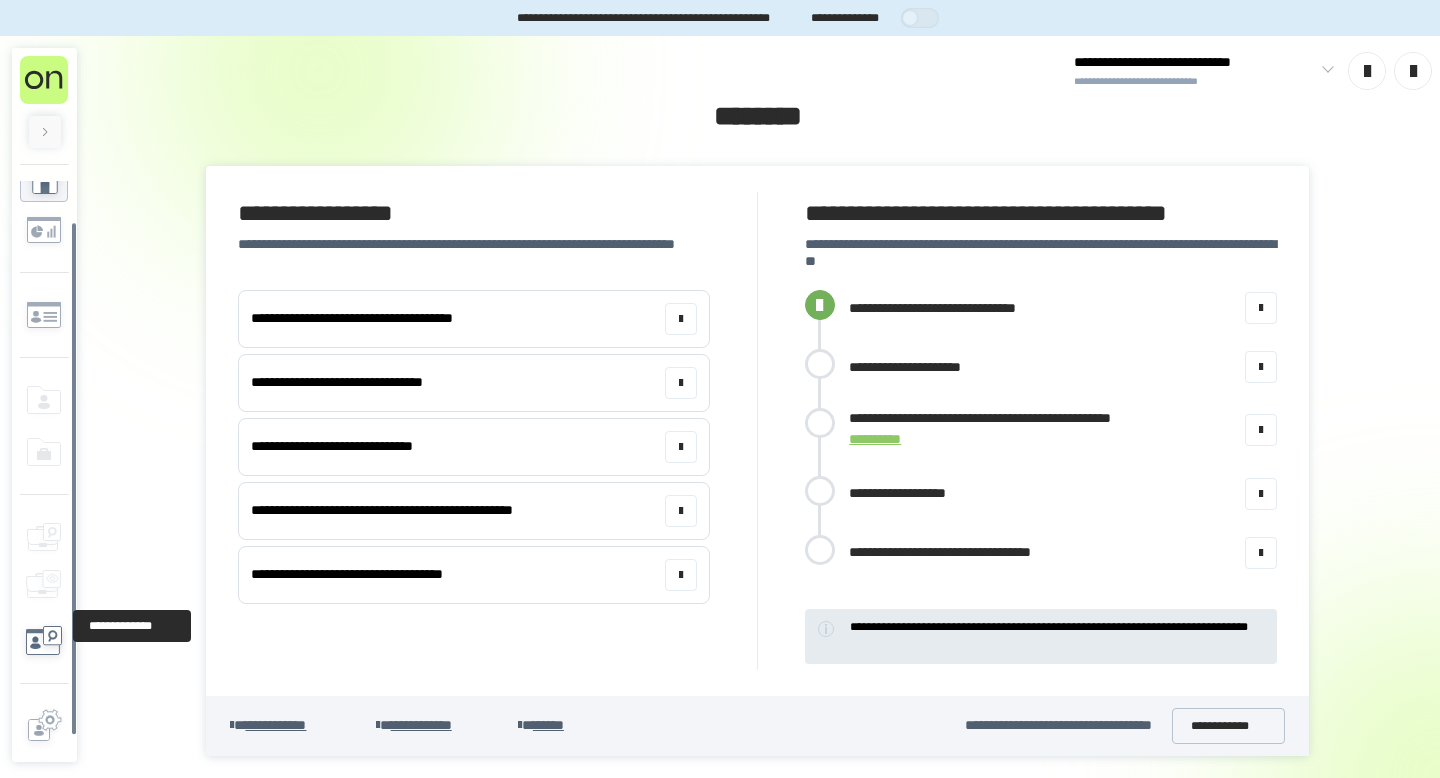 scroll, scrollTop: 71, scrollLeft: 0, axis: vertical 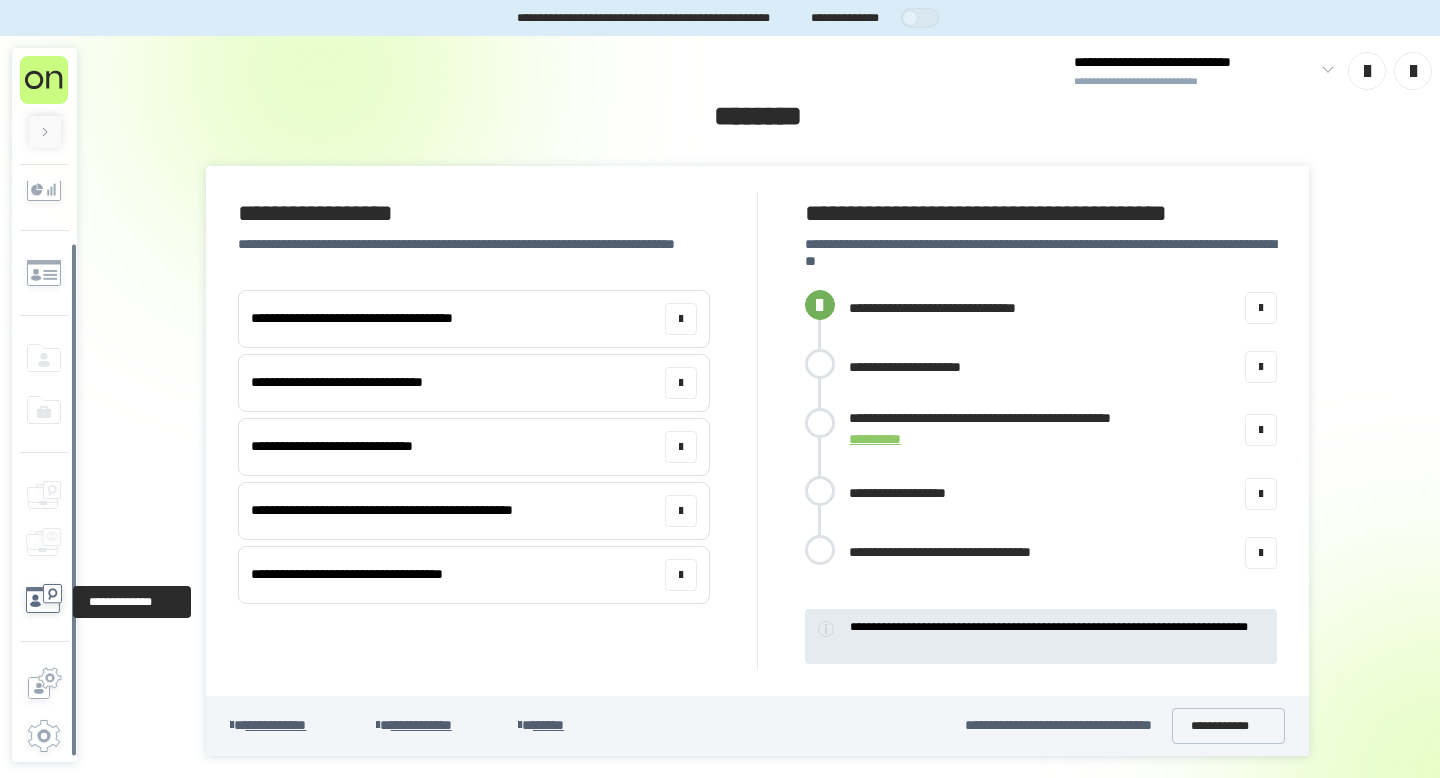 click 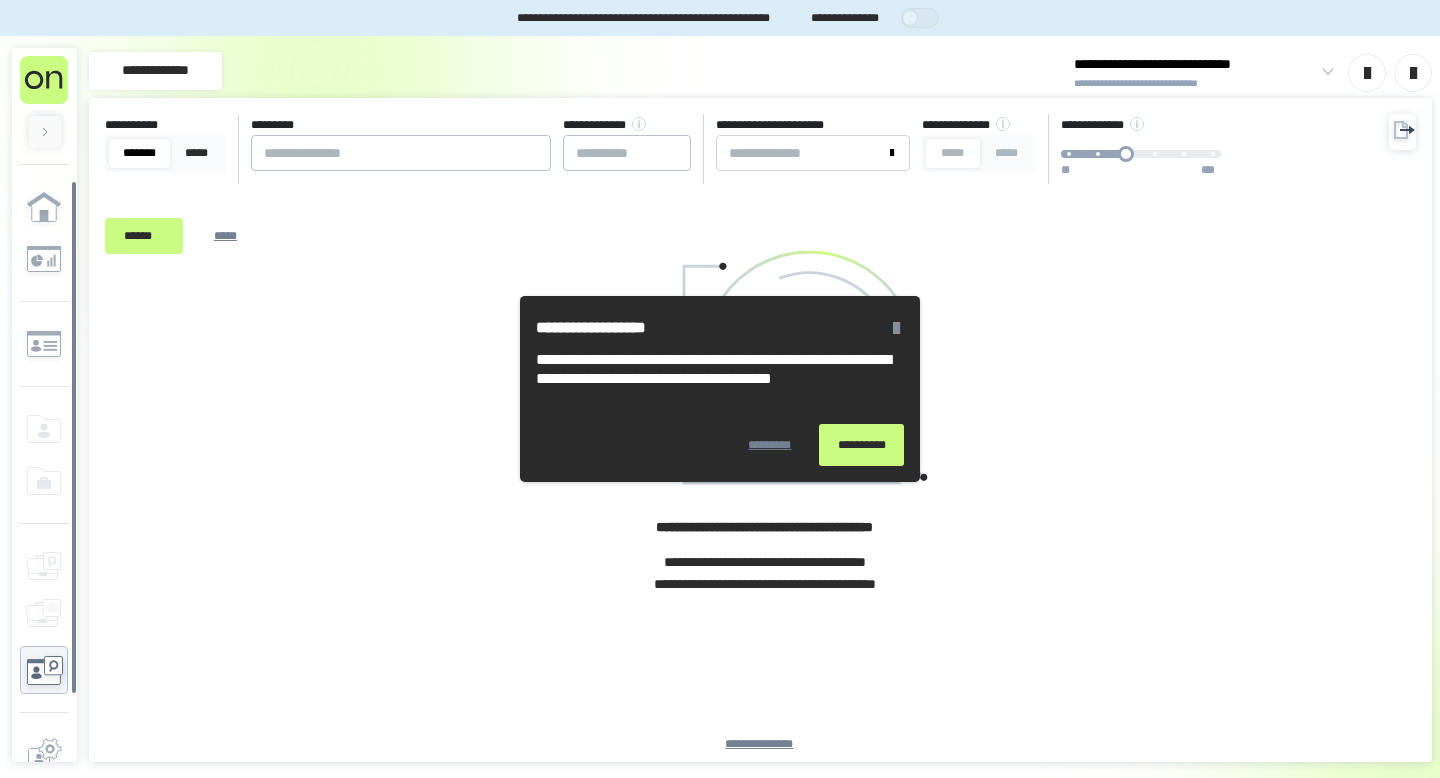 click on "**********" at bounding box center (861, 445) 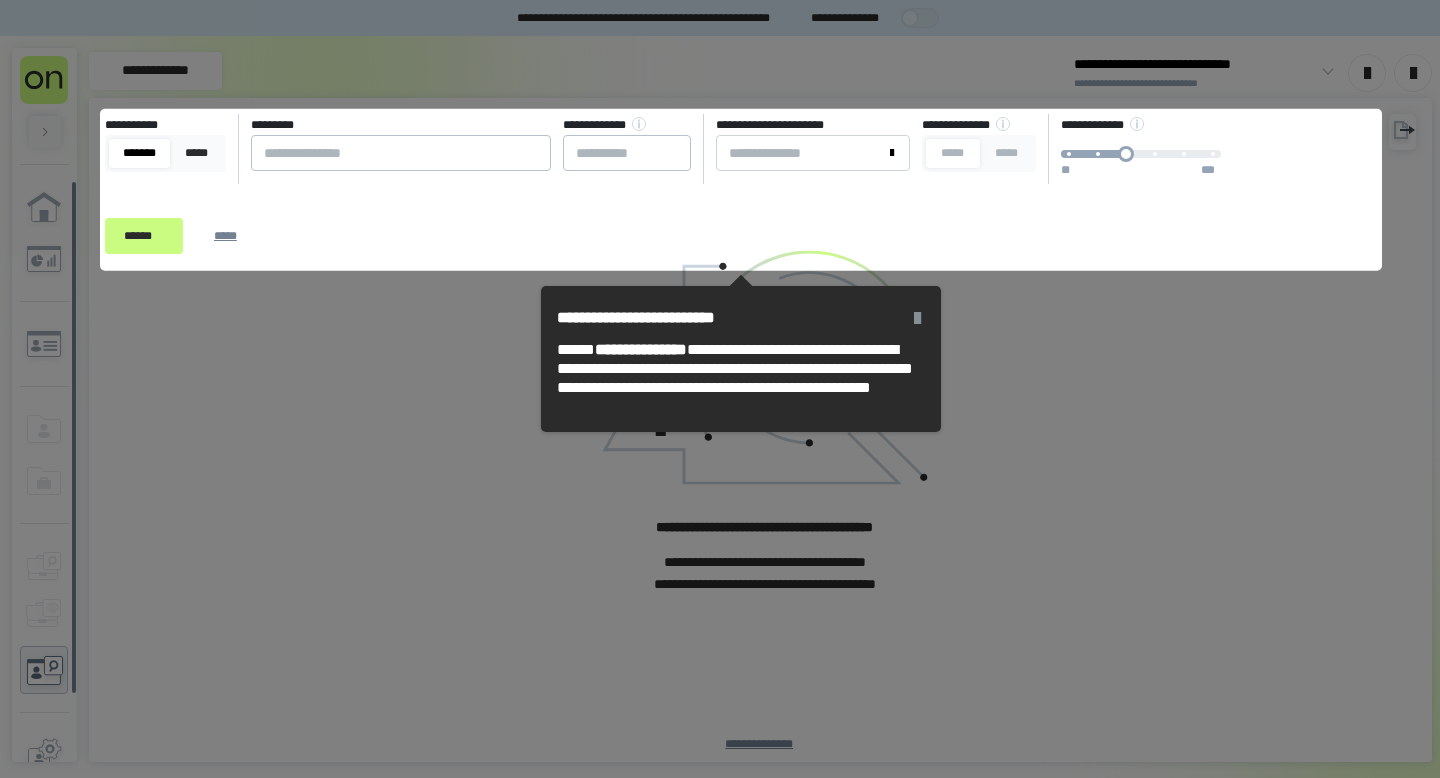 click 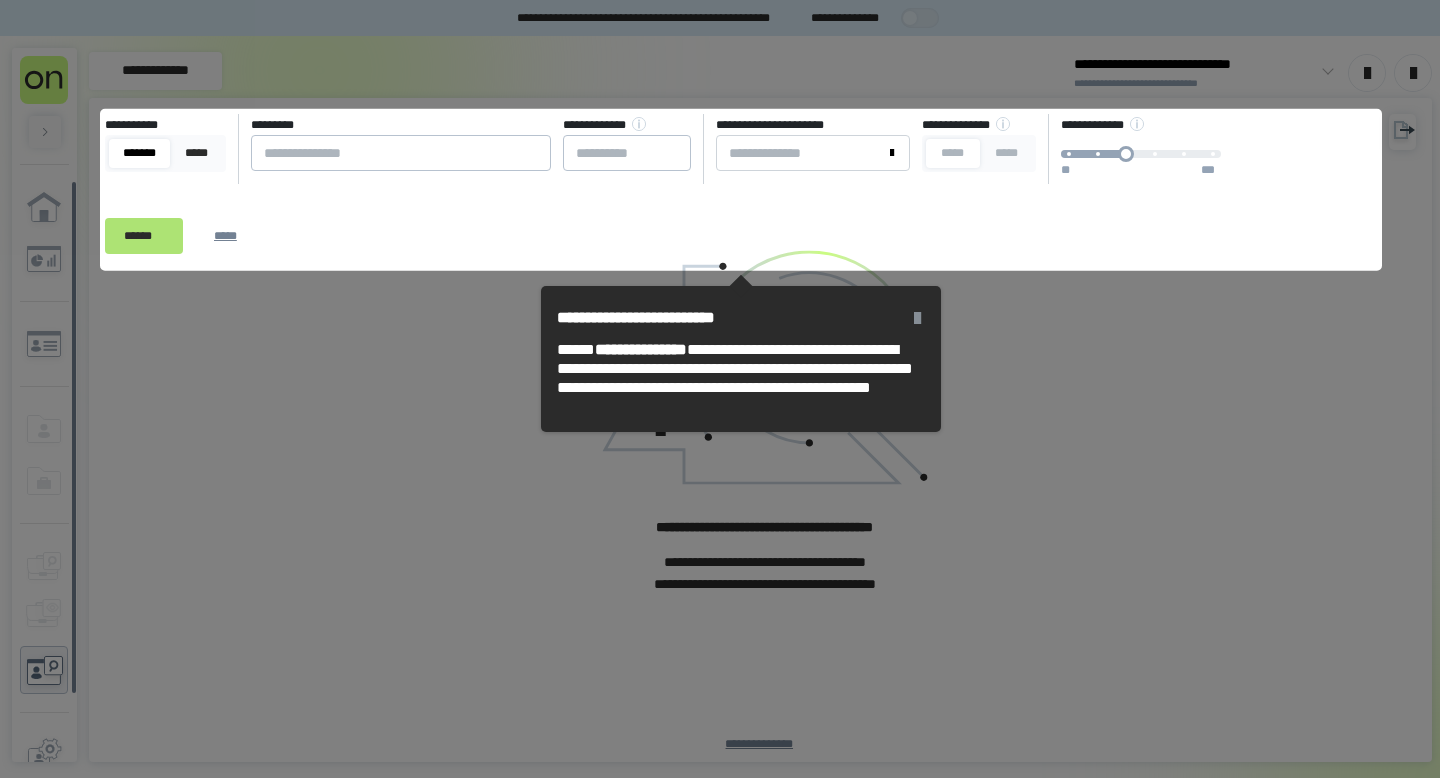 click on "******" at bounding box center [144, 236] 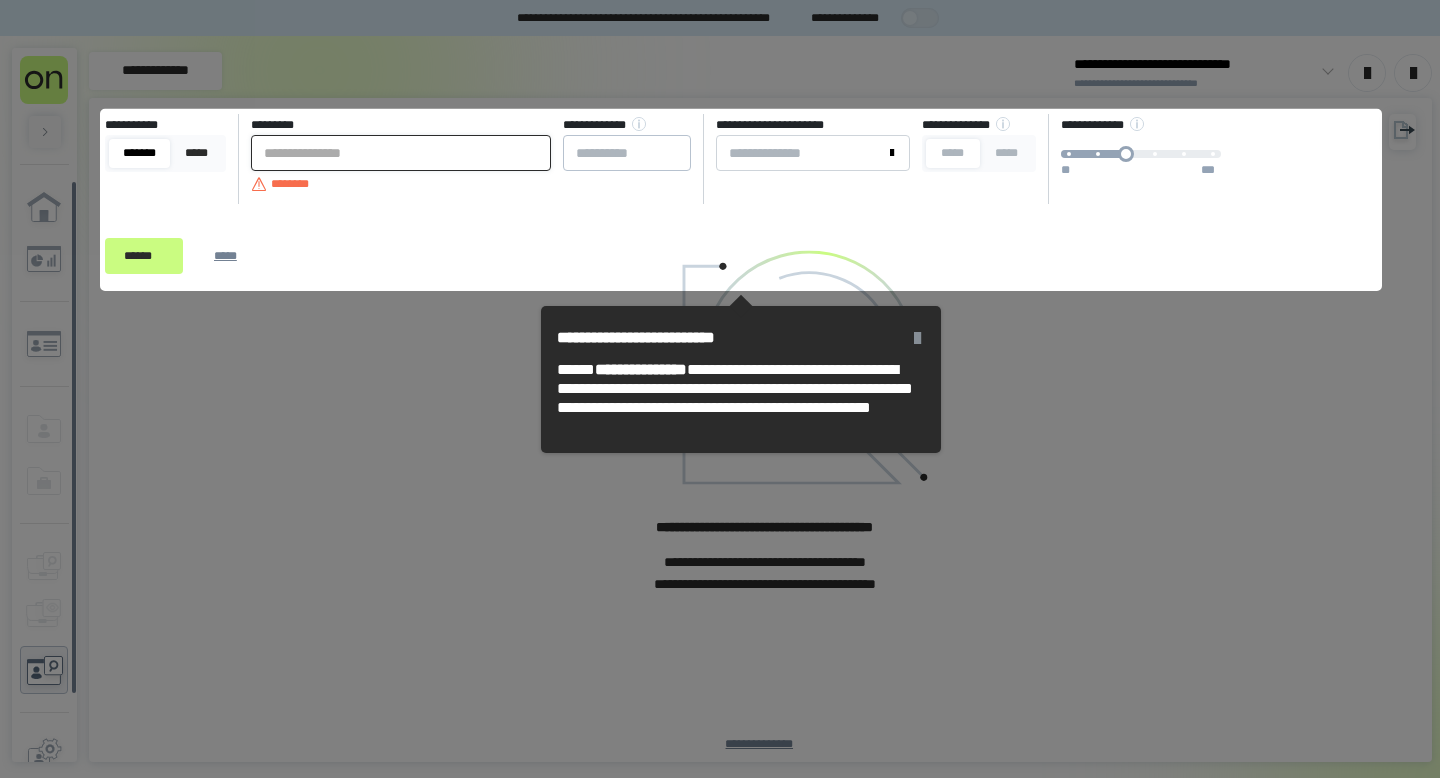 click at bounding box center (401, 153) 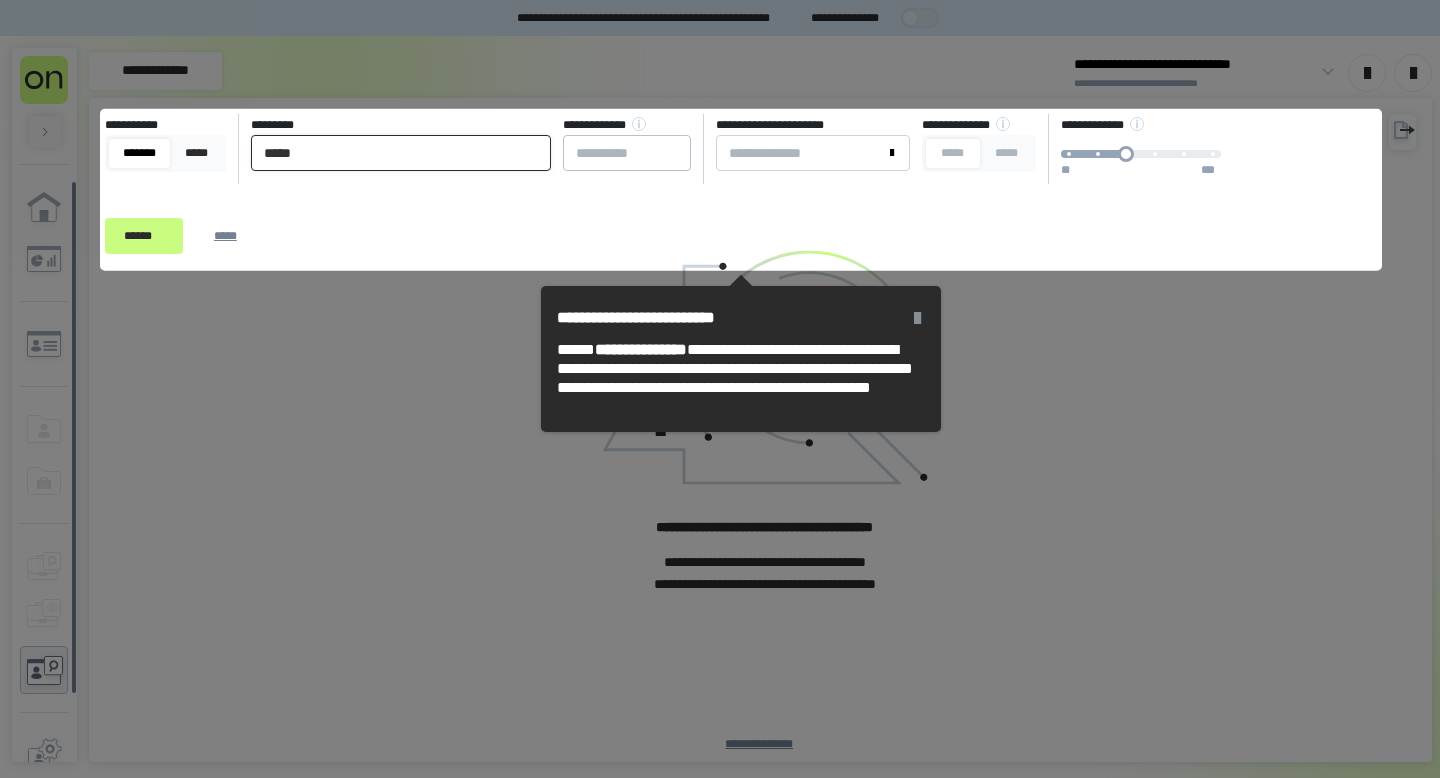 click on "*****" at bounding box center [401, 153] 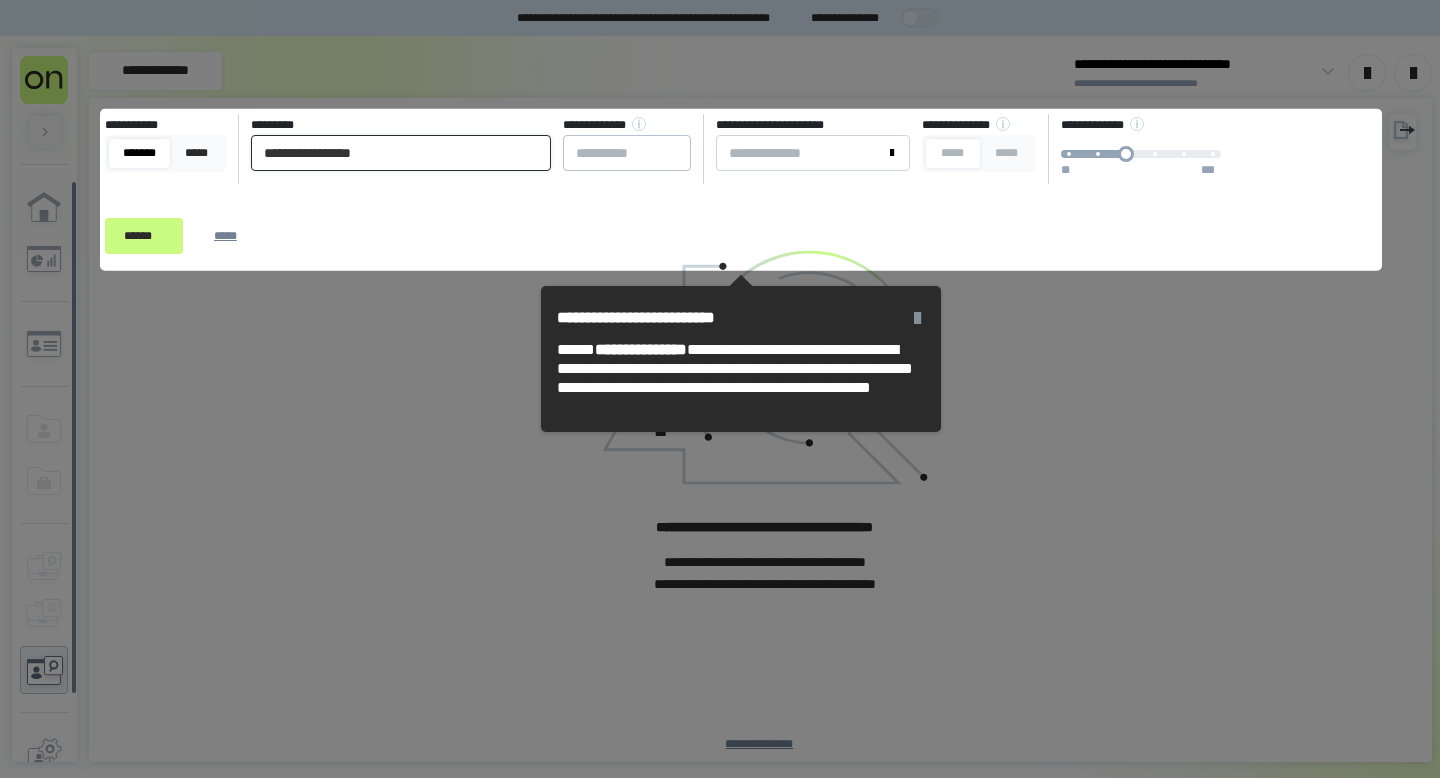 type on "**********" 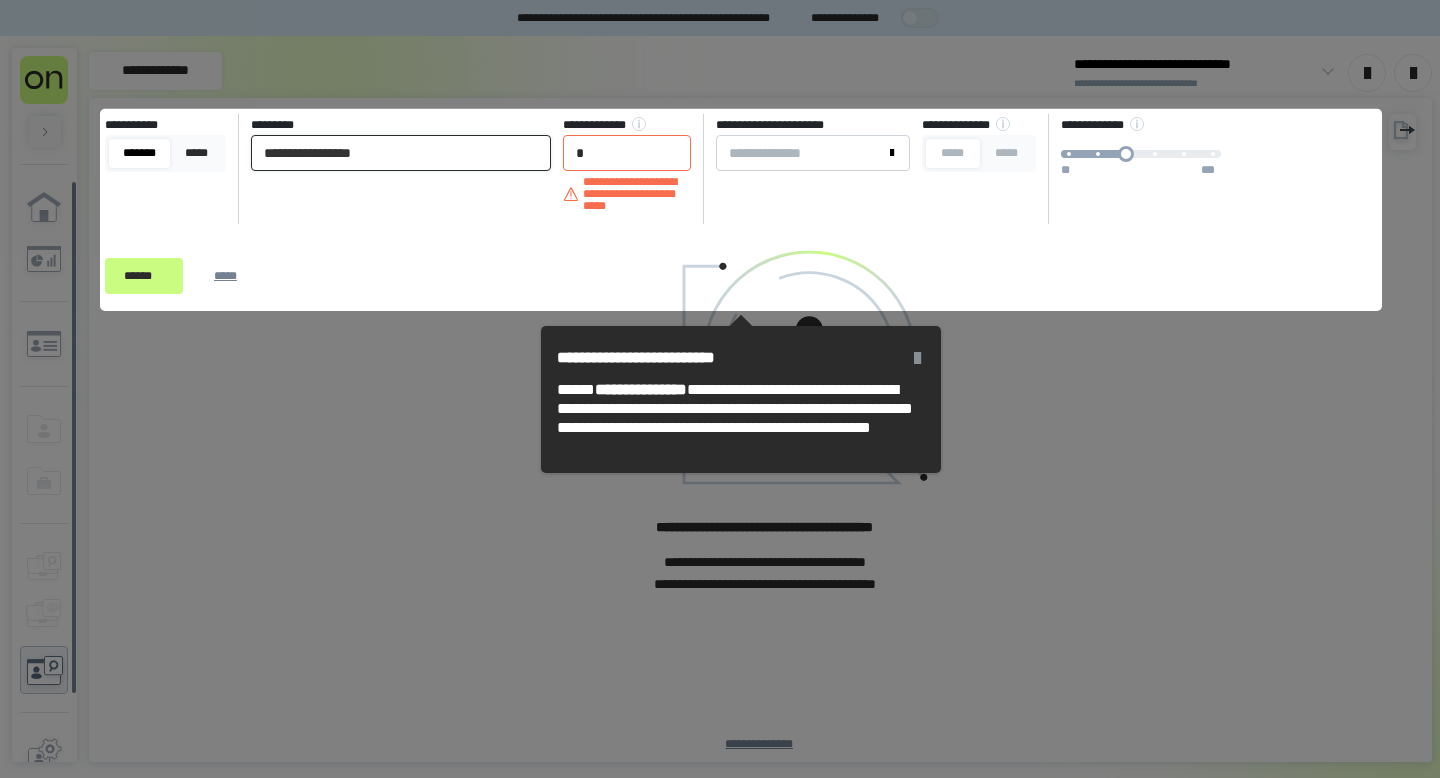 click on "**********" at bounding box center [401, 153] 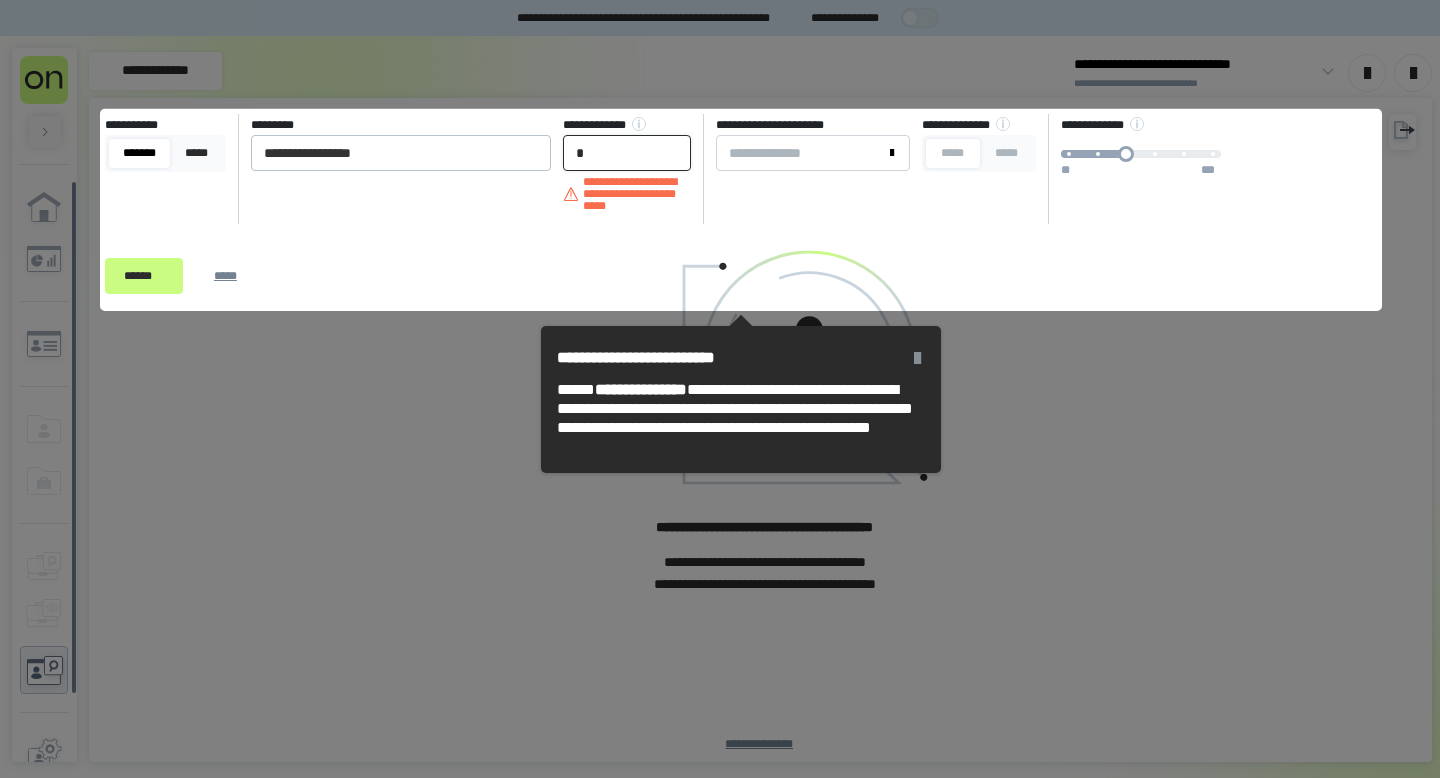 click on "*" at bounding box center (627, 153) 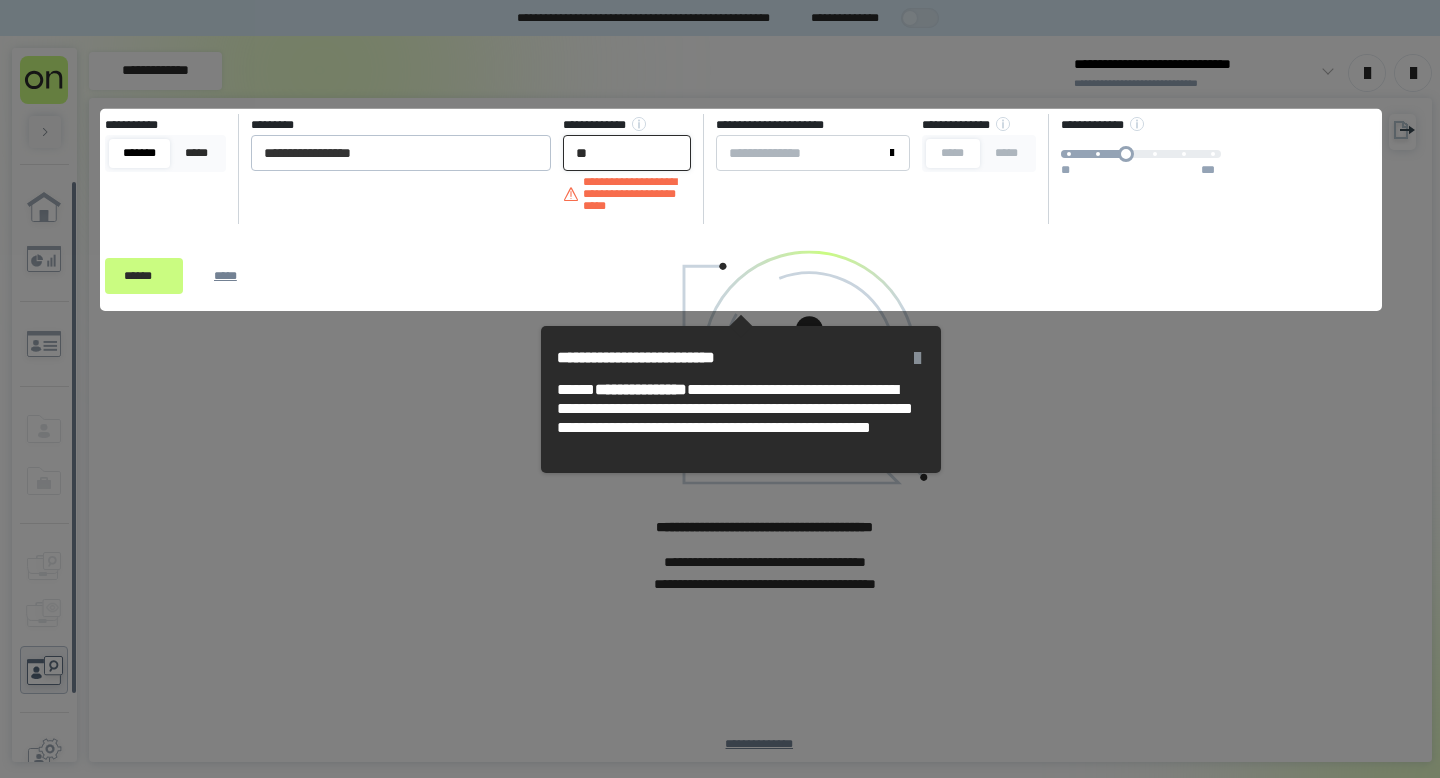 type on "*" 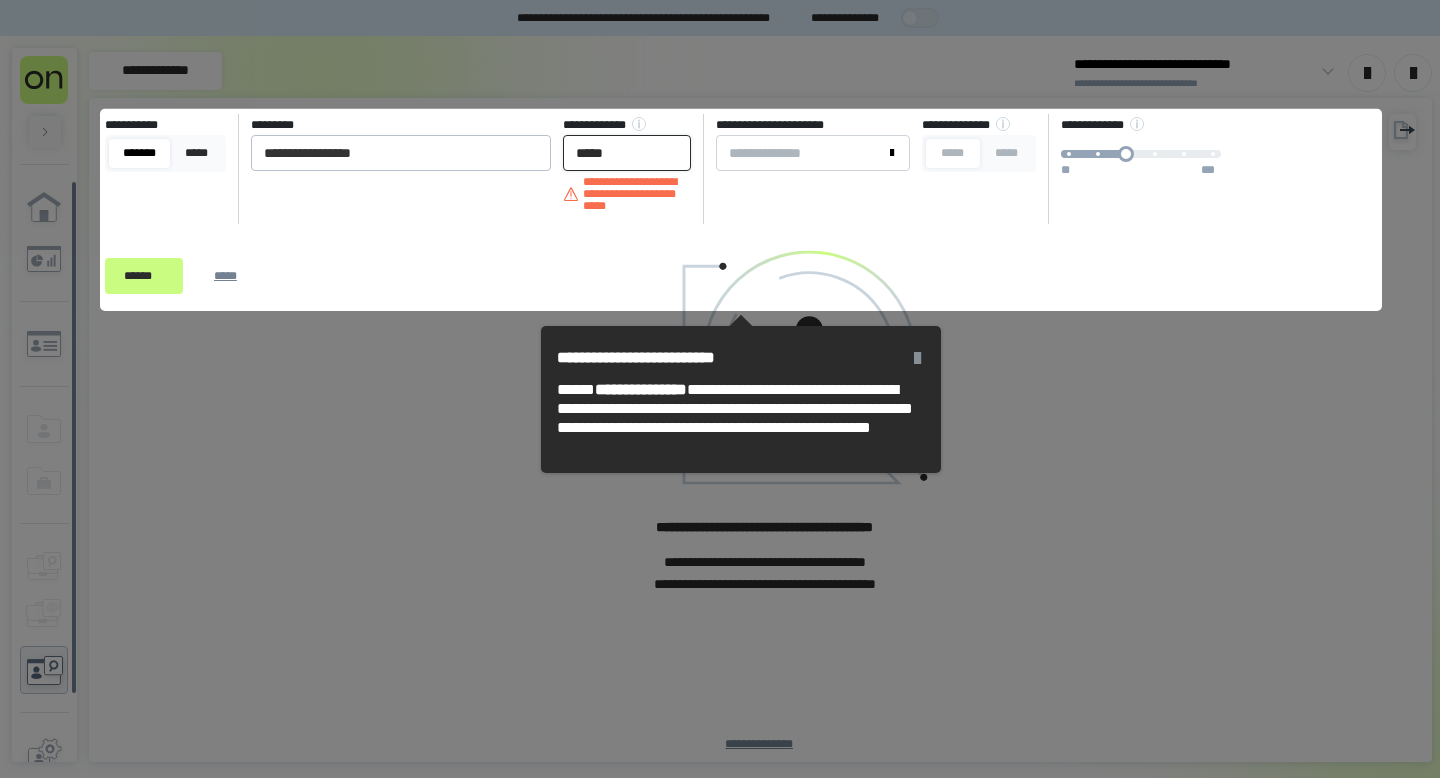 click on "*****" at bounding box center (627, 153) 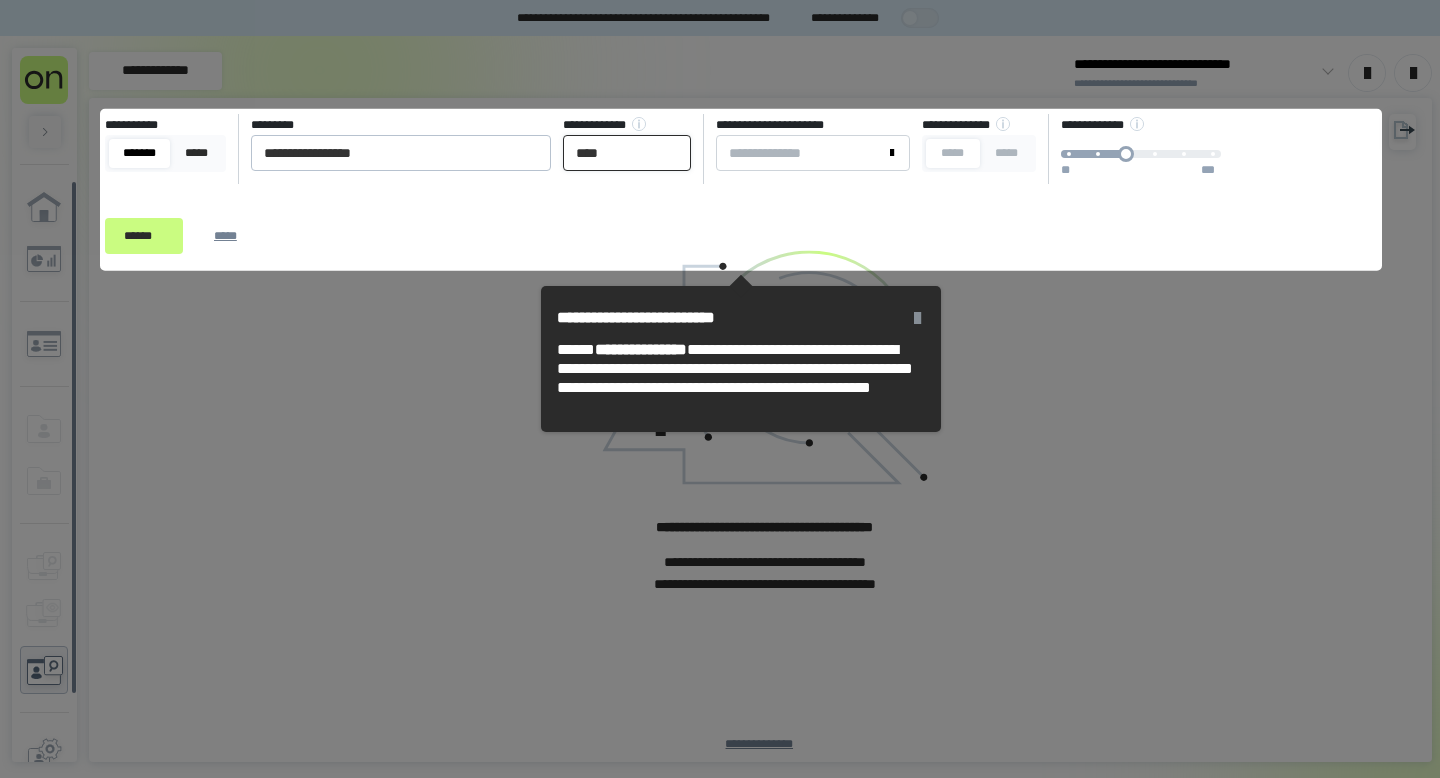 click on "****" at bounding box center [627, 153] 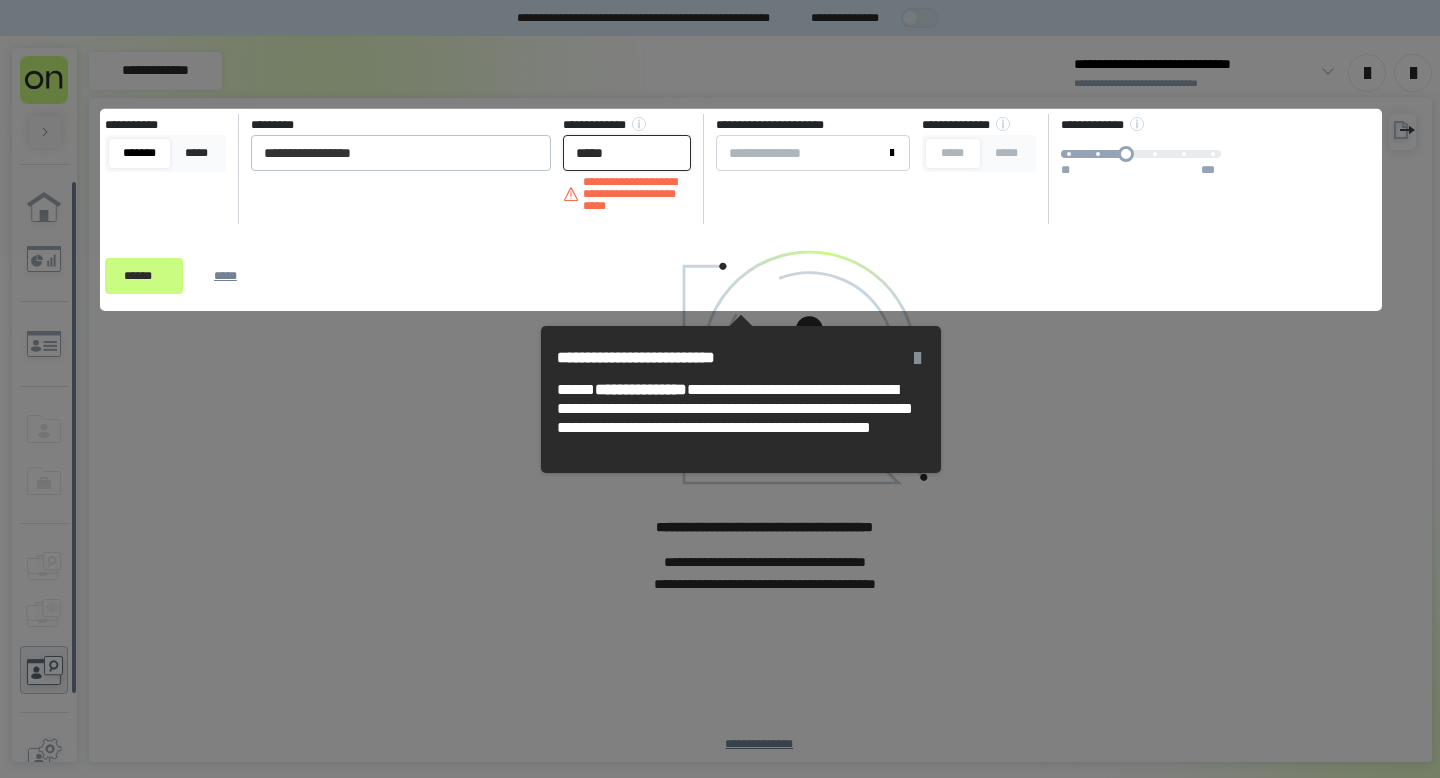 click on "*****" at bounding box center [627, 153] 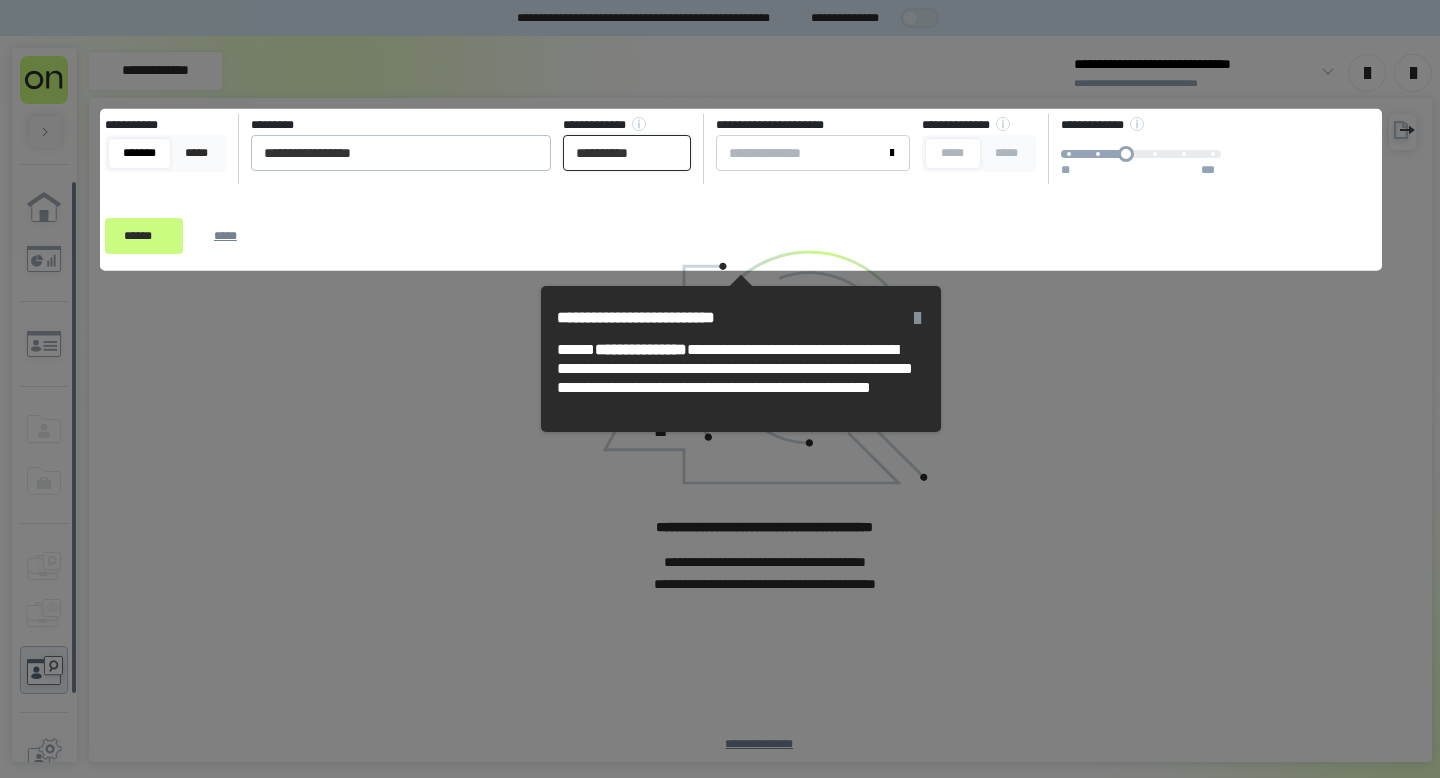 type on "**********" 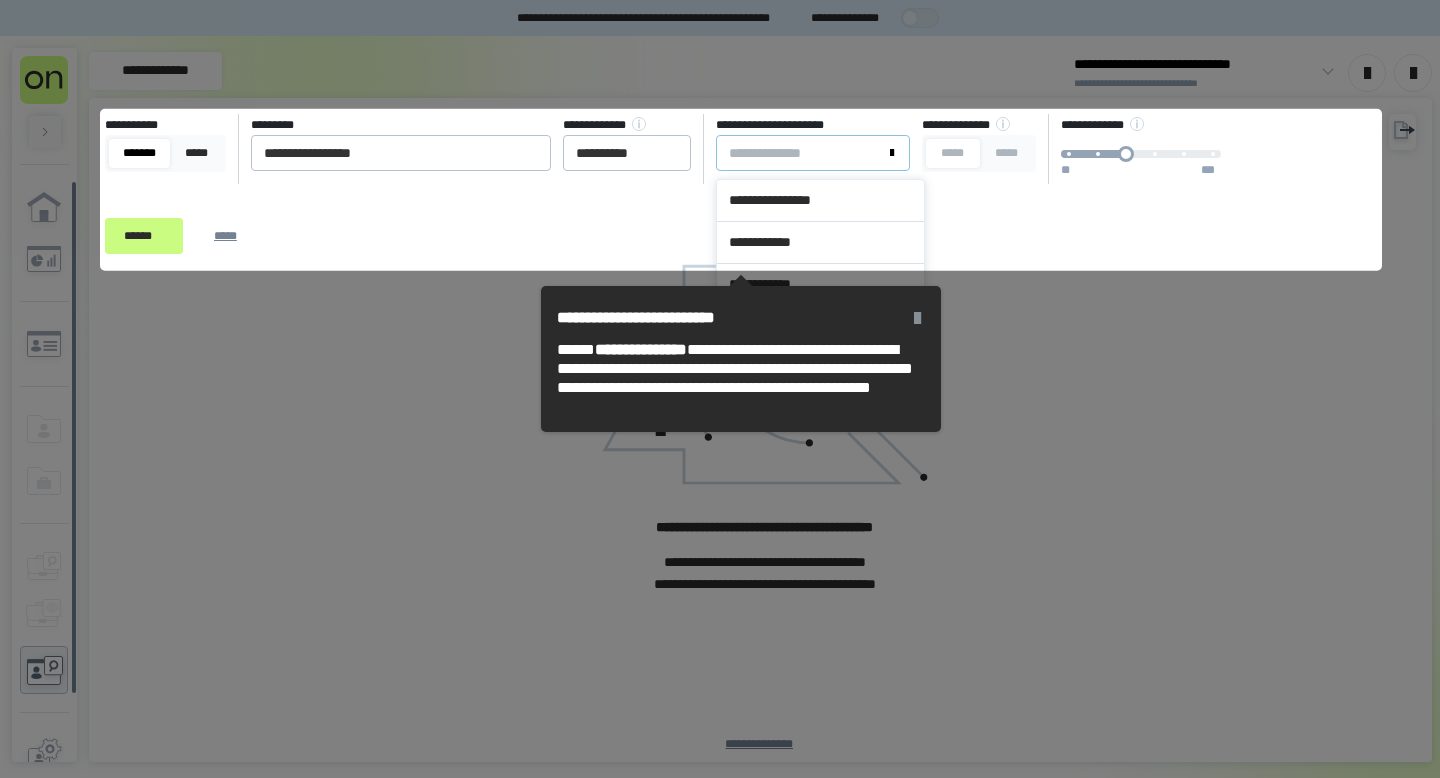 click on "**********" at bounding box center [801, 153] 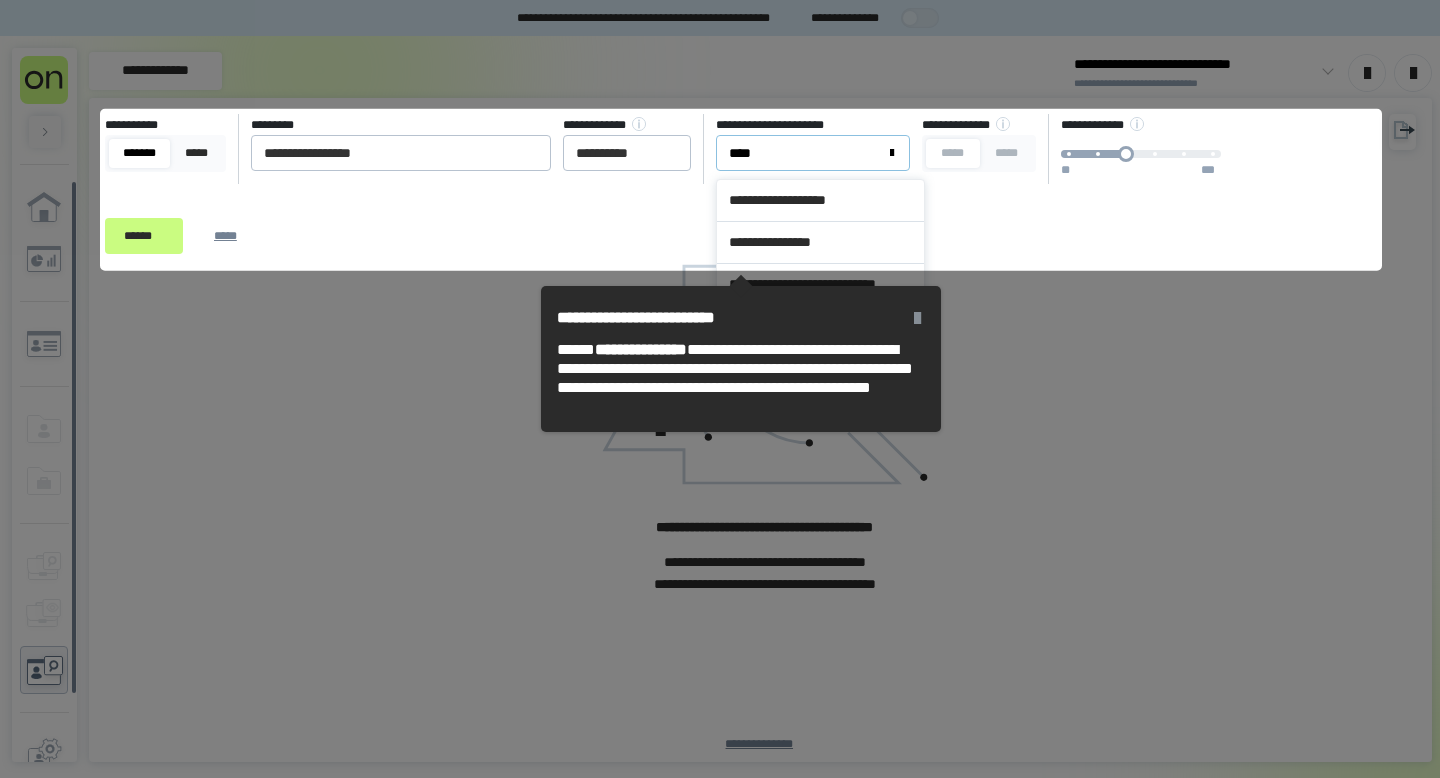 type on "*****" 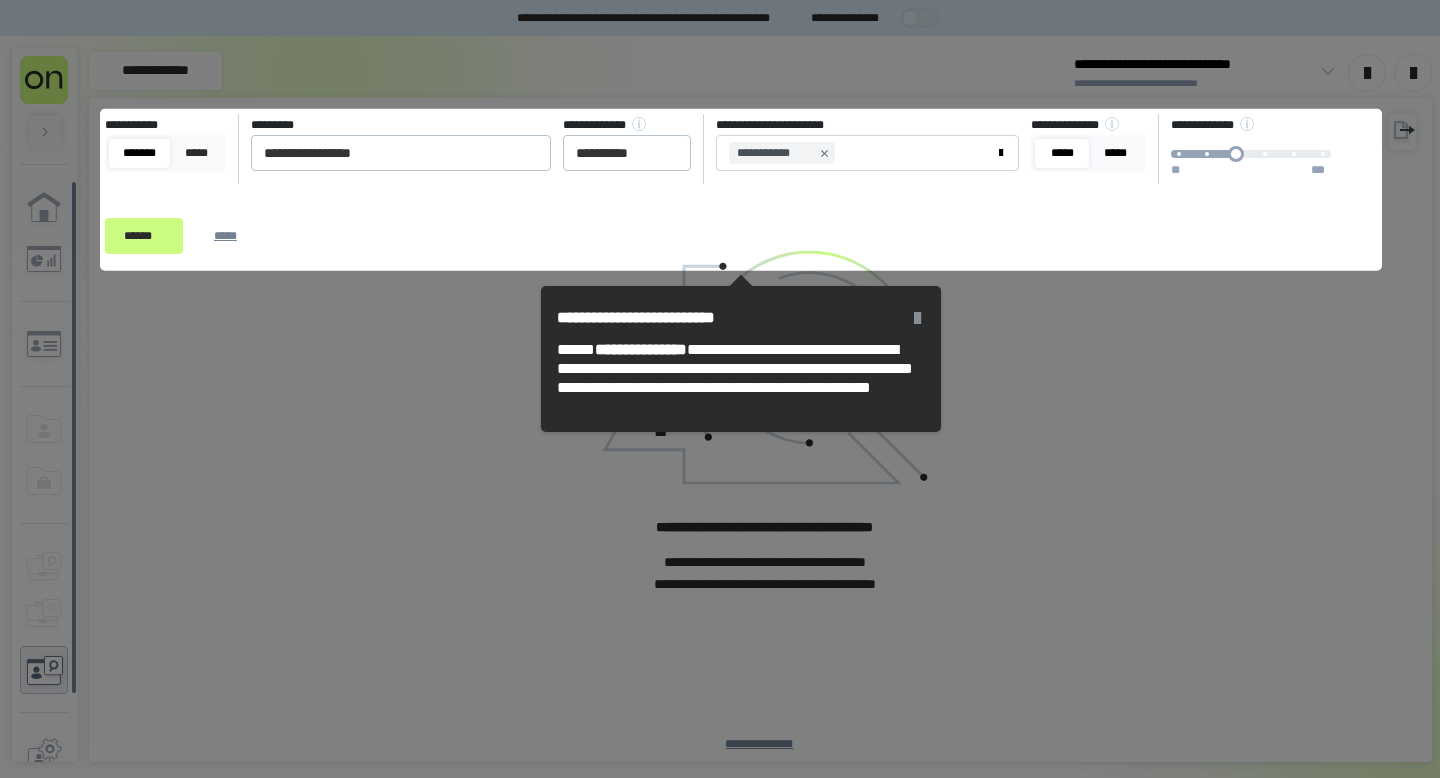 click on "*****" at bounding box center [1115, 153] 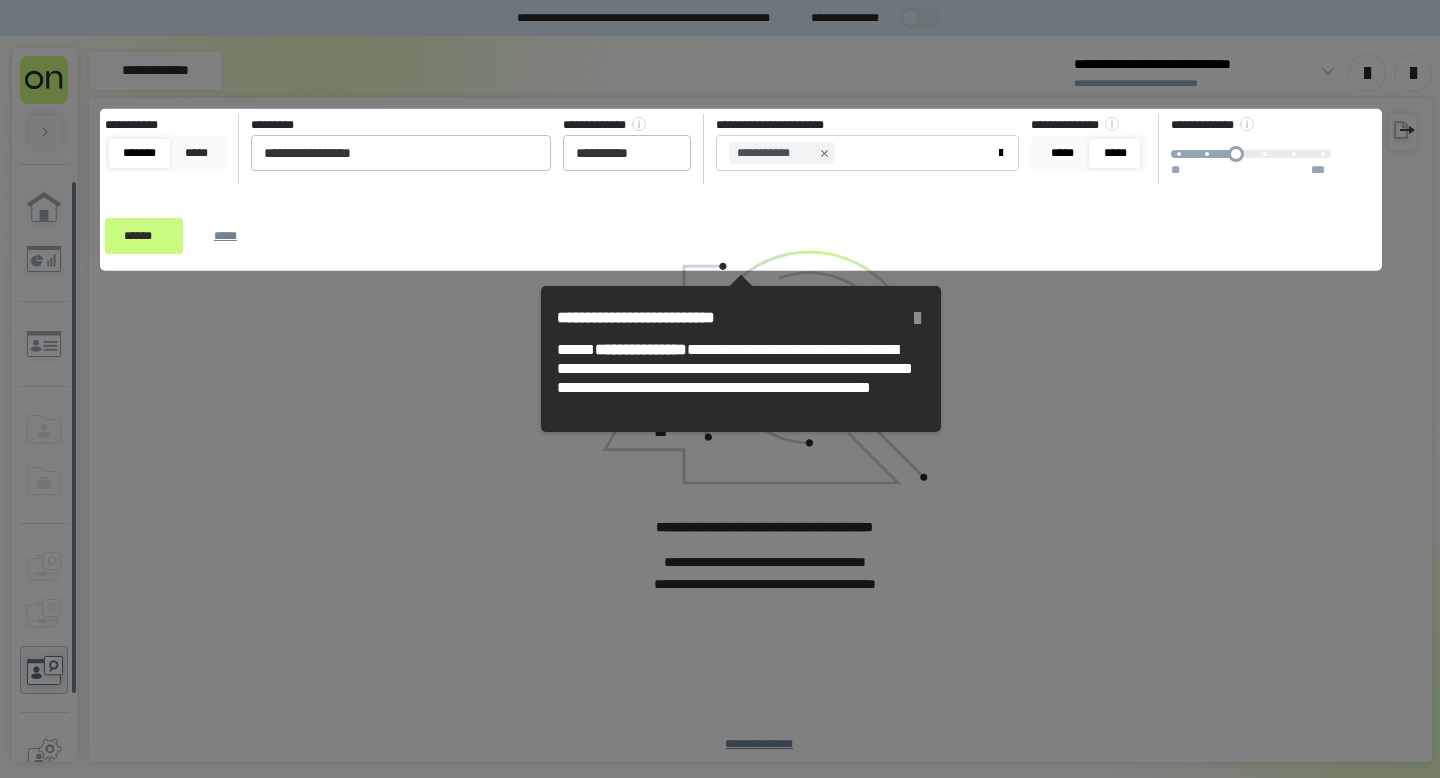 click on "*****" at bounding box center (1062, 153) 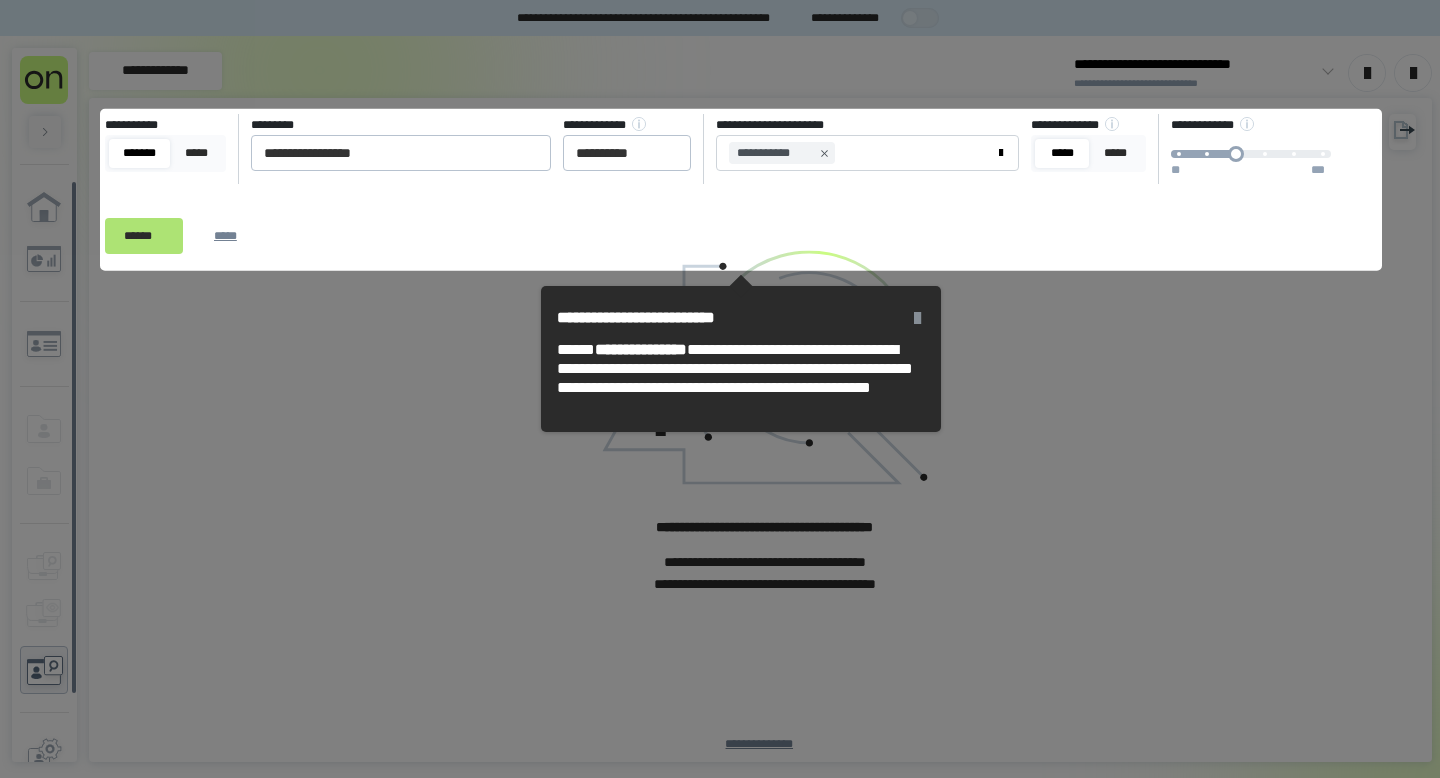 click on "******" at bounding box center [144, 236] 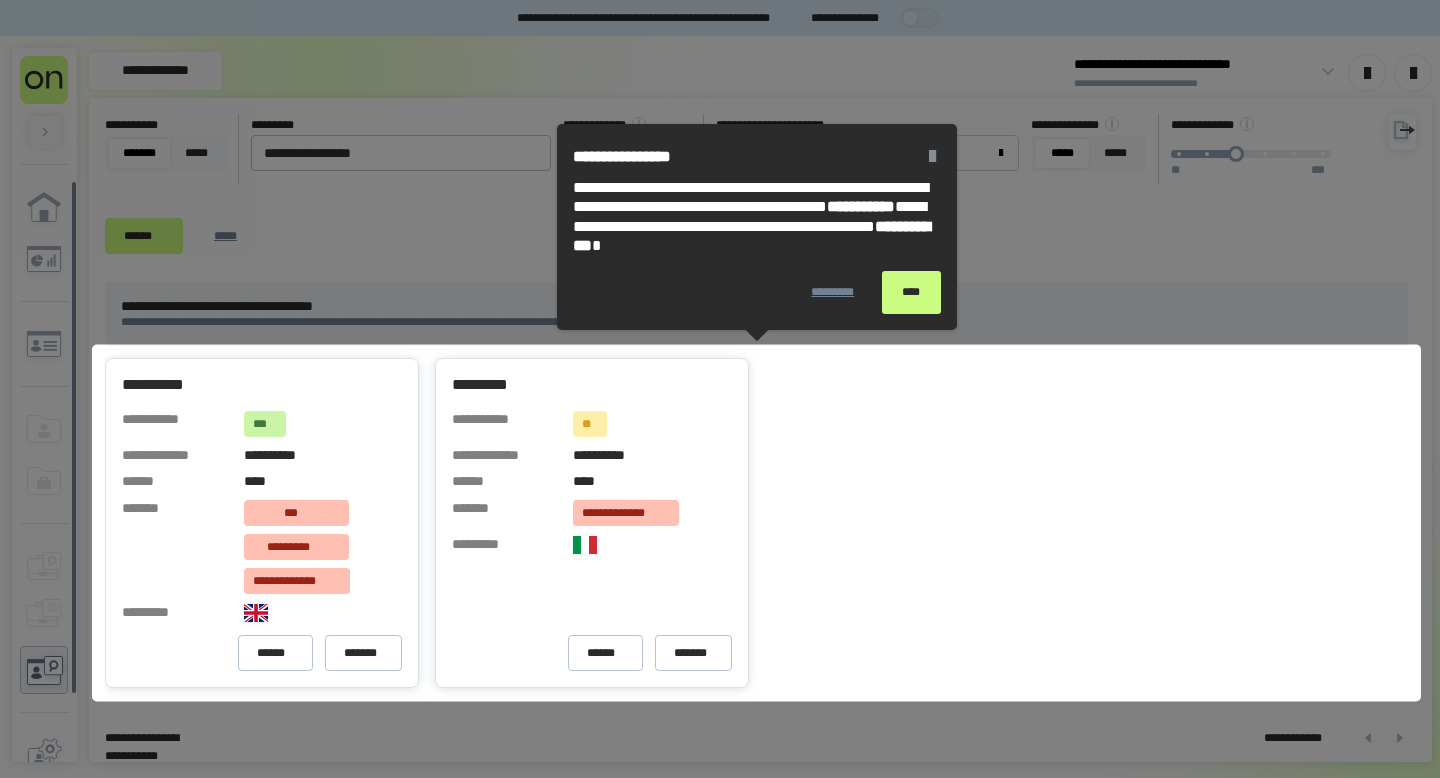 click on "****" at bounding box center (911, 292) 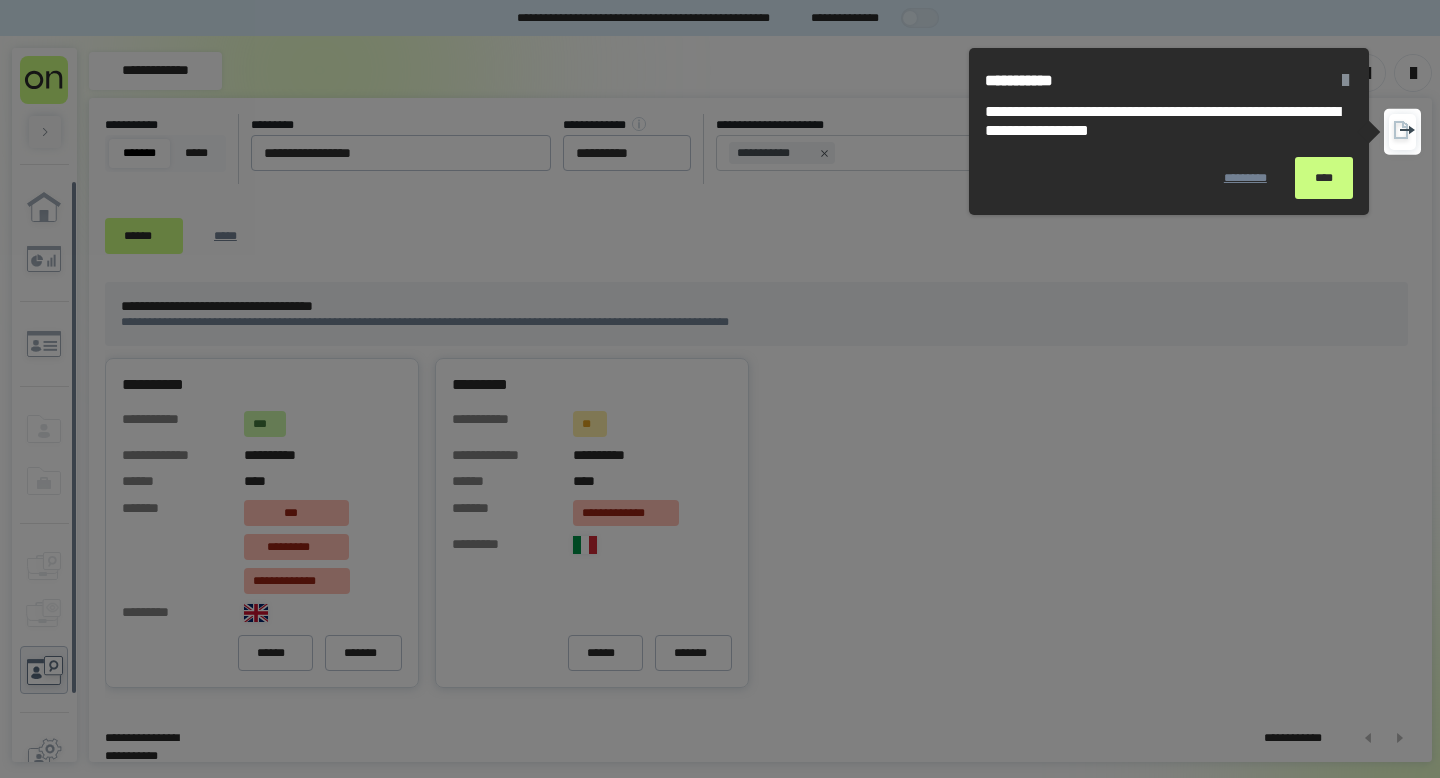 click on "****" at bounding box center (1324, 178) 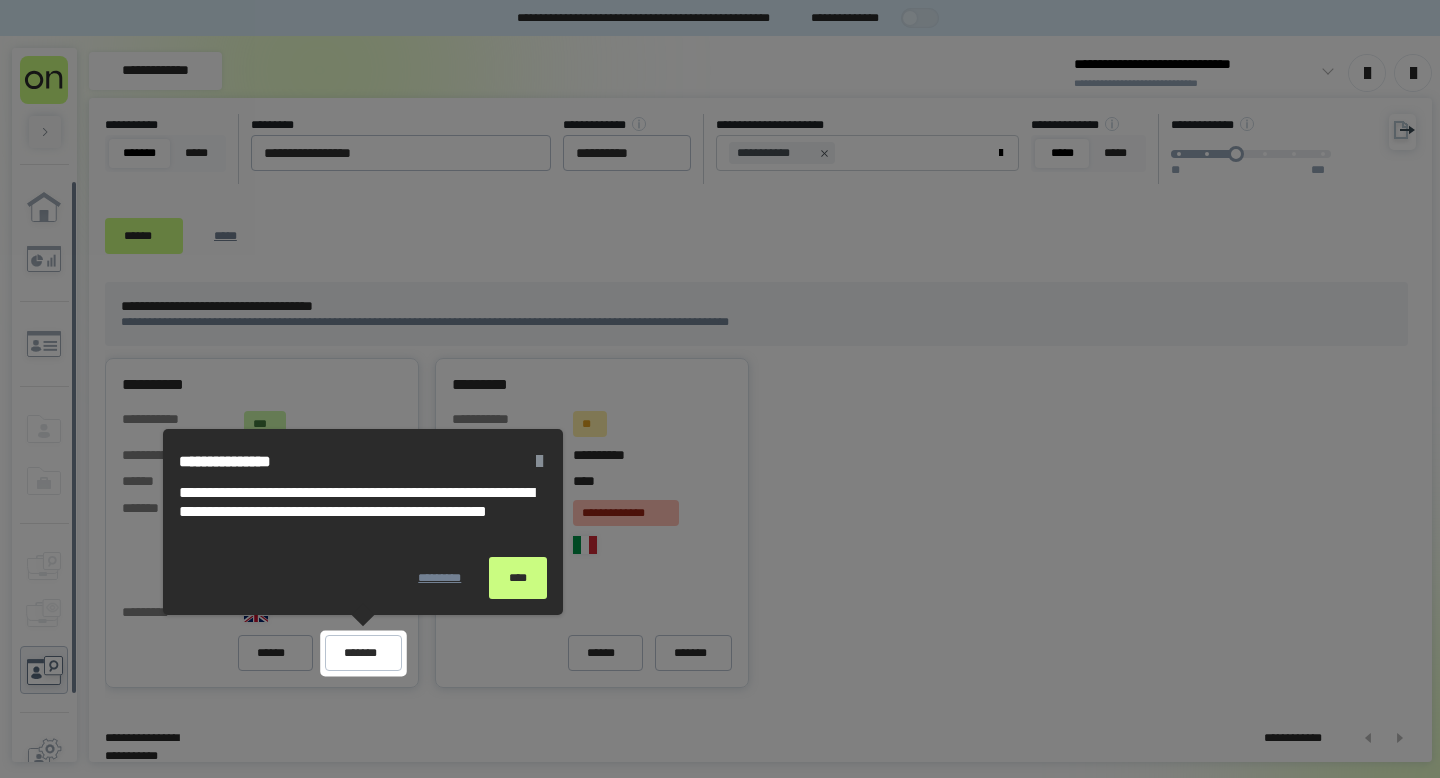 click on "****" at bounding box center (518, 578) 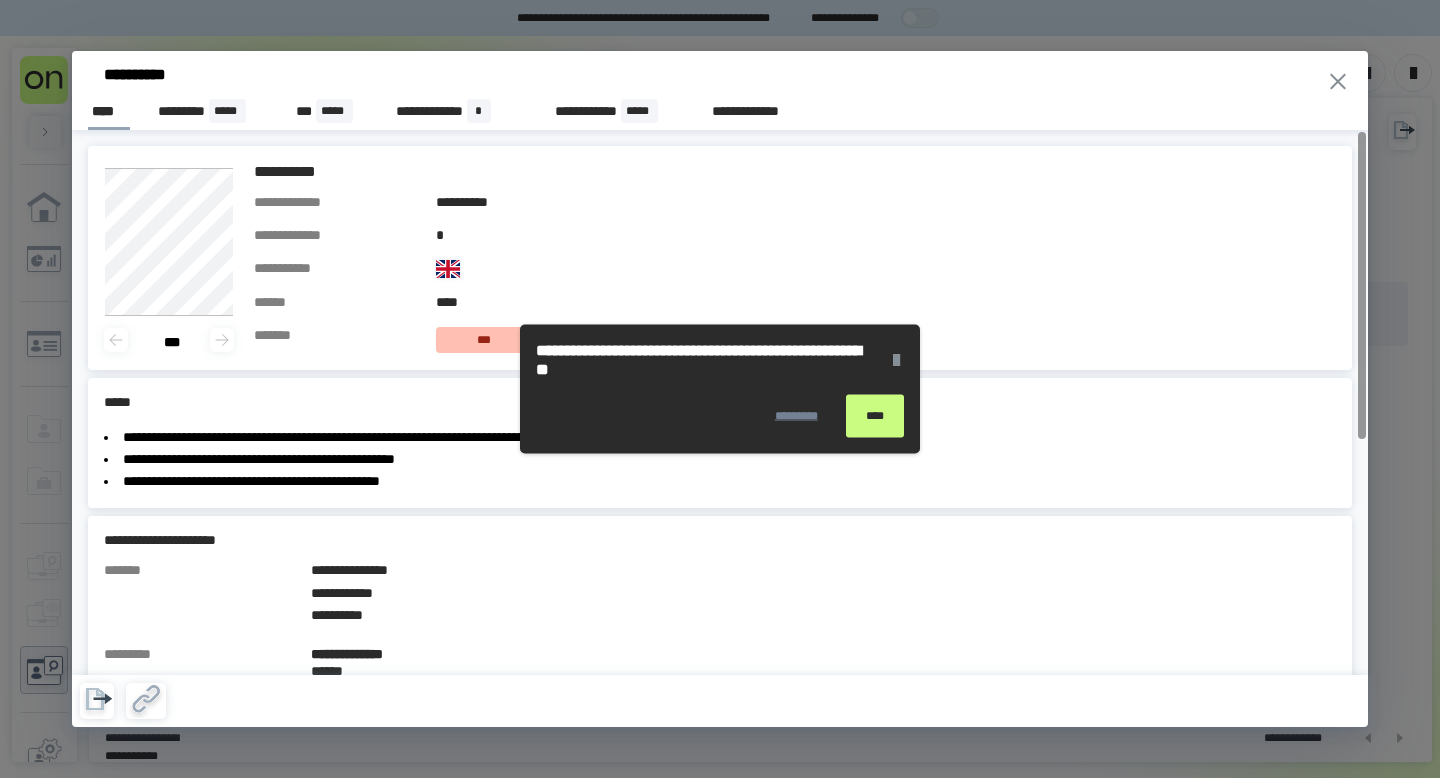 click on "****" at bounding box center (875, 416) 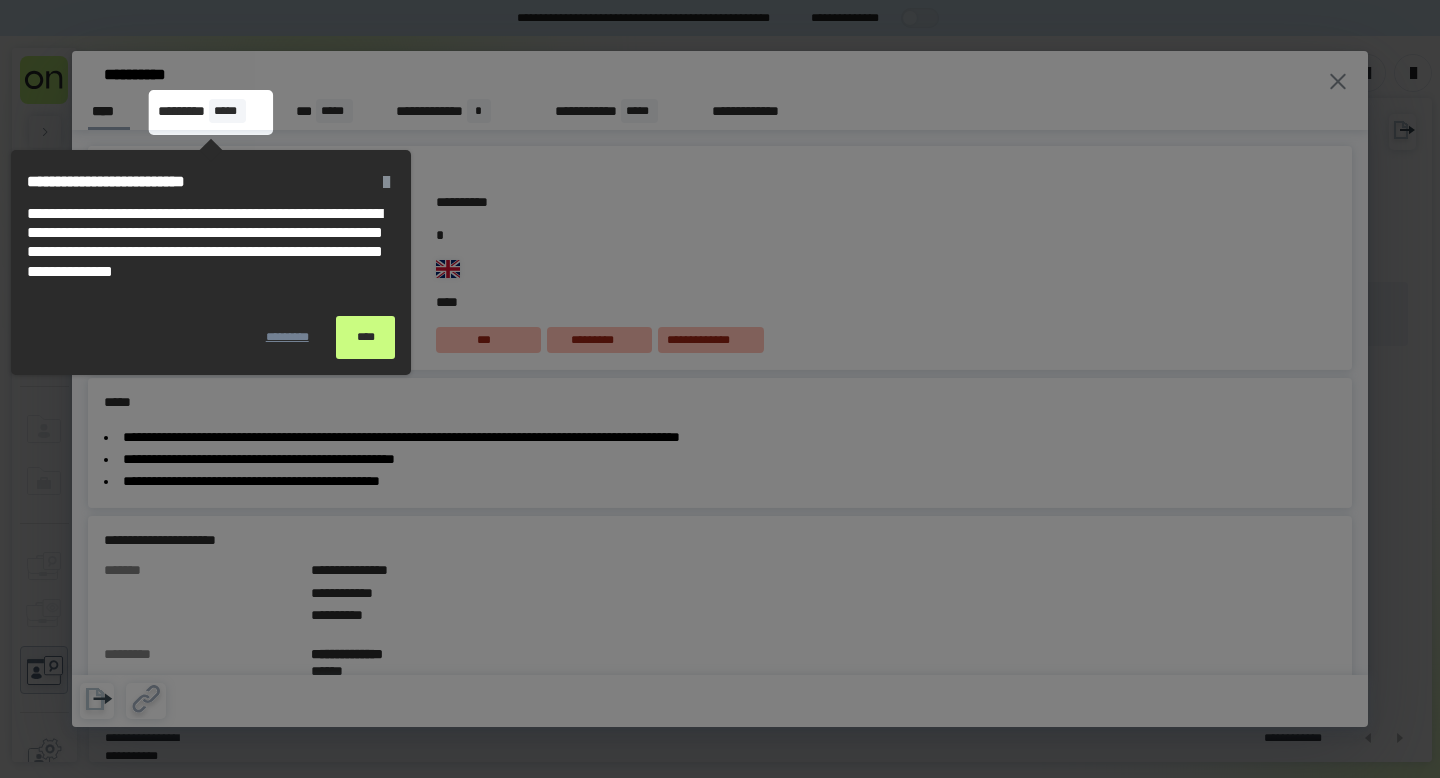 click on "****" at bounding box center (365, 337) 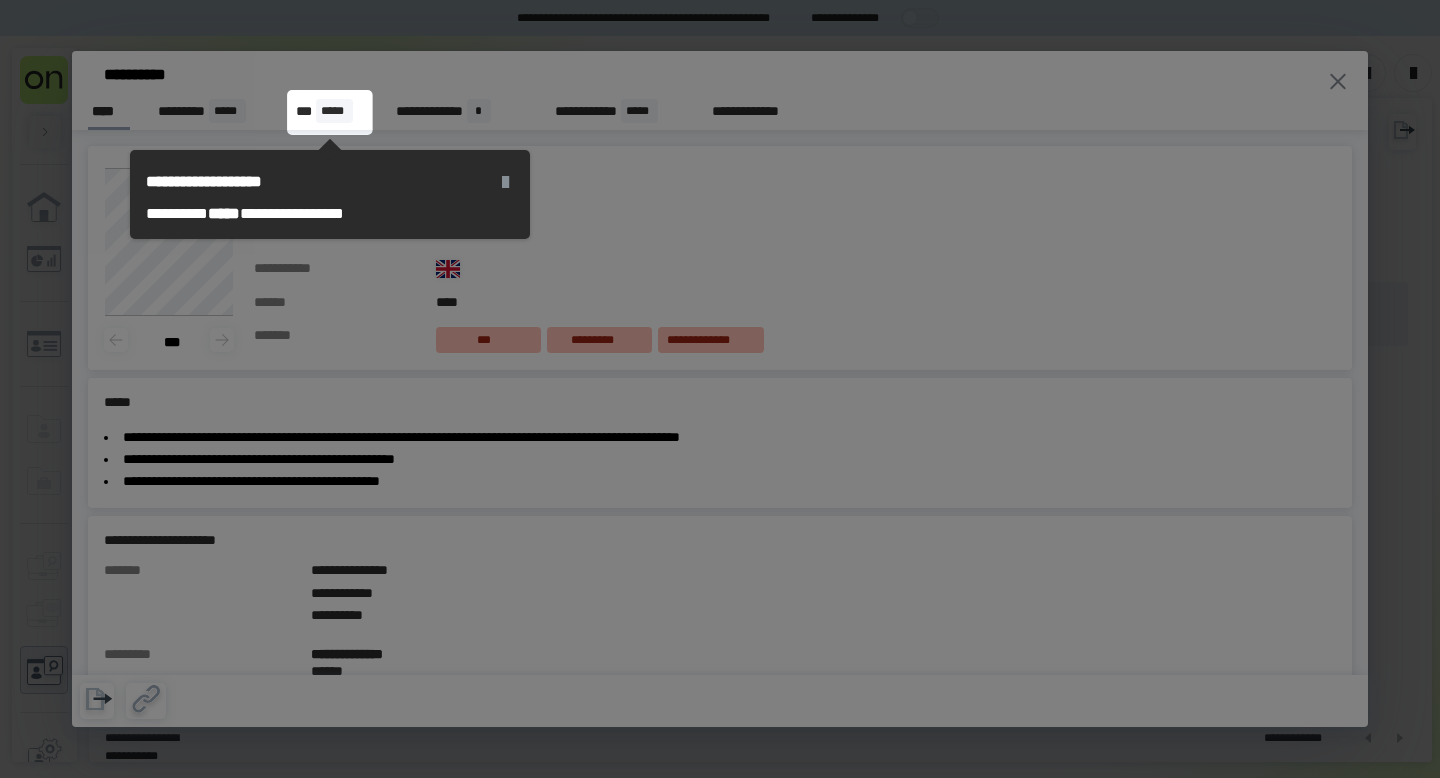click on "**********" at bounding box center [330, 194] 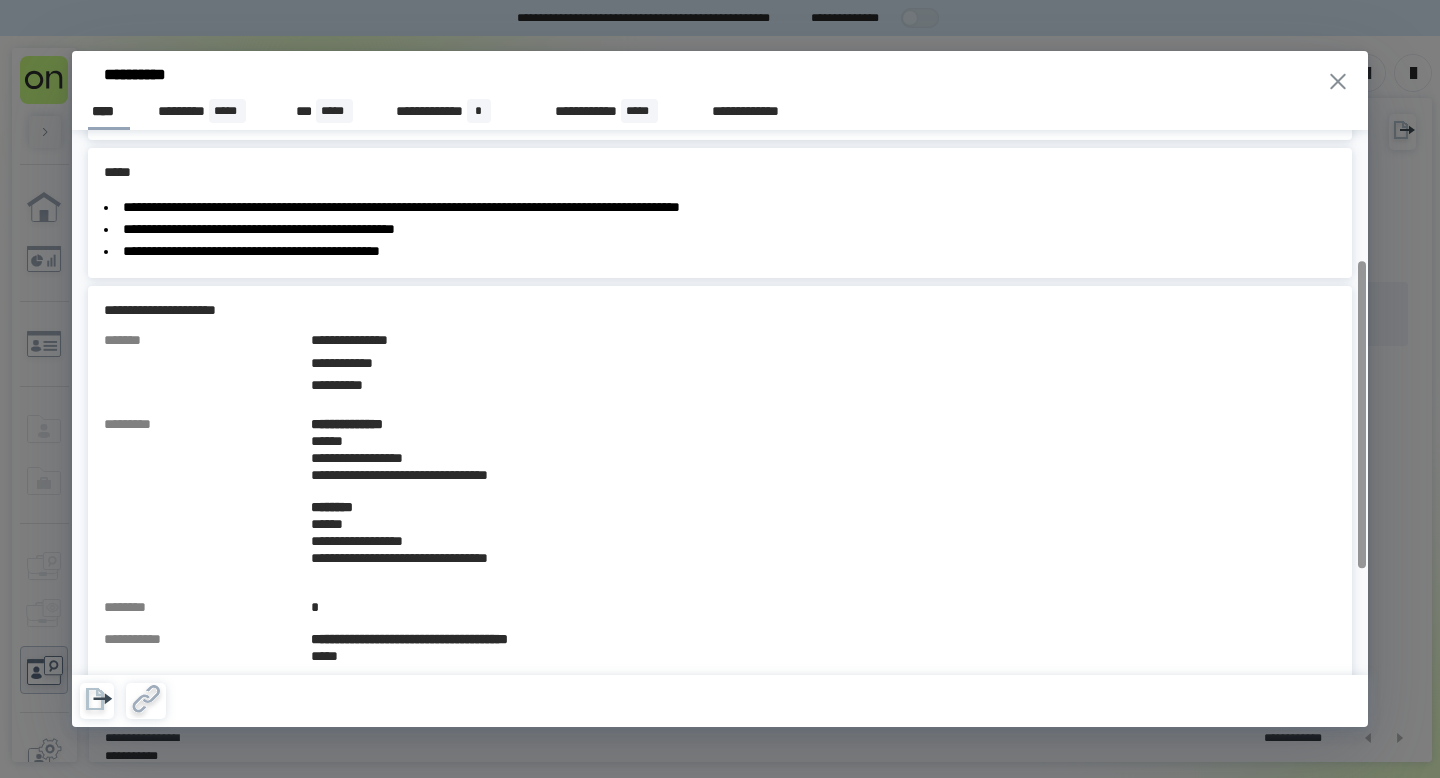 scroll, scrollTop: 416, scrollLeft: 0, axis: vertical 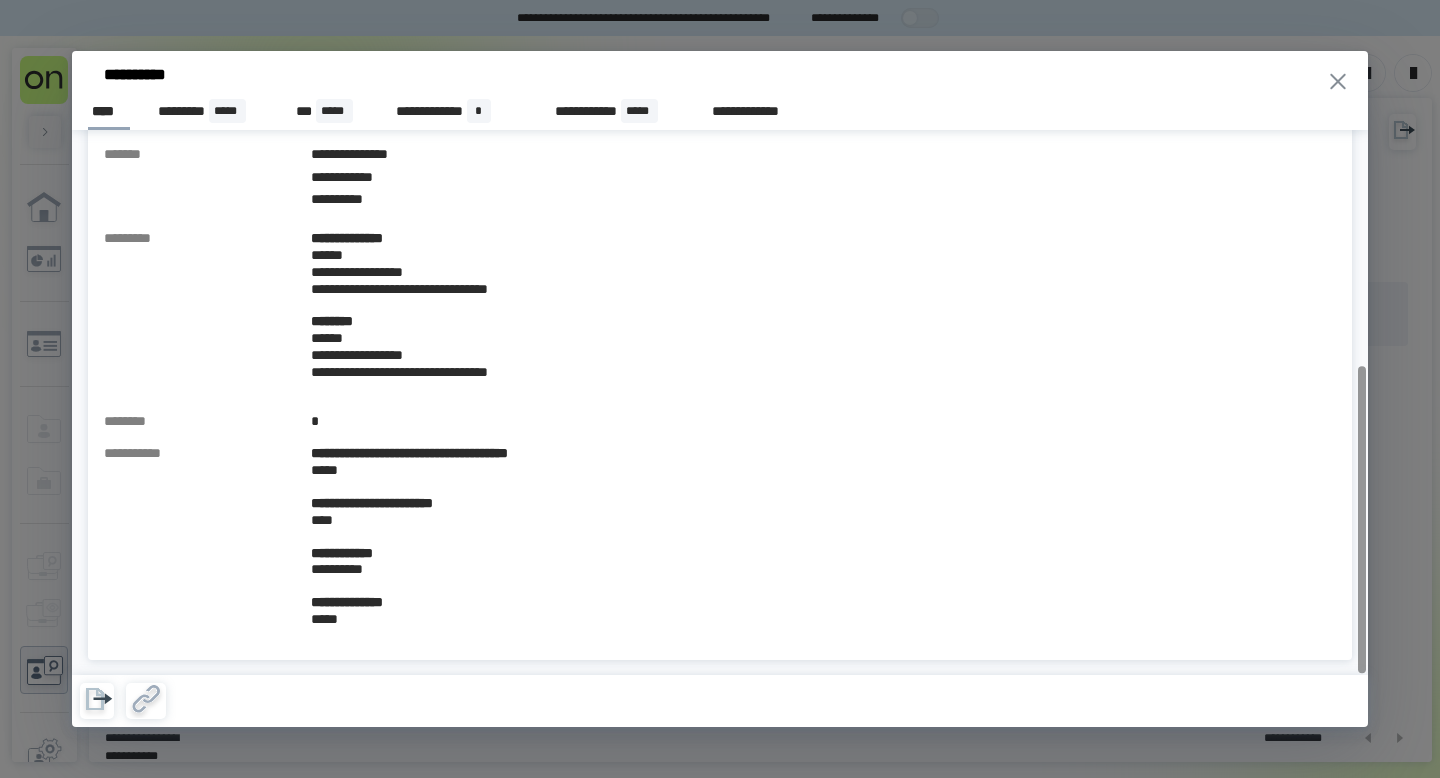 click 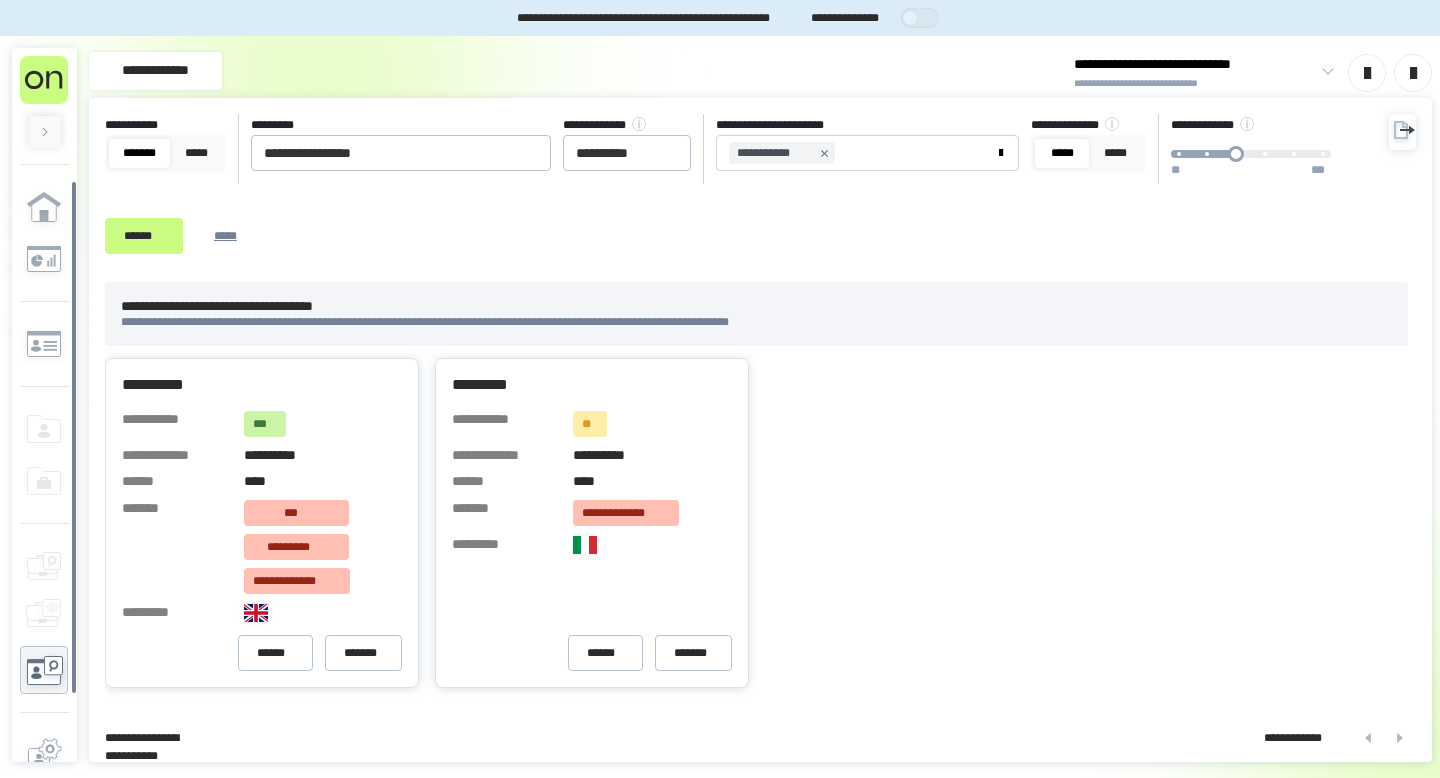 click on "**********" at bounding box center [741, 190] 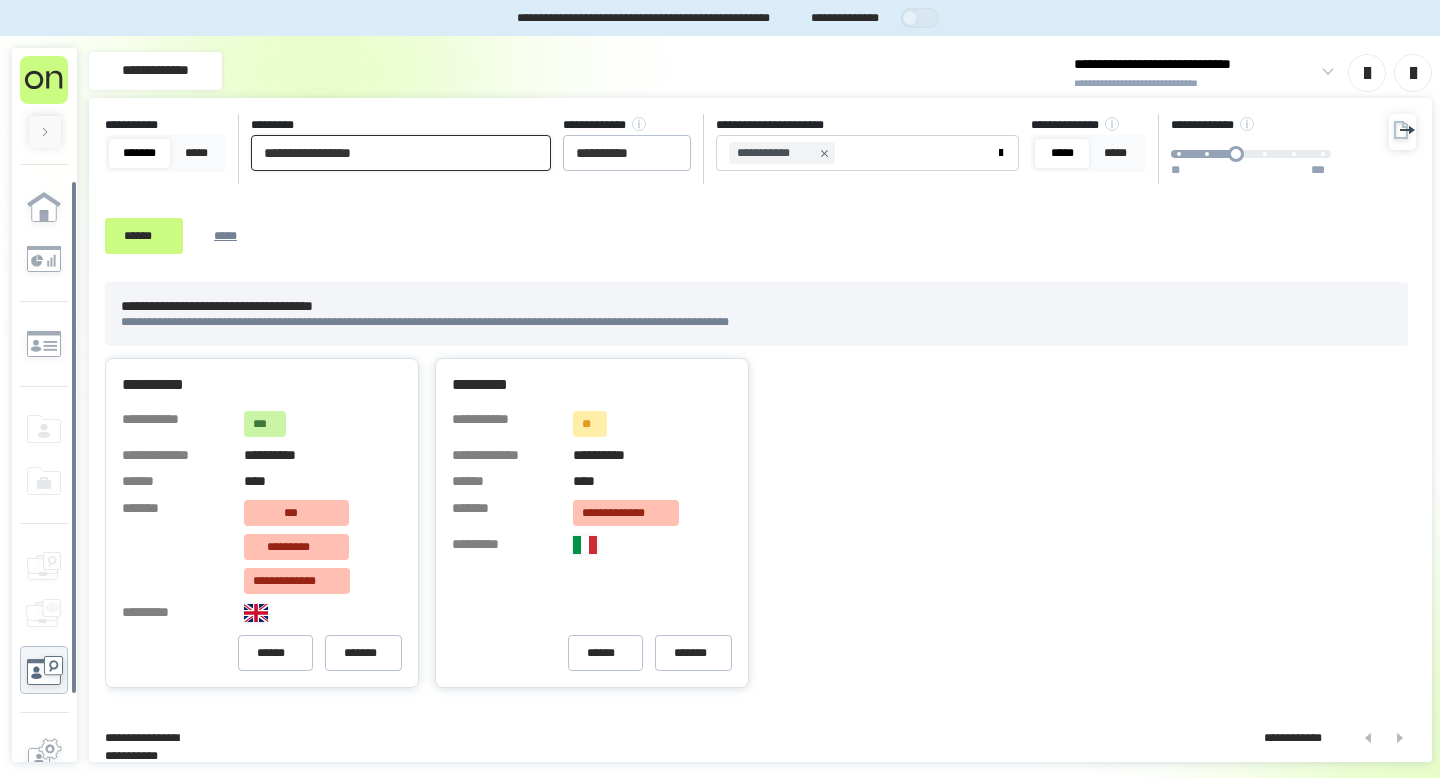 click on "**********" at bounding box center (401, 153) 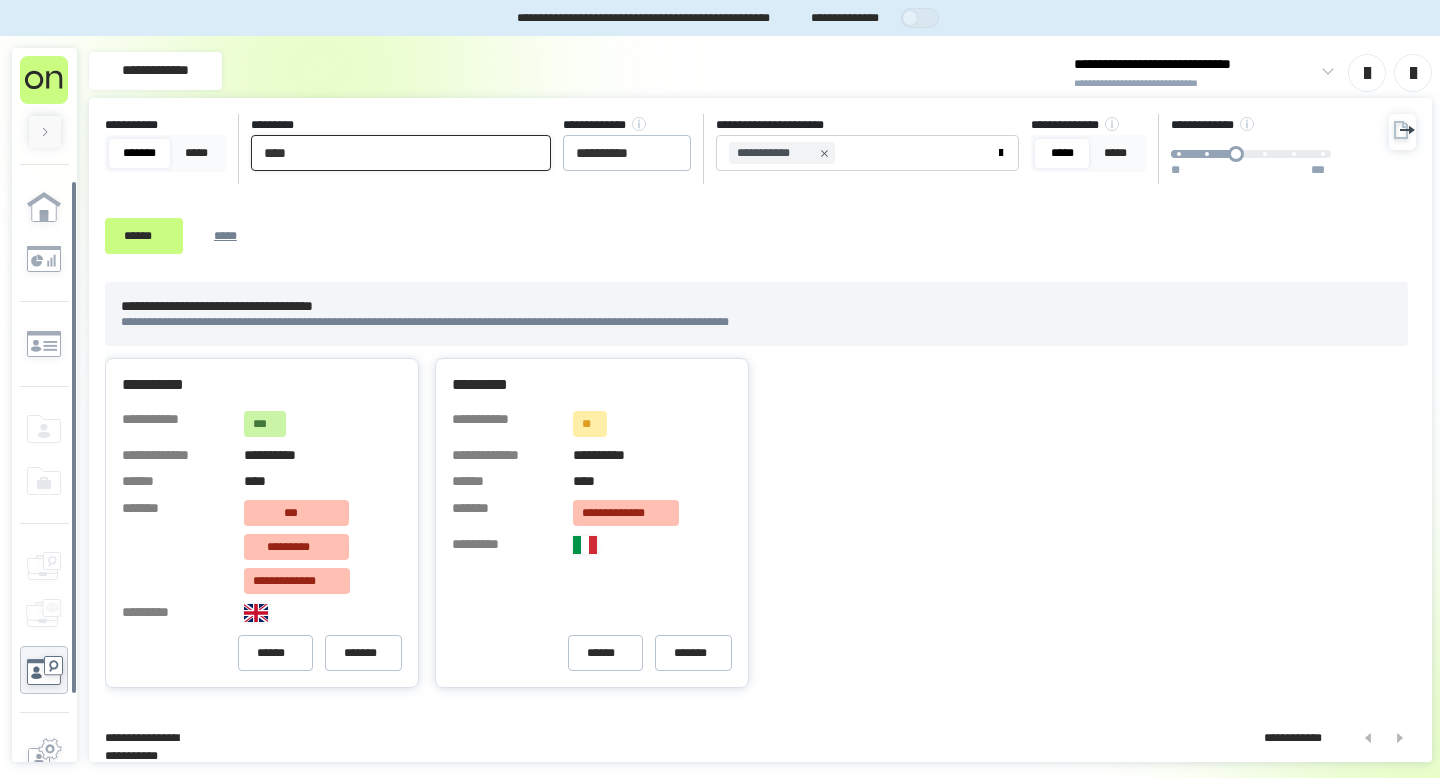 type on "****" 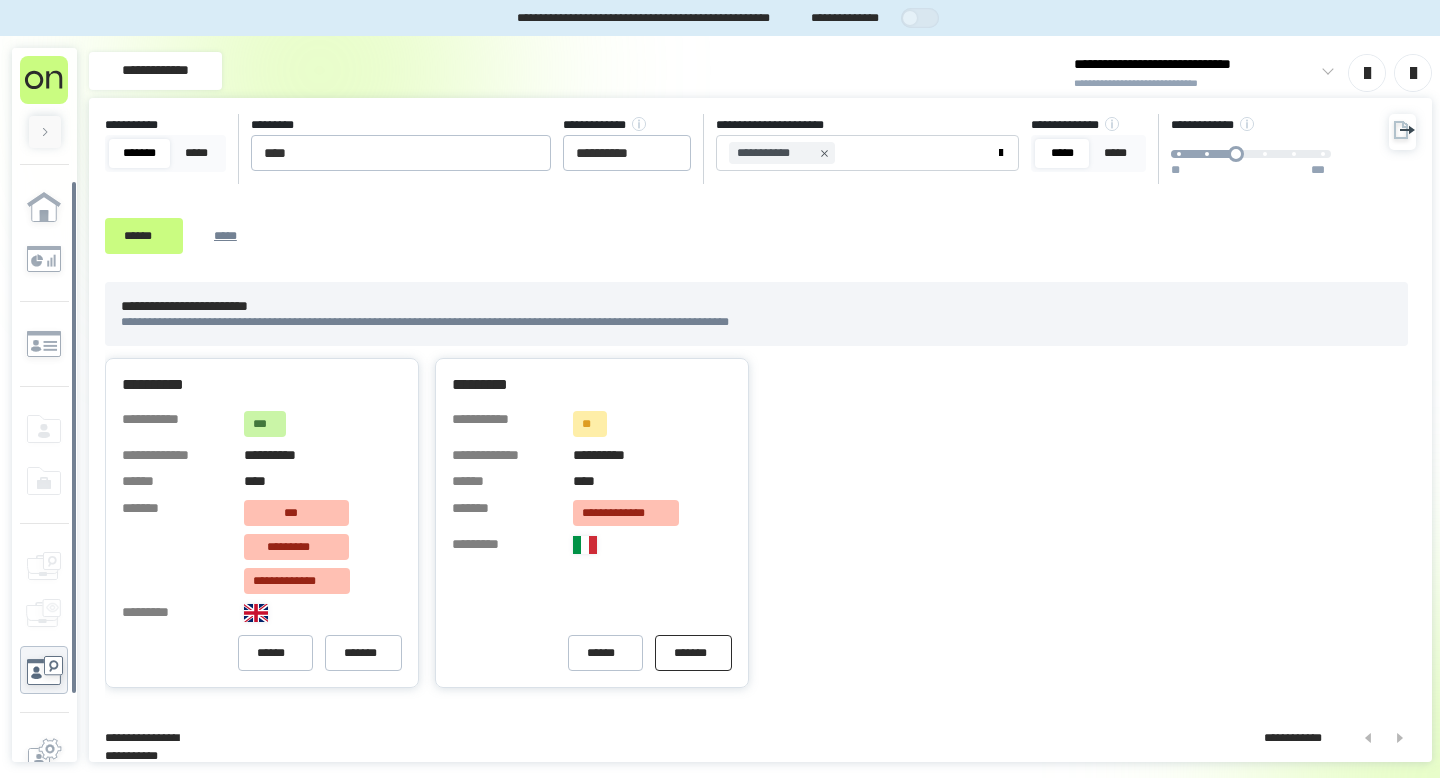 click on "*******" at bounding box center (693, 653) 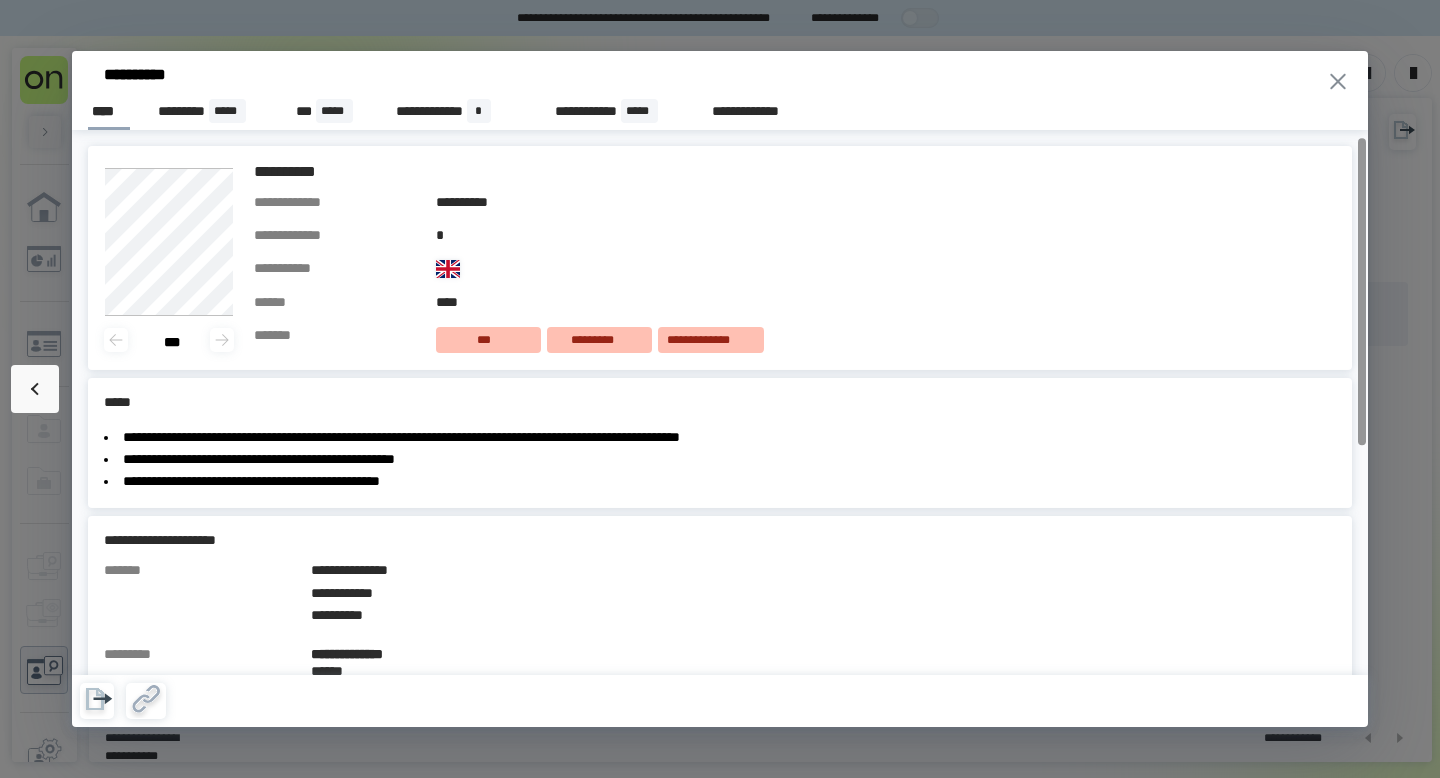 scroll, scrollTop: 11, scrollLeft: 0, axis: vertical 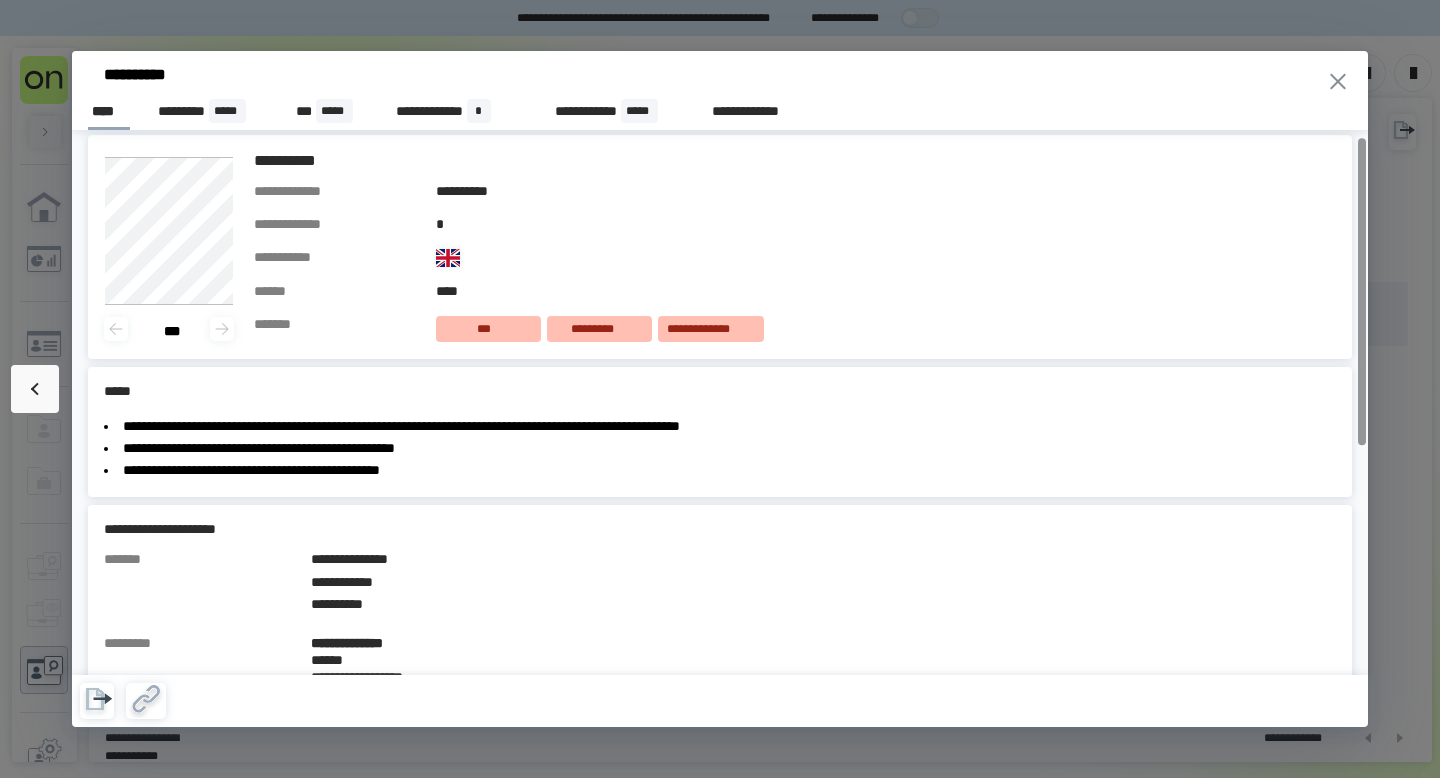 click on "**********" at bounding box center (720, 247) 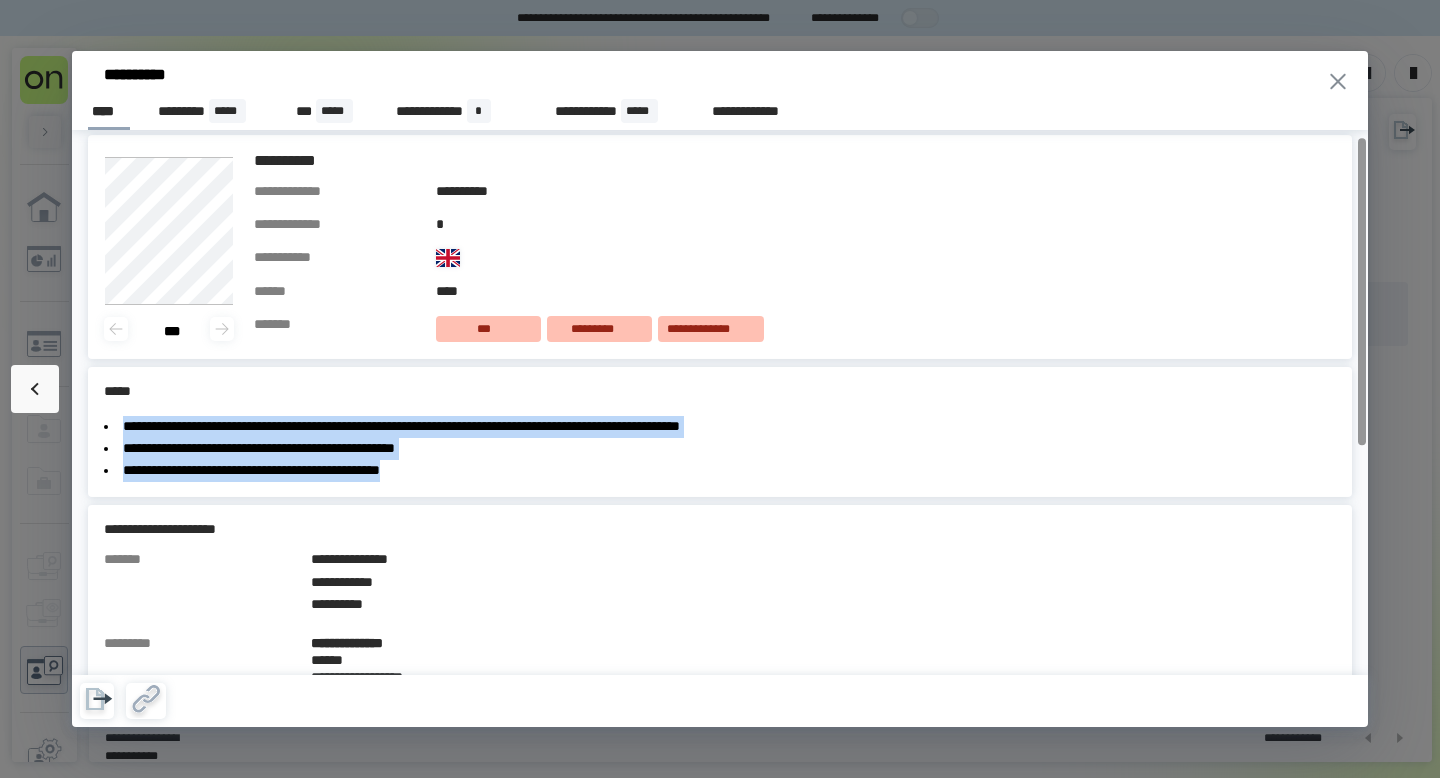 drag, startPoint x: 304, startPoint y: 490, endPoint x: 316, endPoint y: 416, distance: 74.96666 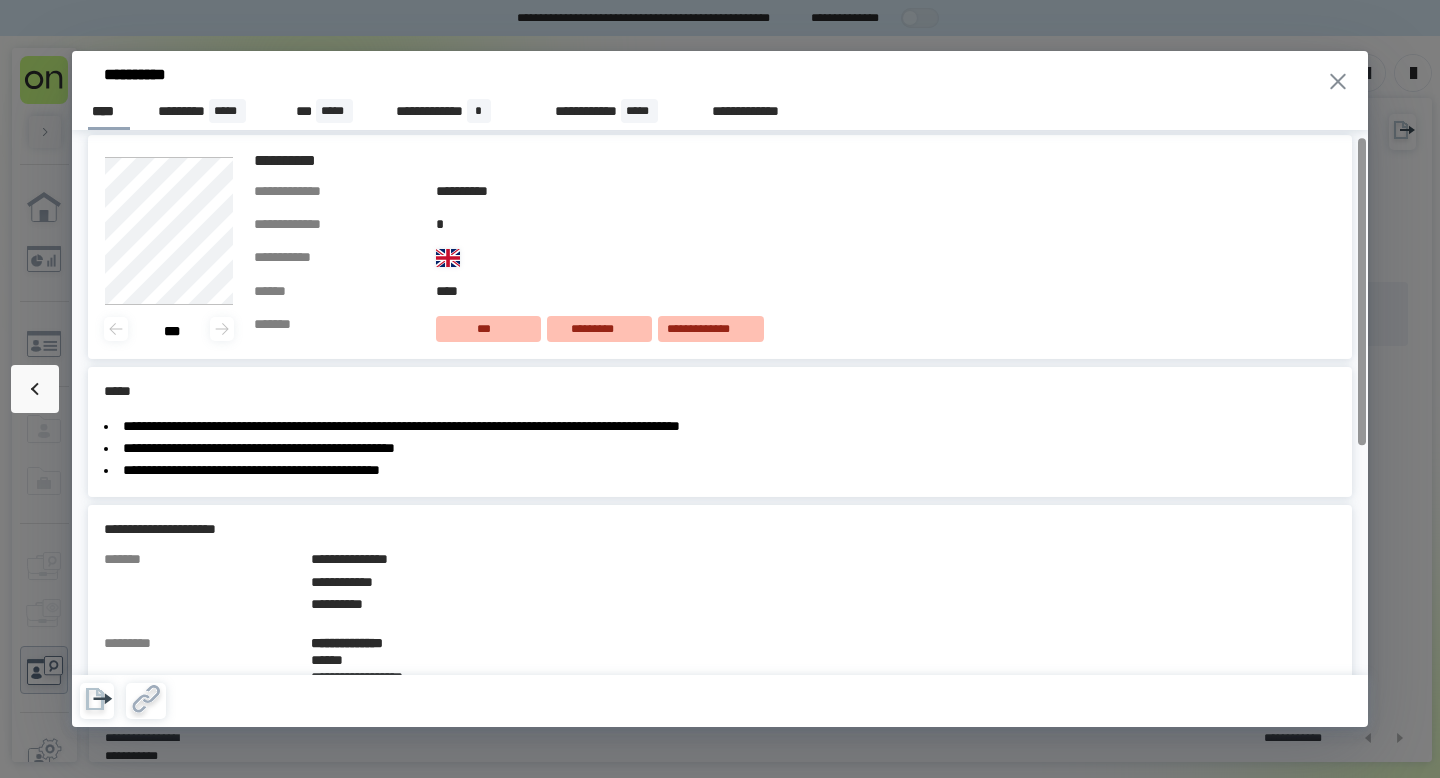 click on "**********" at bounding box center (720, 432) 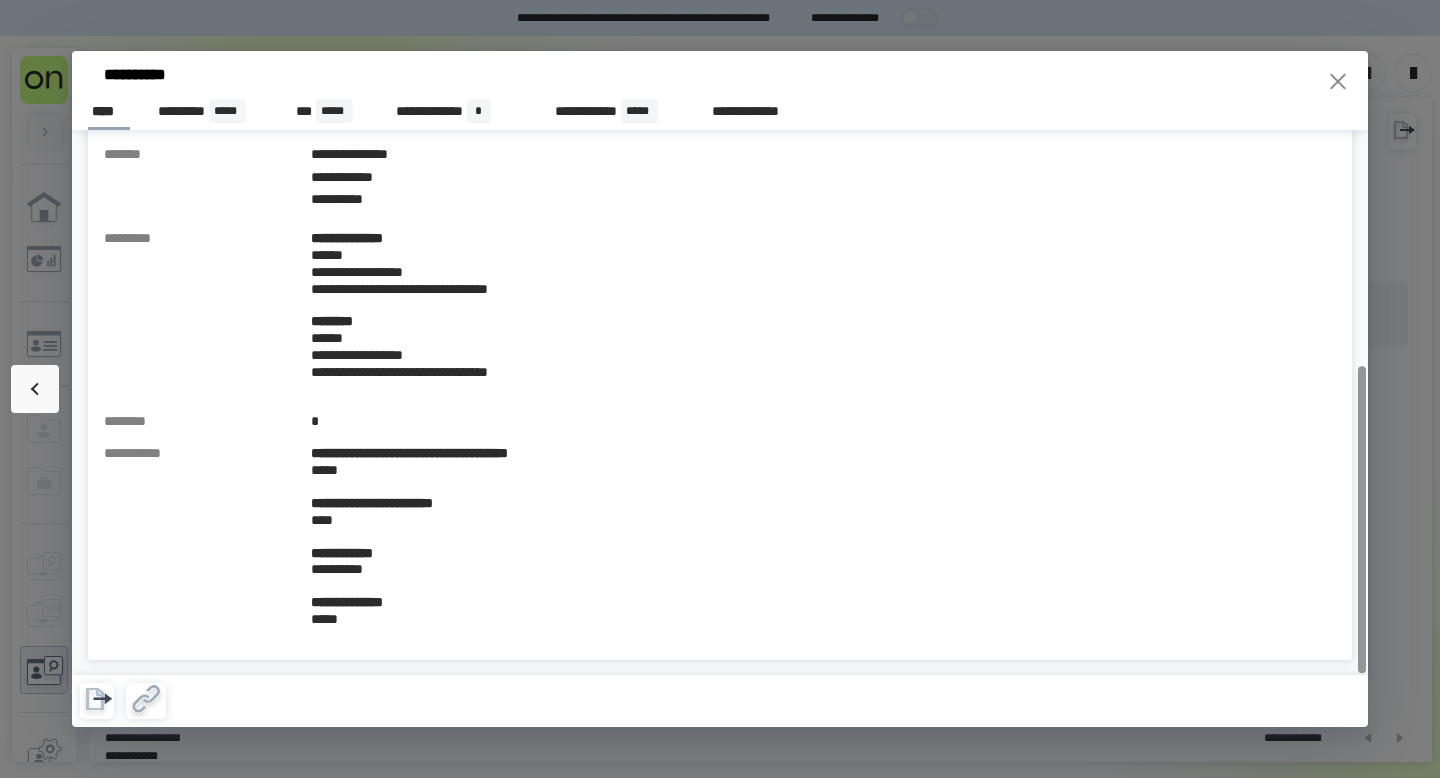 scroll, scrollTop: 0, scrollLeft: 0, axis: both 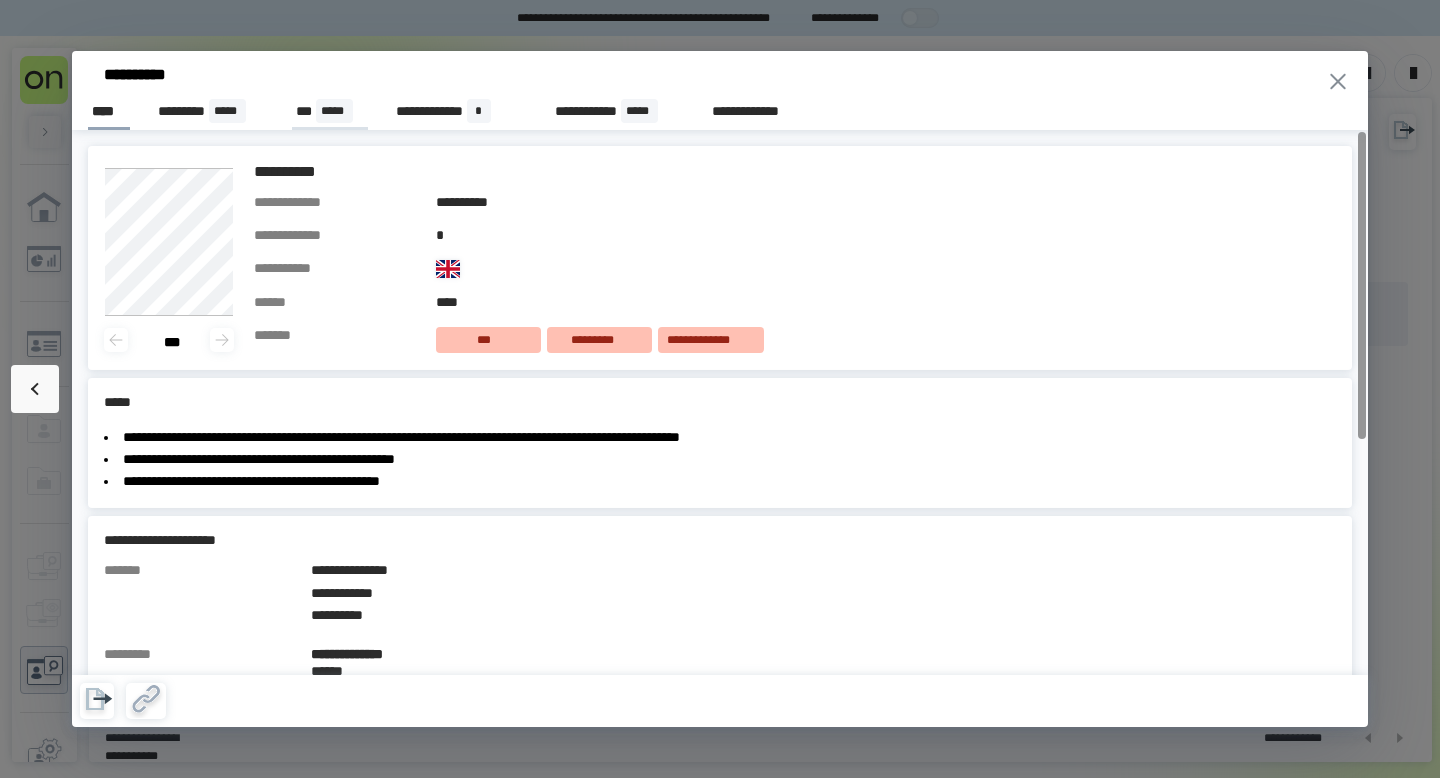 click on "*****" at bounding box center [334, 111] 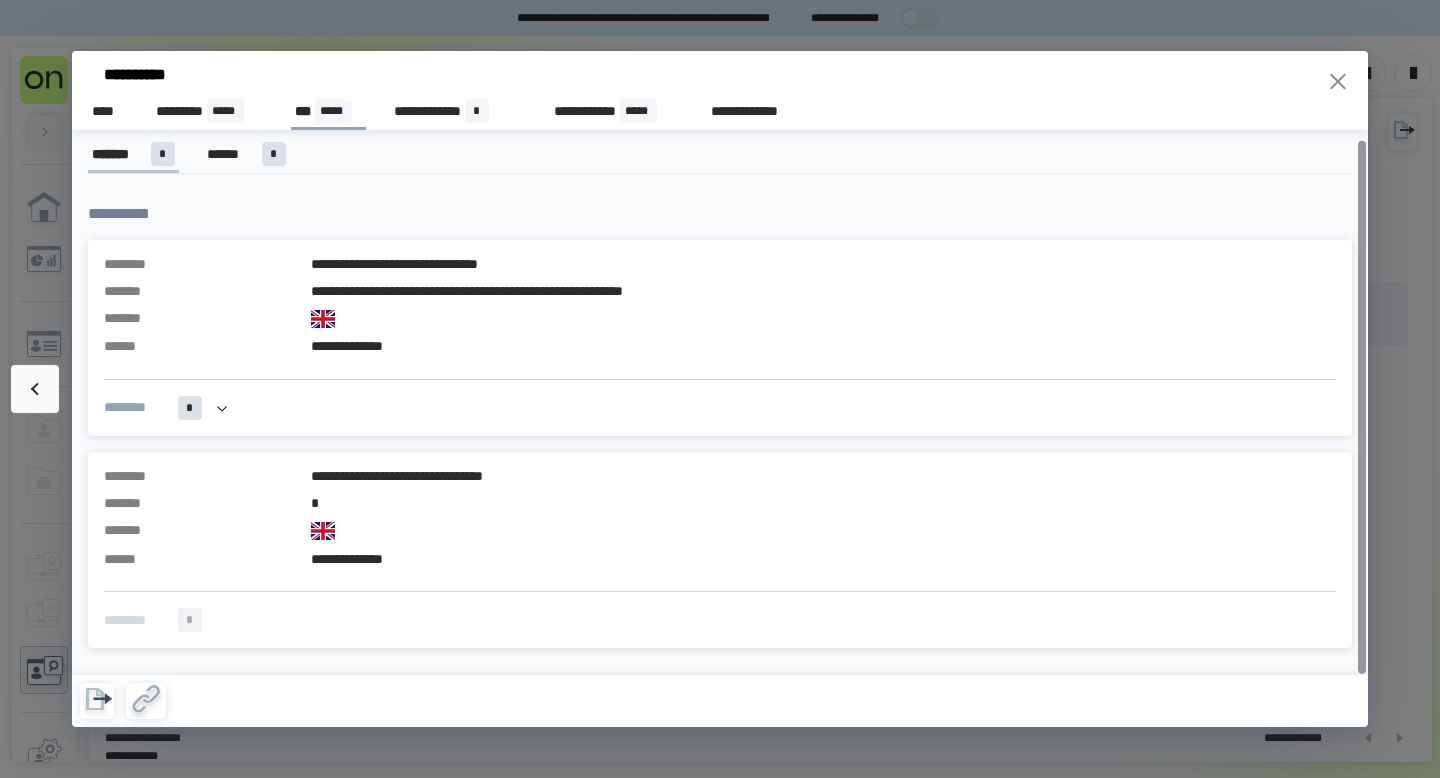scroll, scrollTop: 9, scrollLeft: 0, axis: vertical 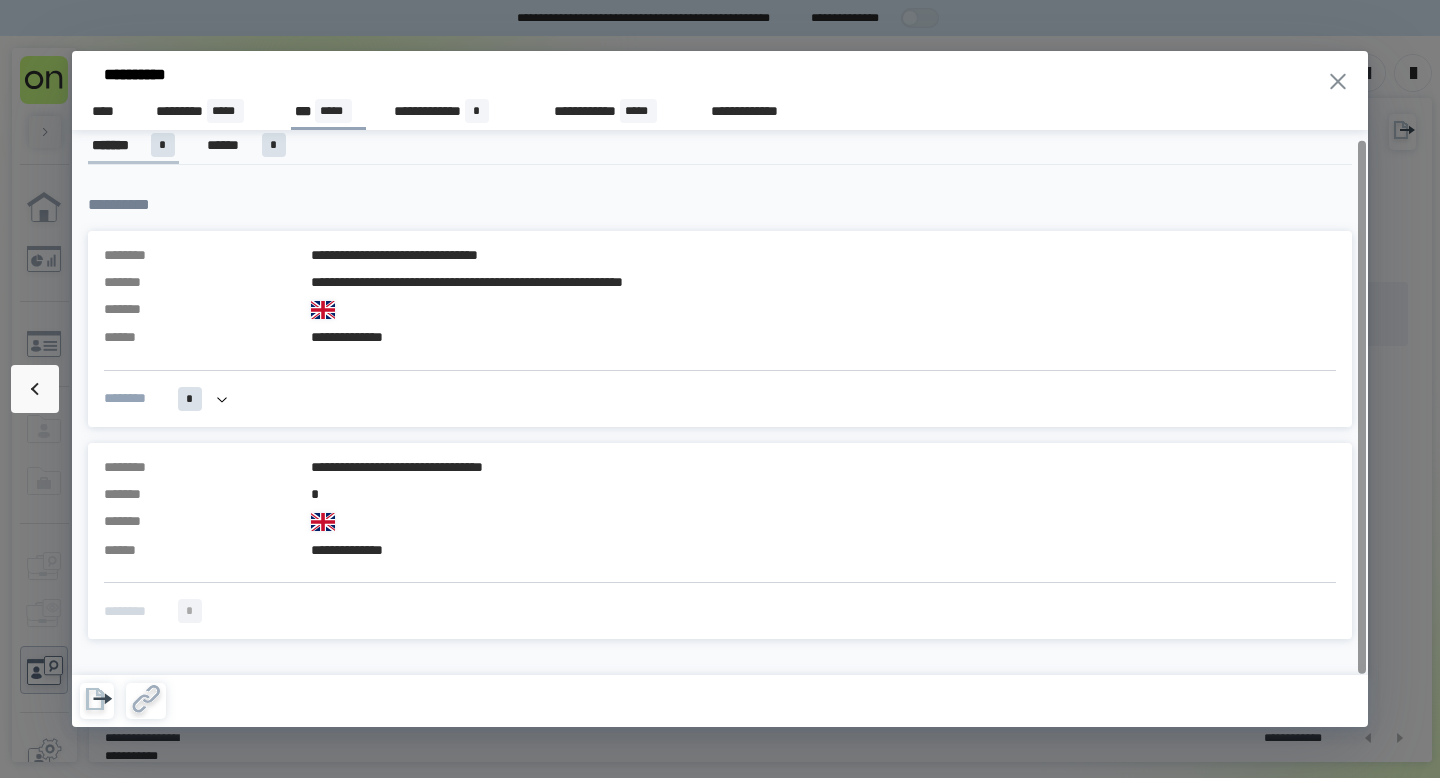 type 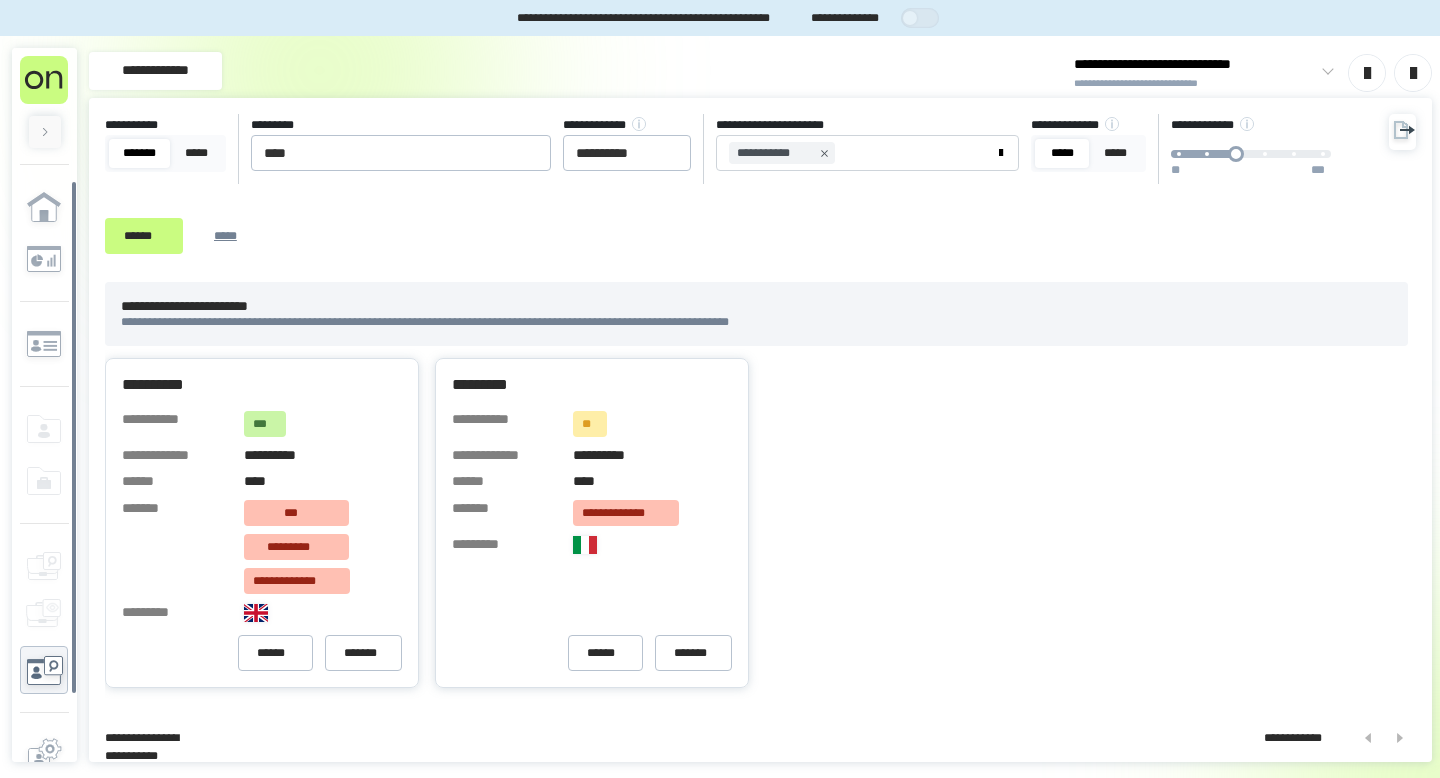 click at bounding box center (44, 114) 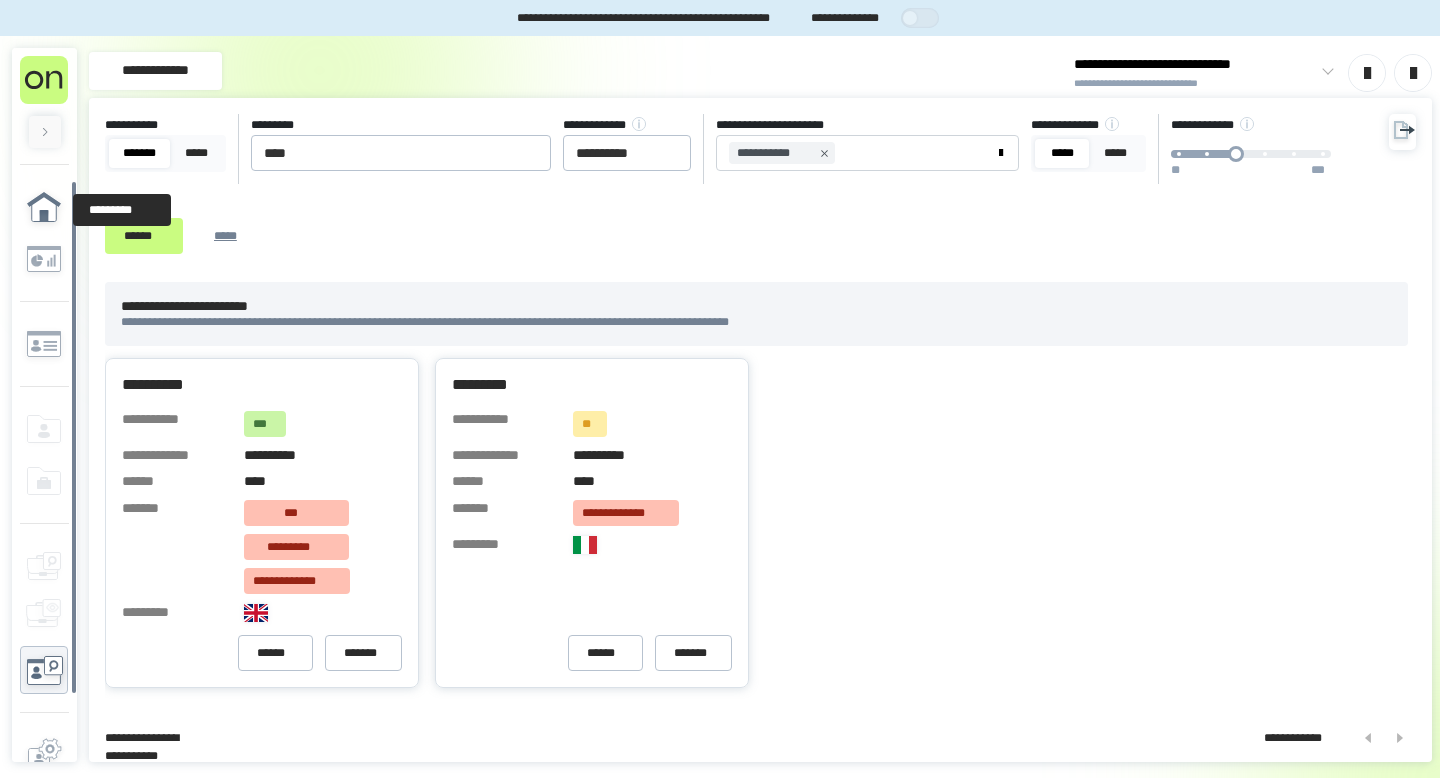 click 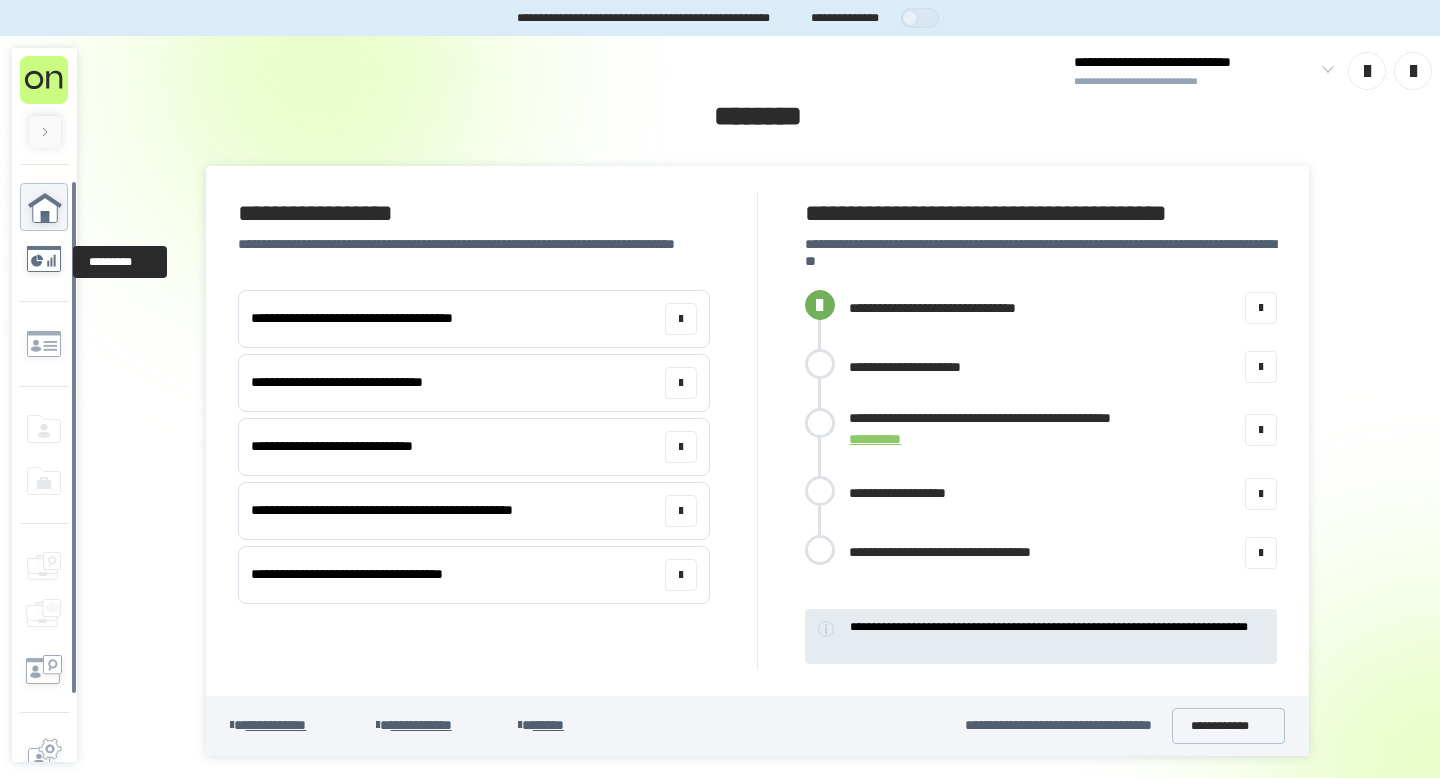 click 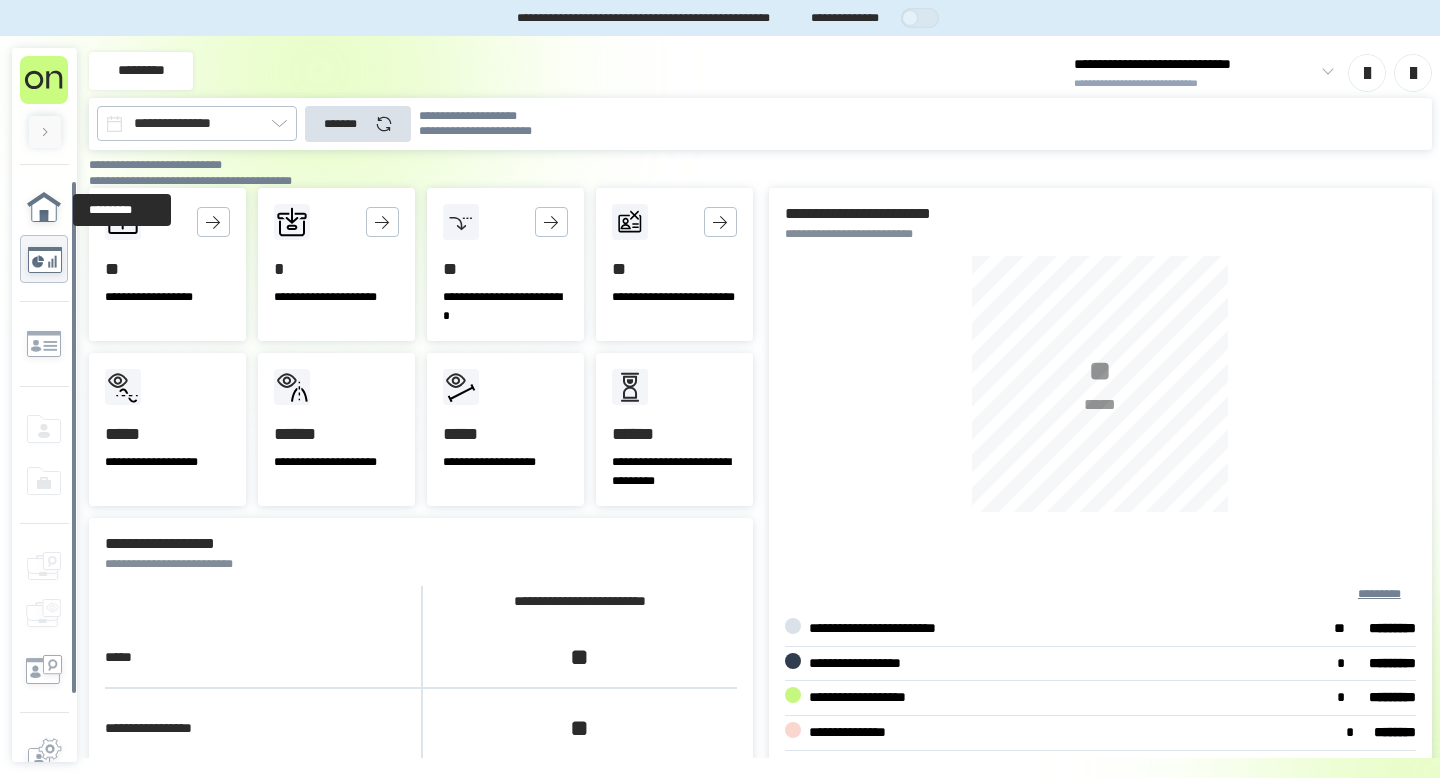 click 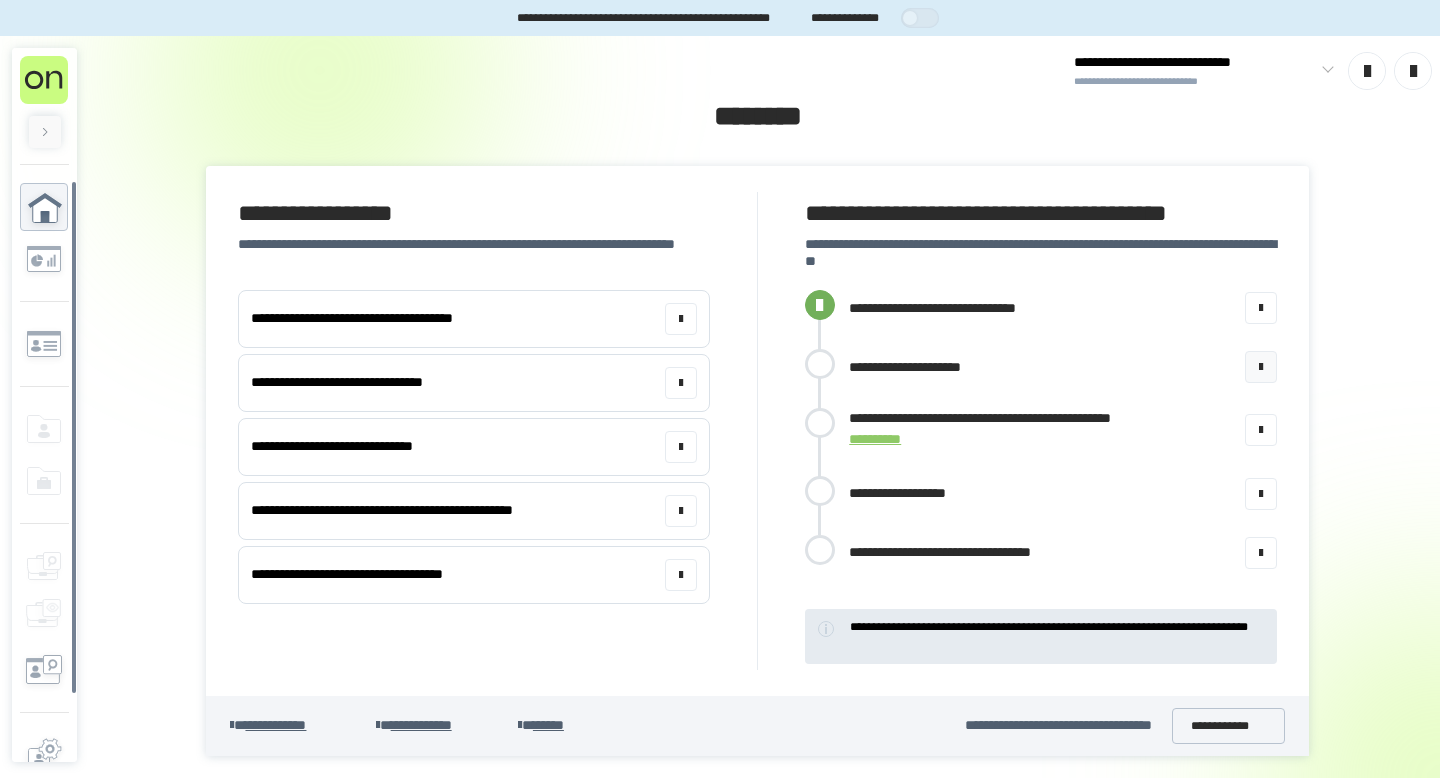 click on "**********" at bounding box center [1063, 367] 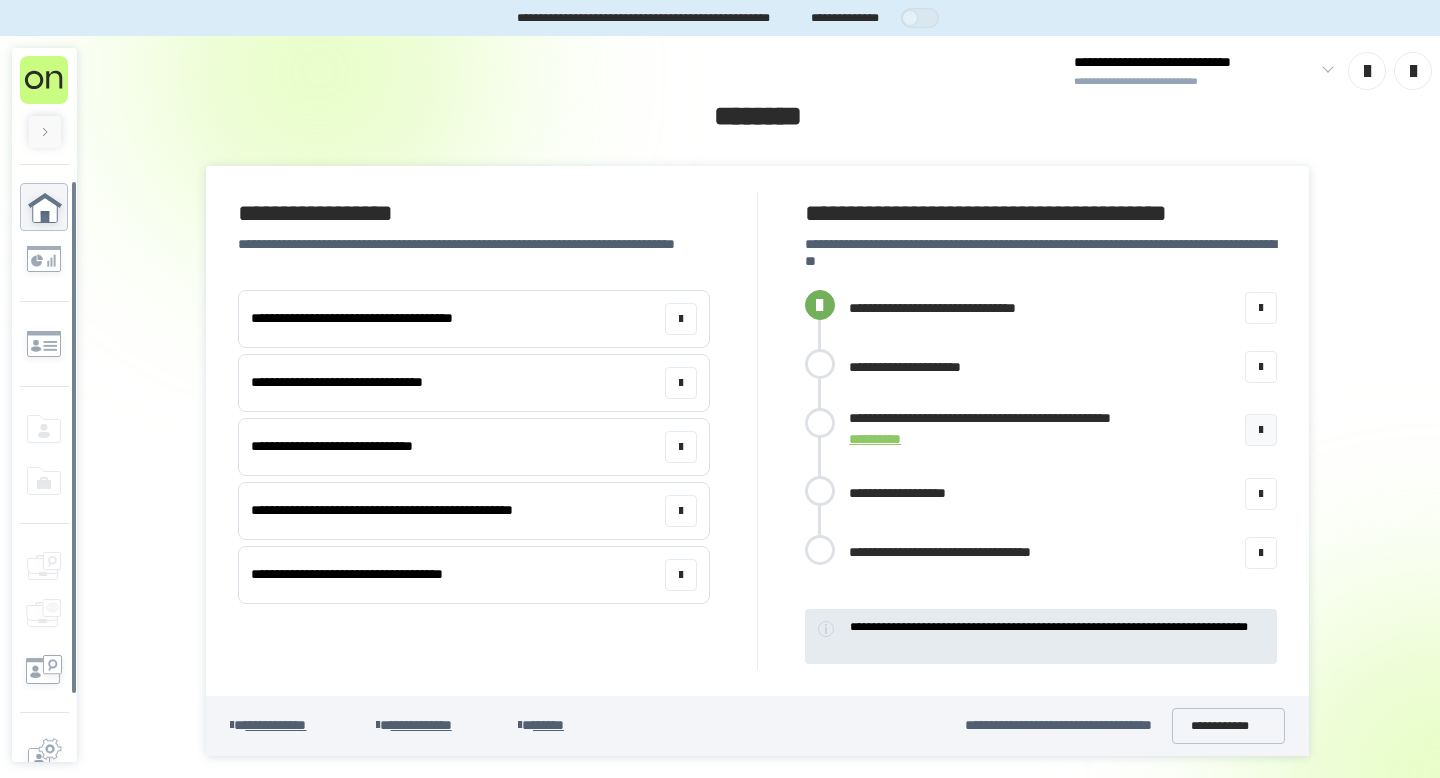 click on "**********" at bounding box center (1019, 418) 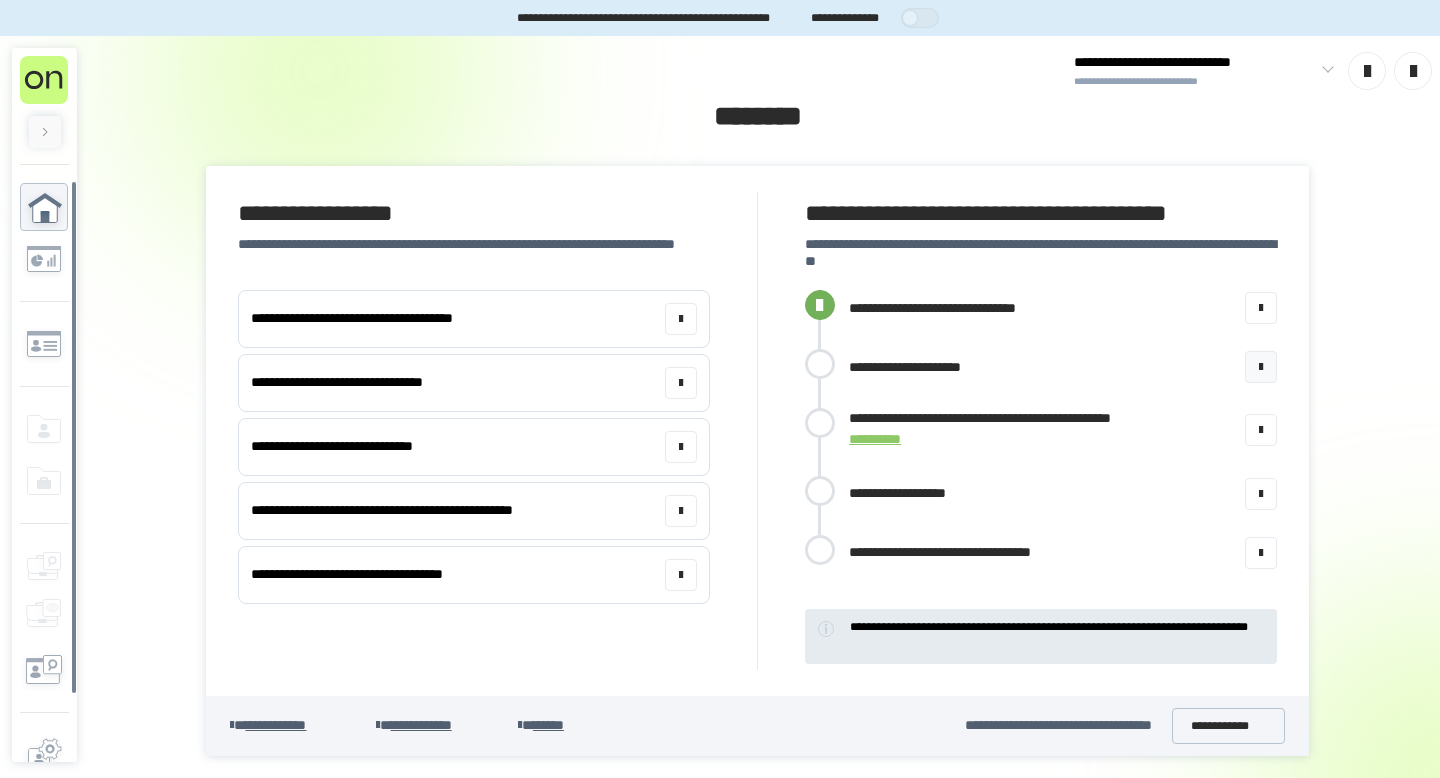 click on "**********" at bounding box center [930, 367] 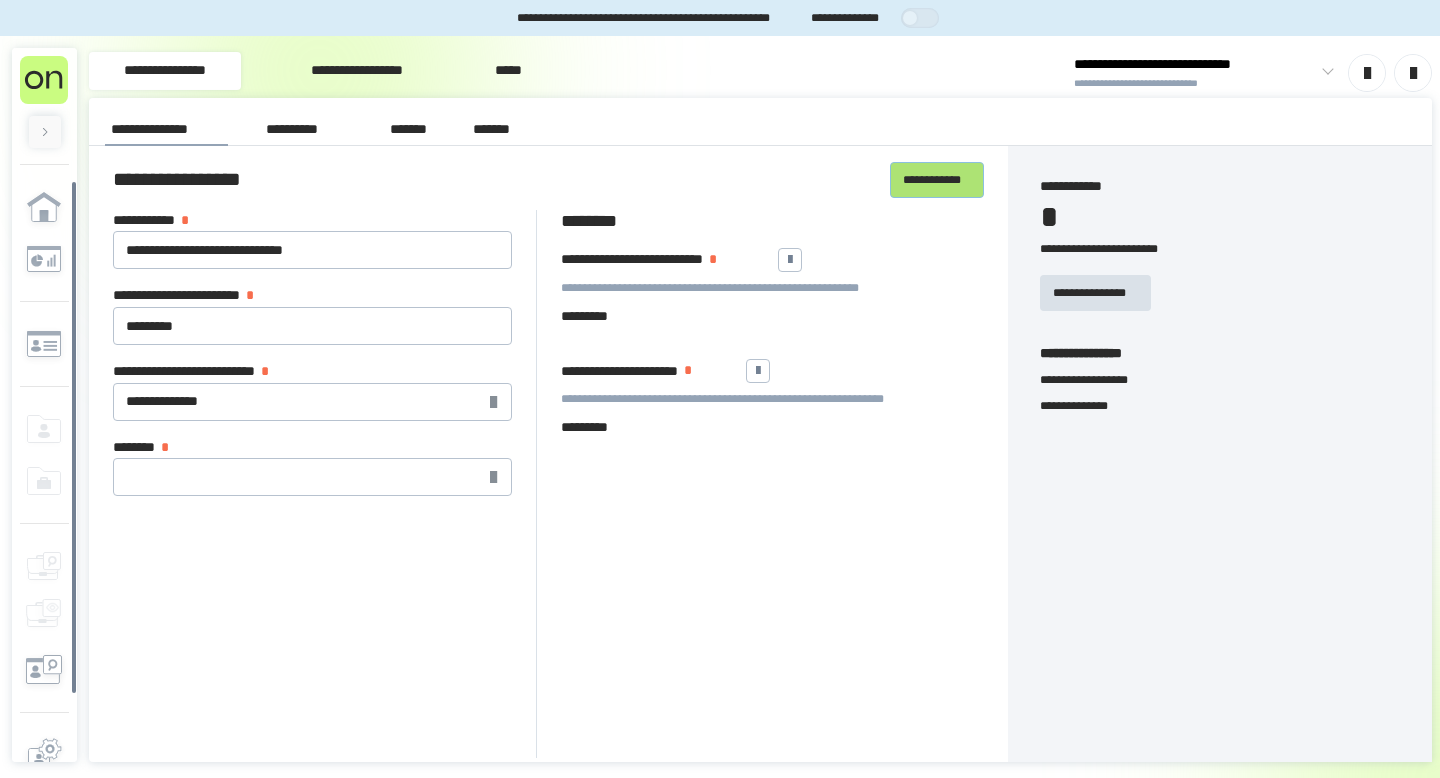 click on "**********" at bounding box center [937, 180] 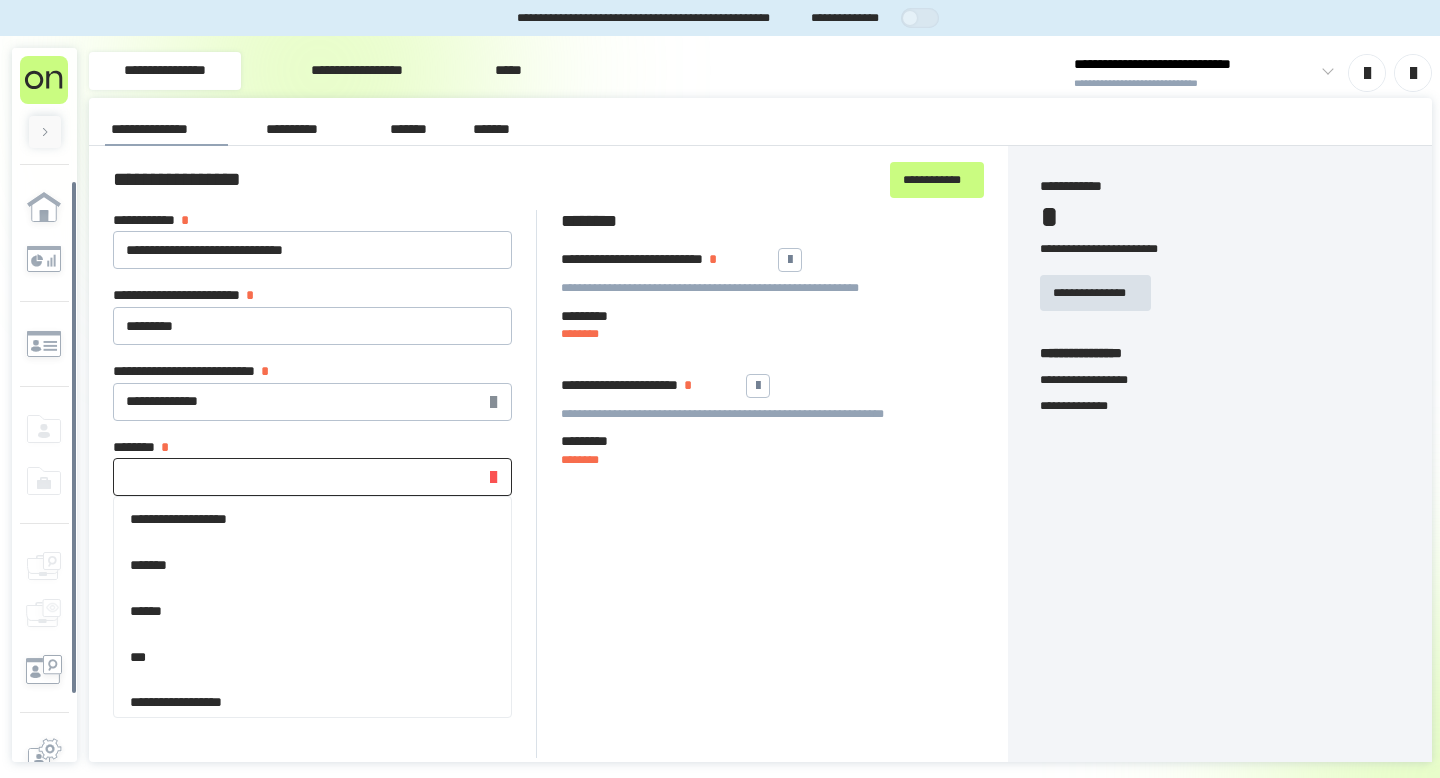 click on "******** *" at bounding box center [312, 477] 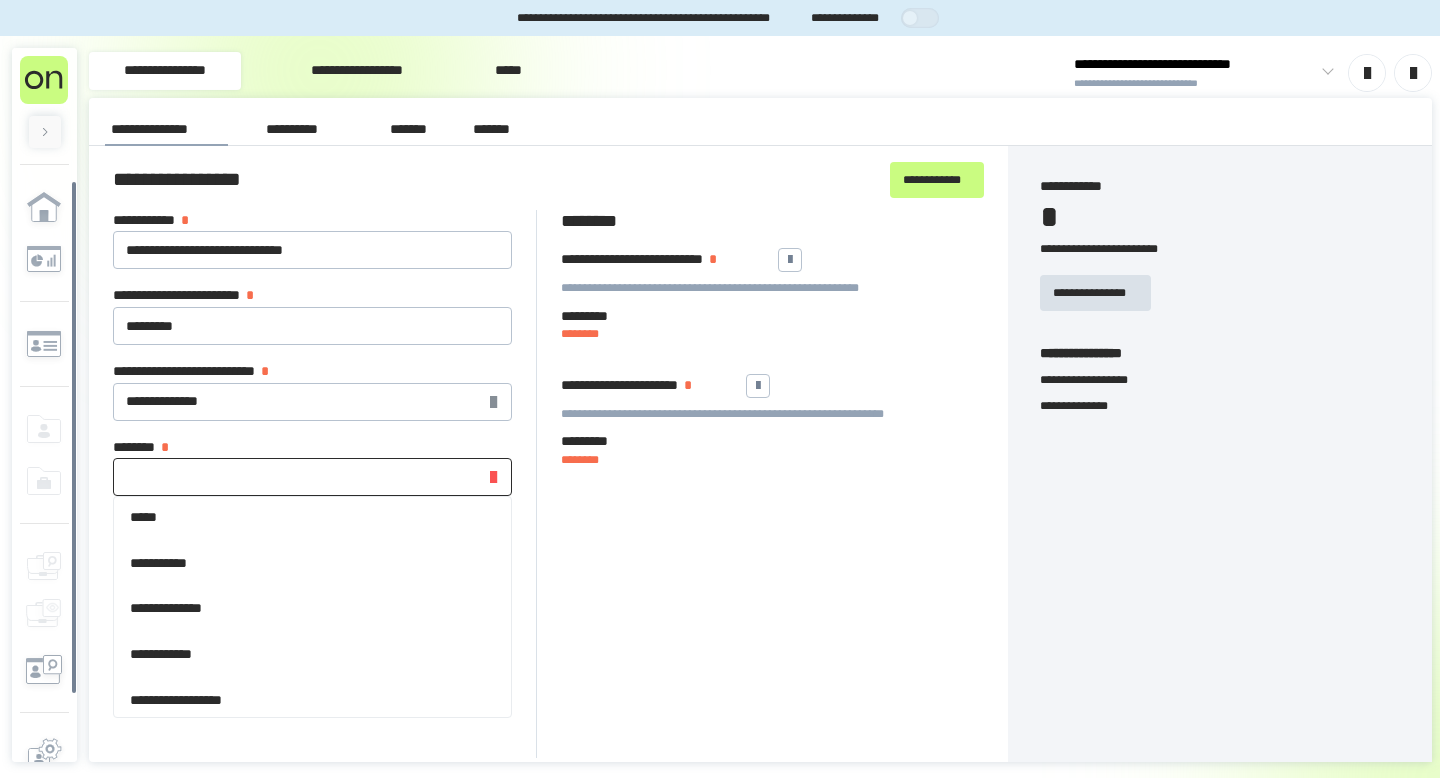 scroll, scrollTop: 470, scrollLeft: 0, axis: vertical 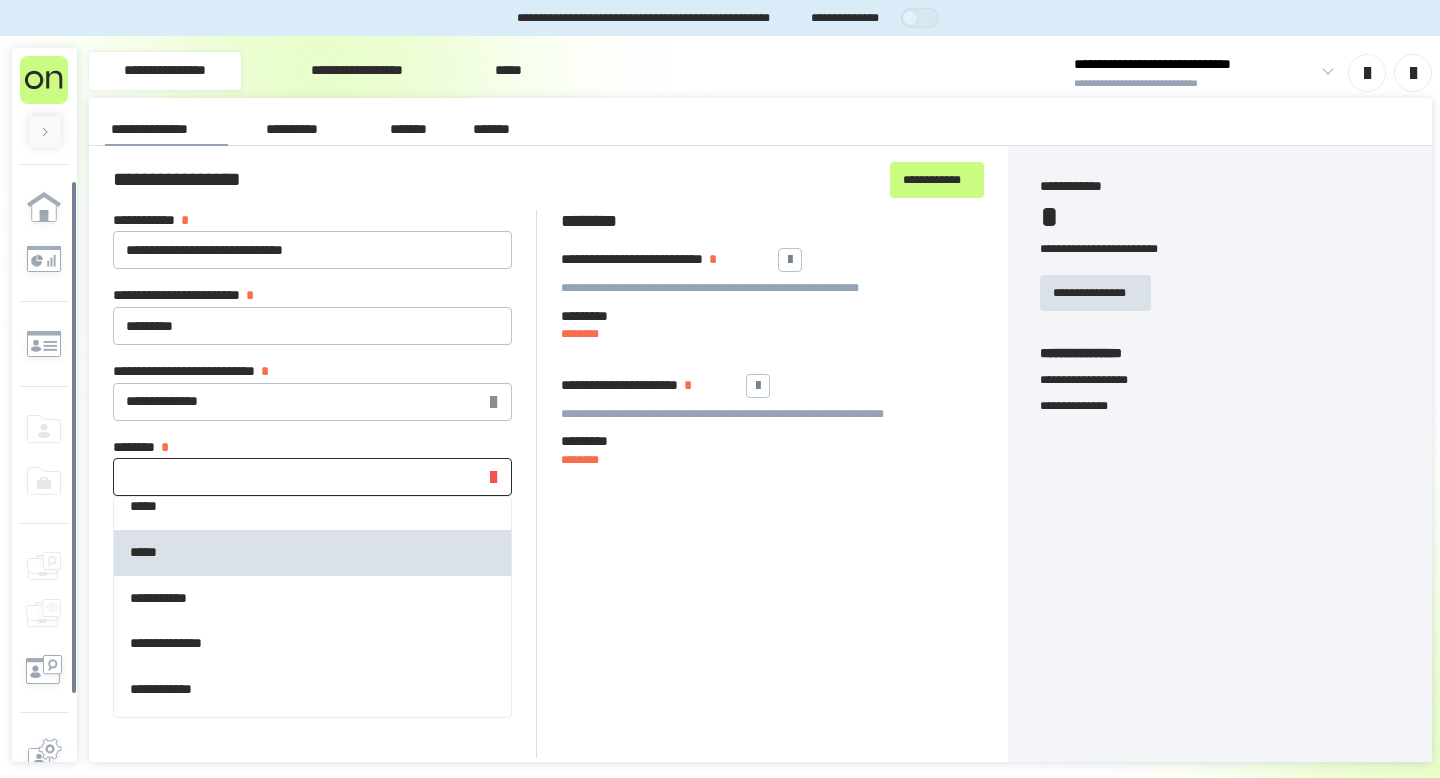 click on "*****" at bounding box center [312, 553] 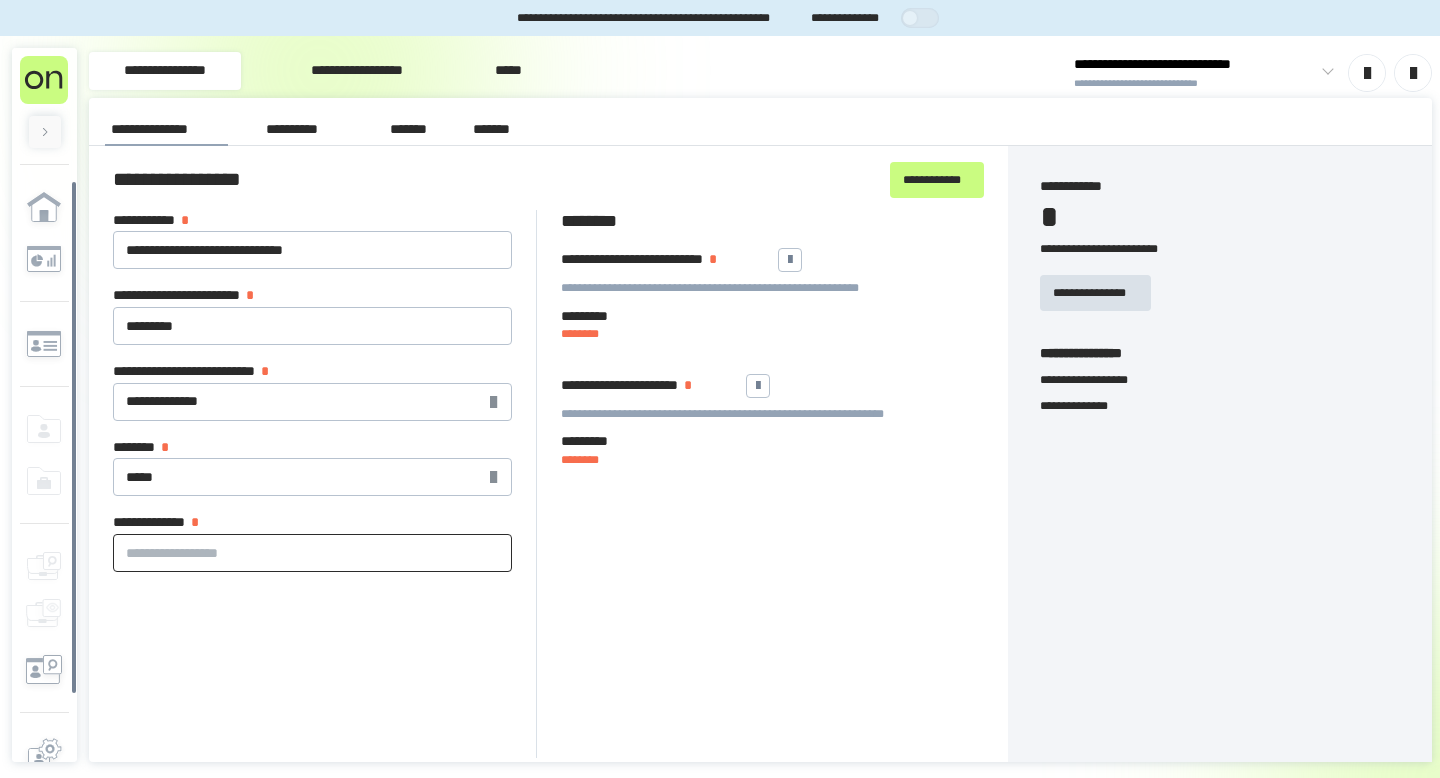 click on "**********" at bounding box center (312, 553) 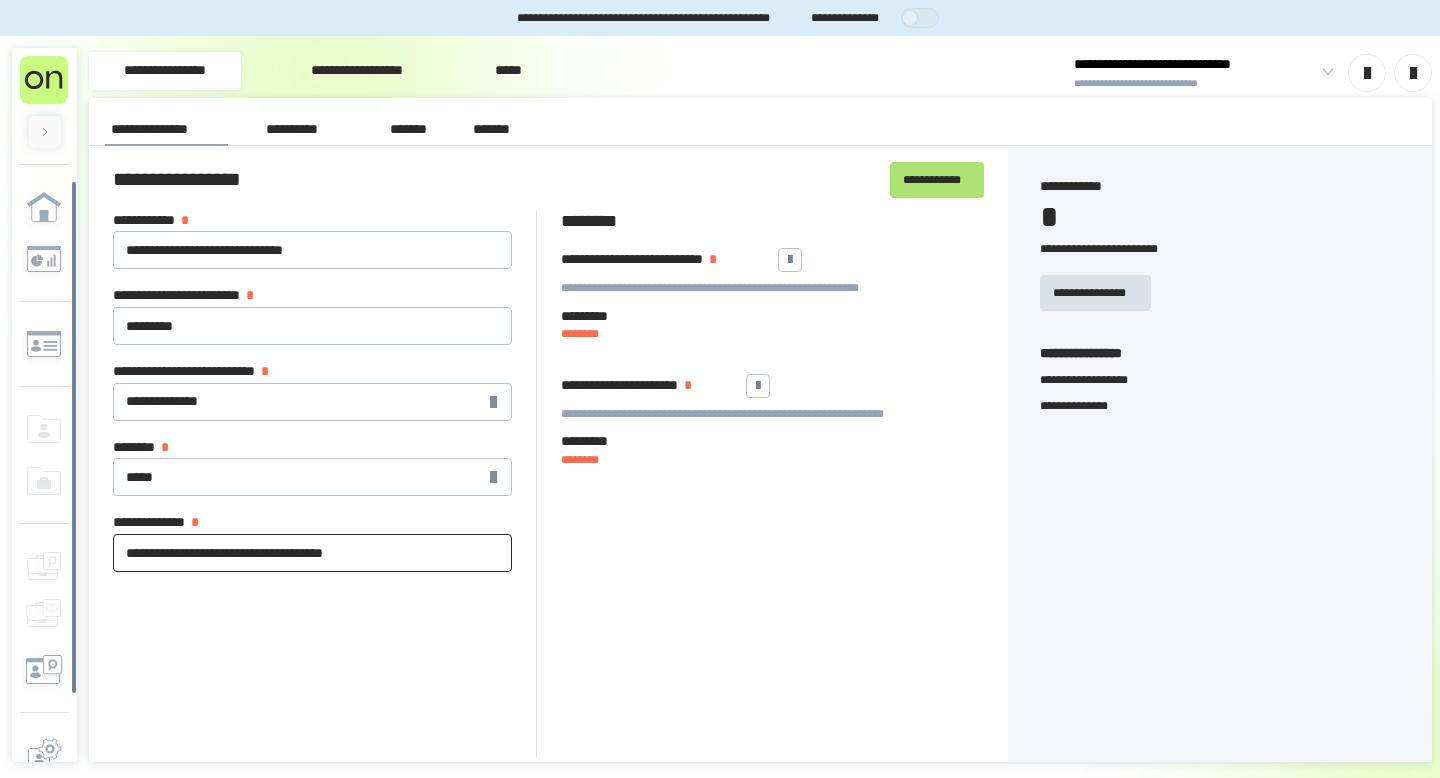 type on "**********" 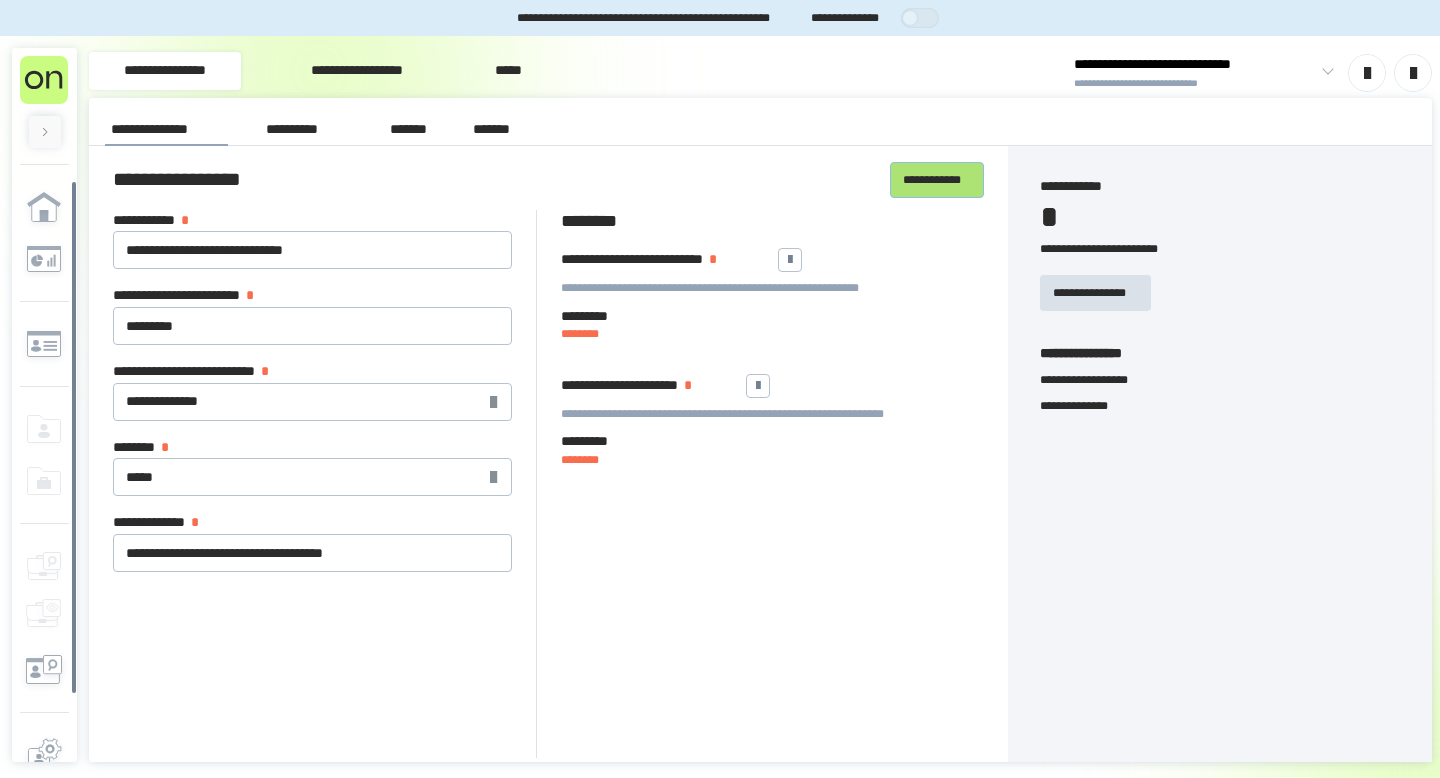 click on "**********" at bounding box center (937, 180) 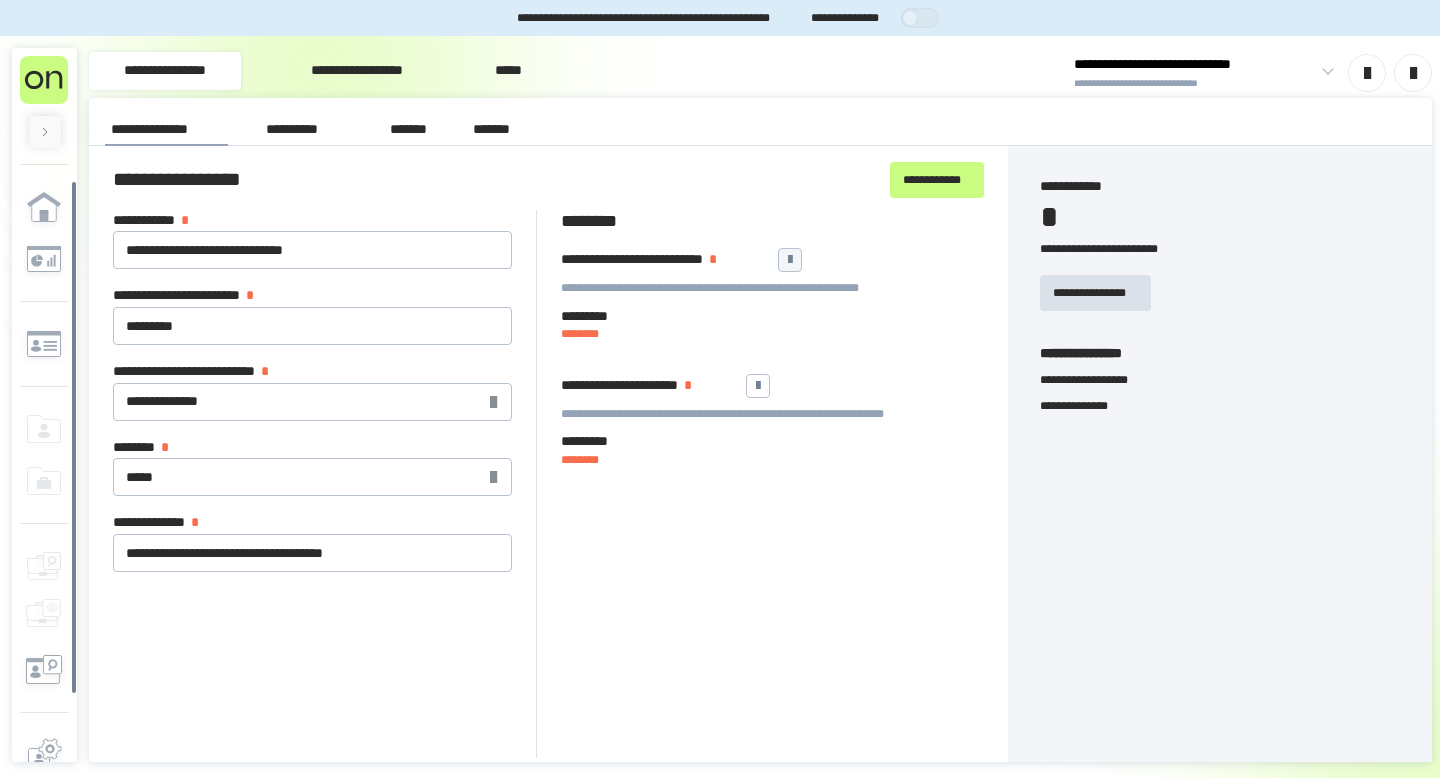 click at bounding box center [790, 260] 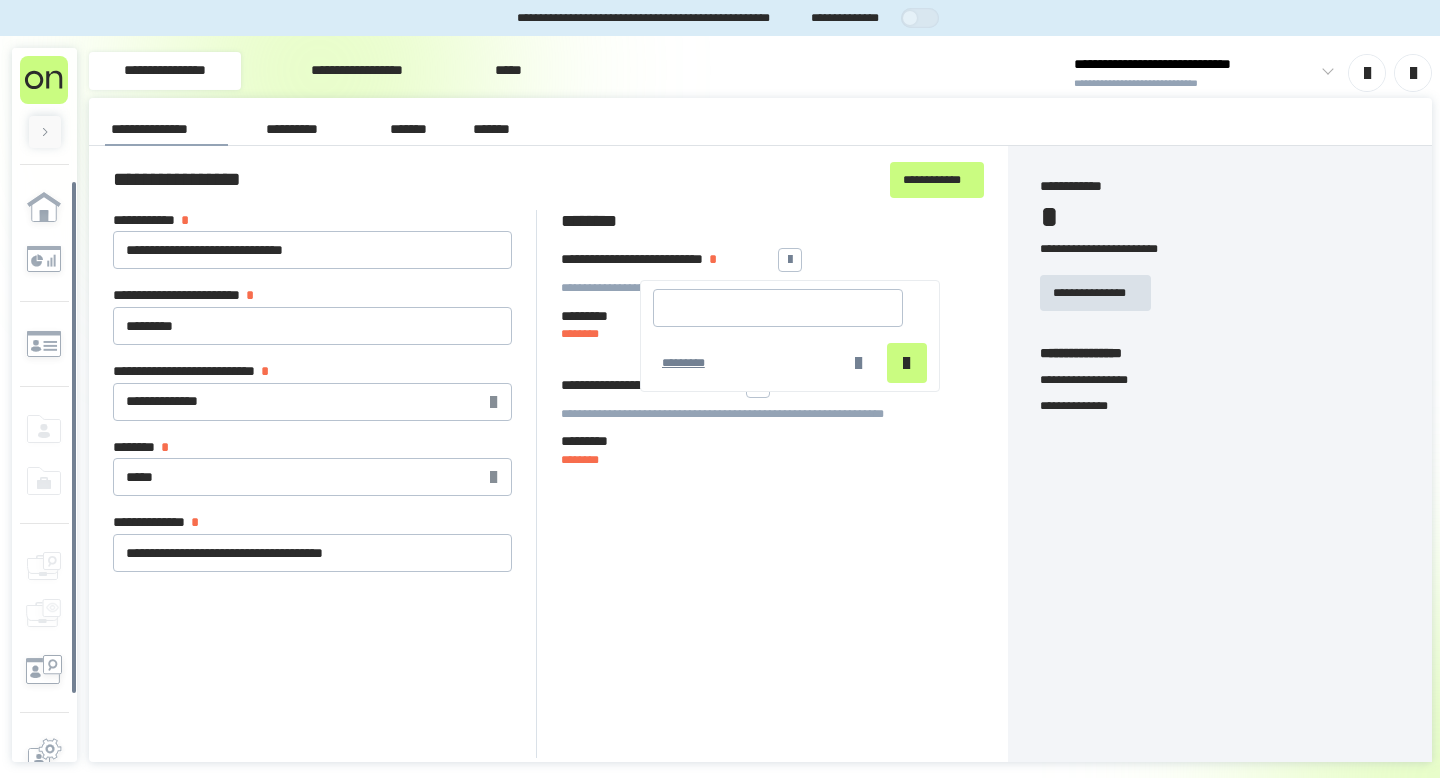 click on "*********" at bounding box center [790, 336] 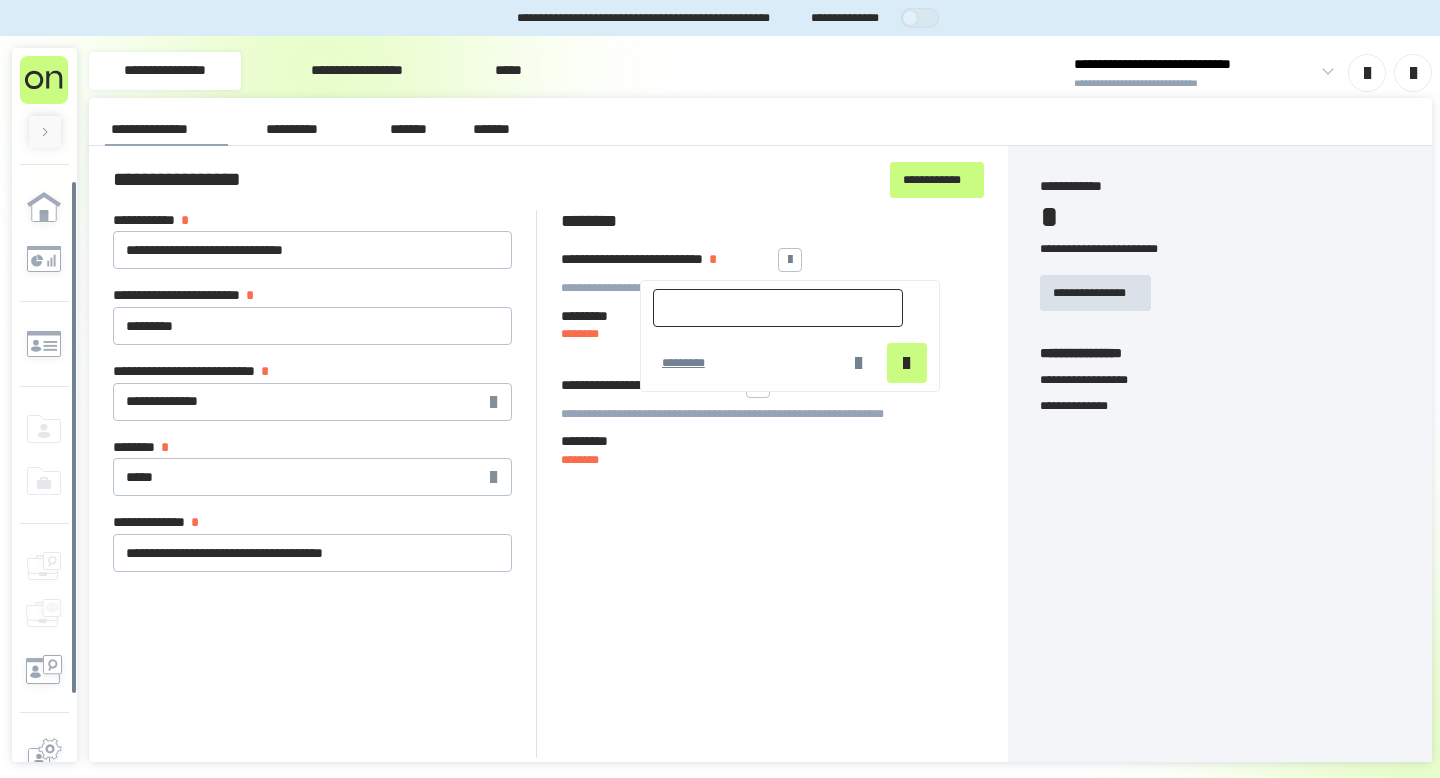 click at bounding box center [778, 308] 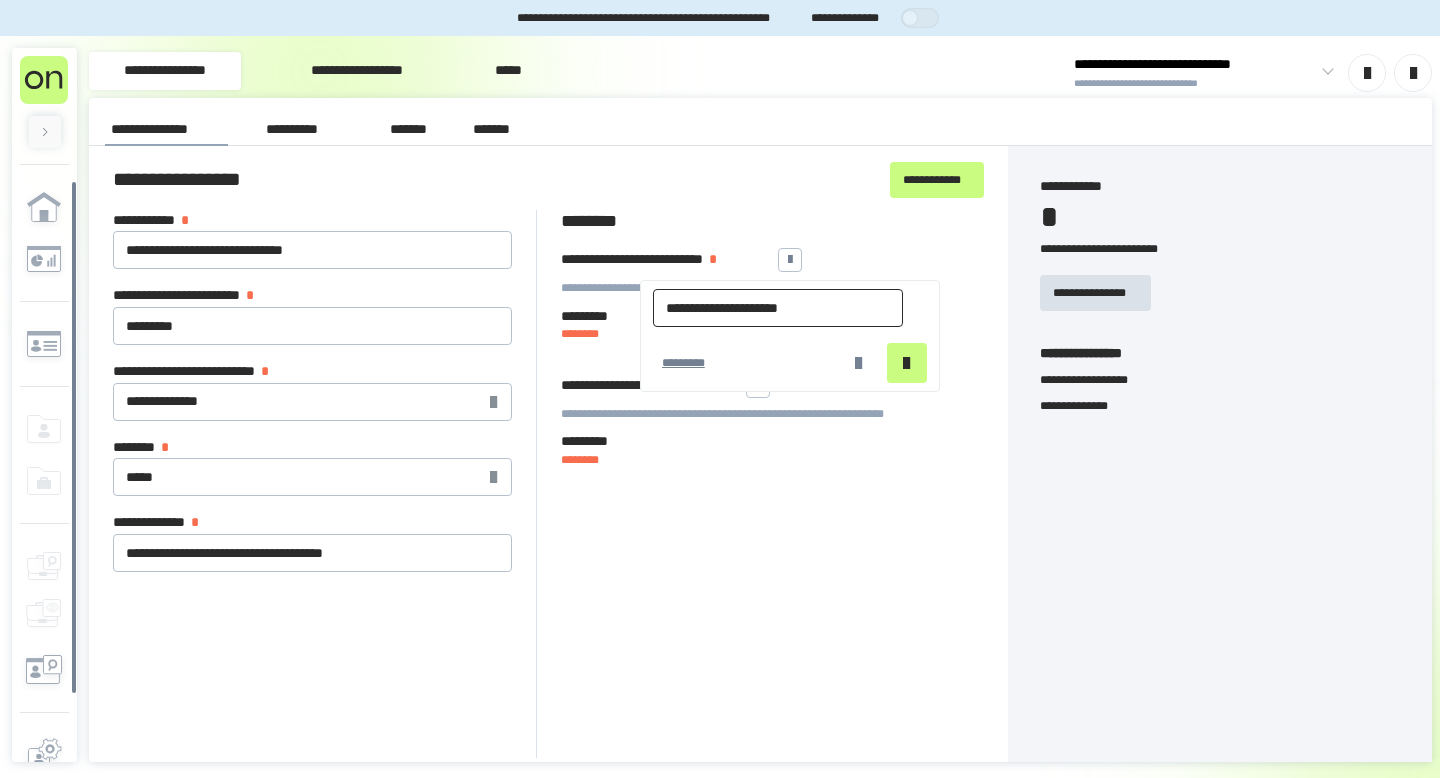 type on "**********" 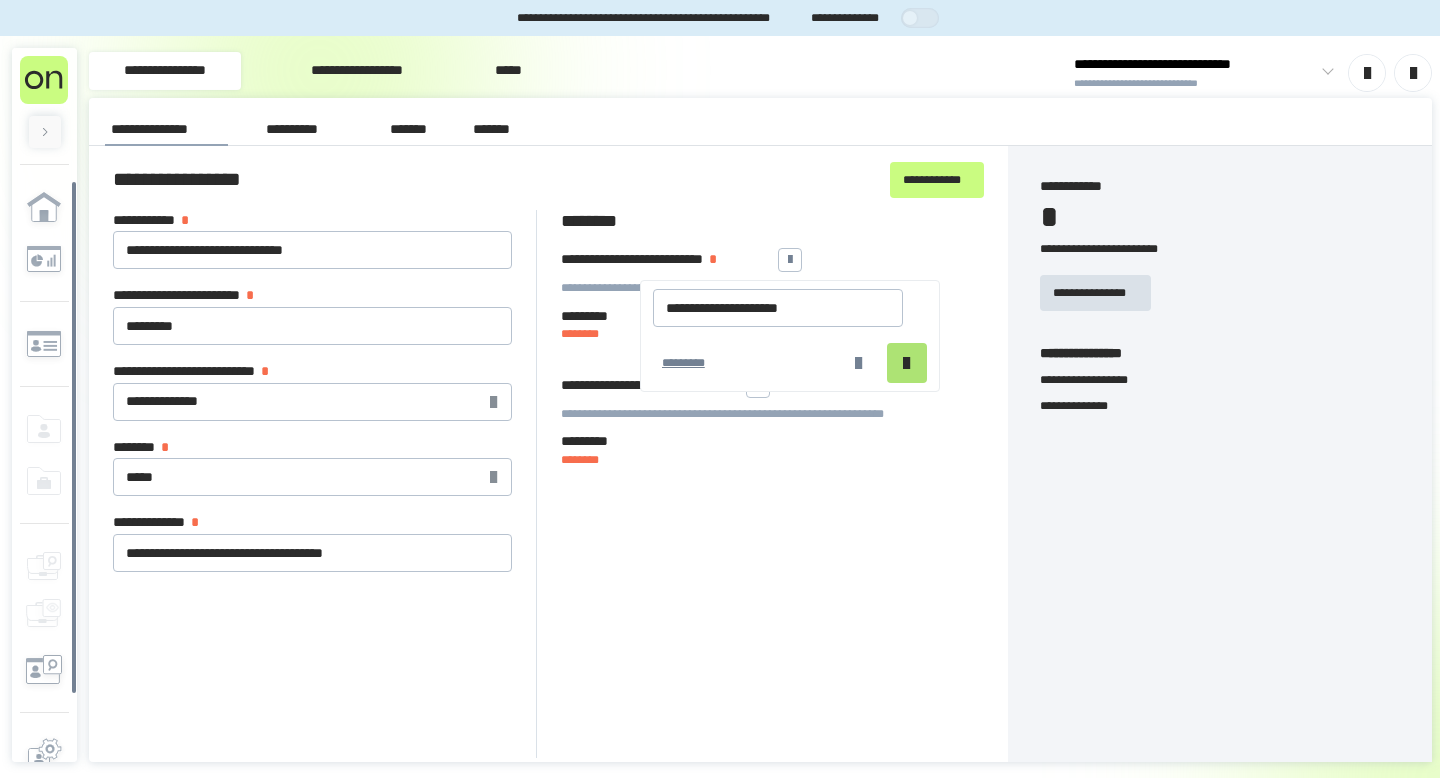 click at bounding box center [906, 363] 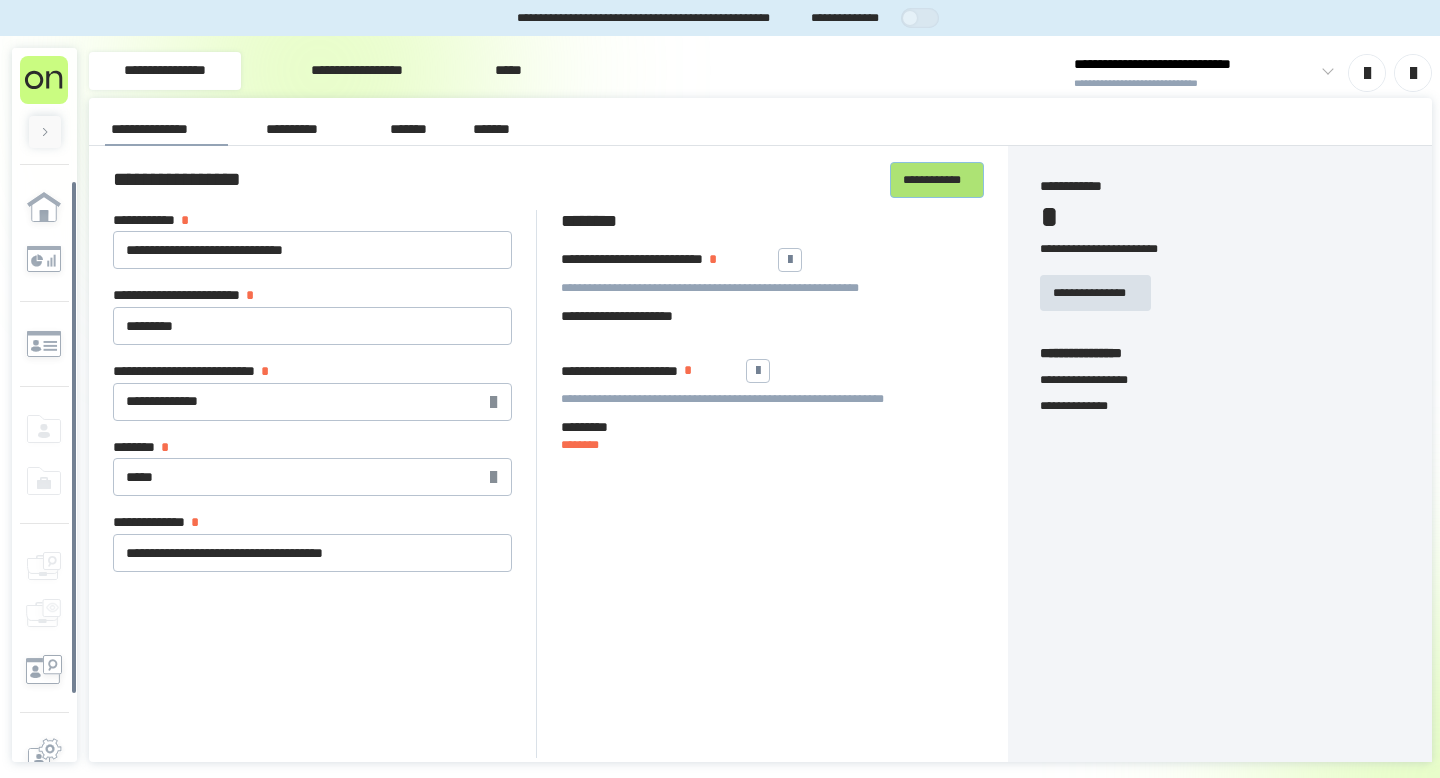 click on "**********" at bounding box center [937, 180] 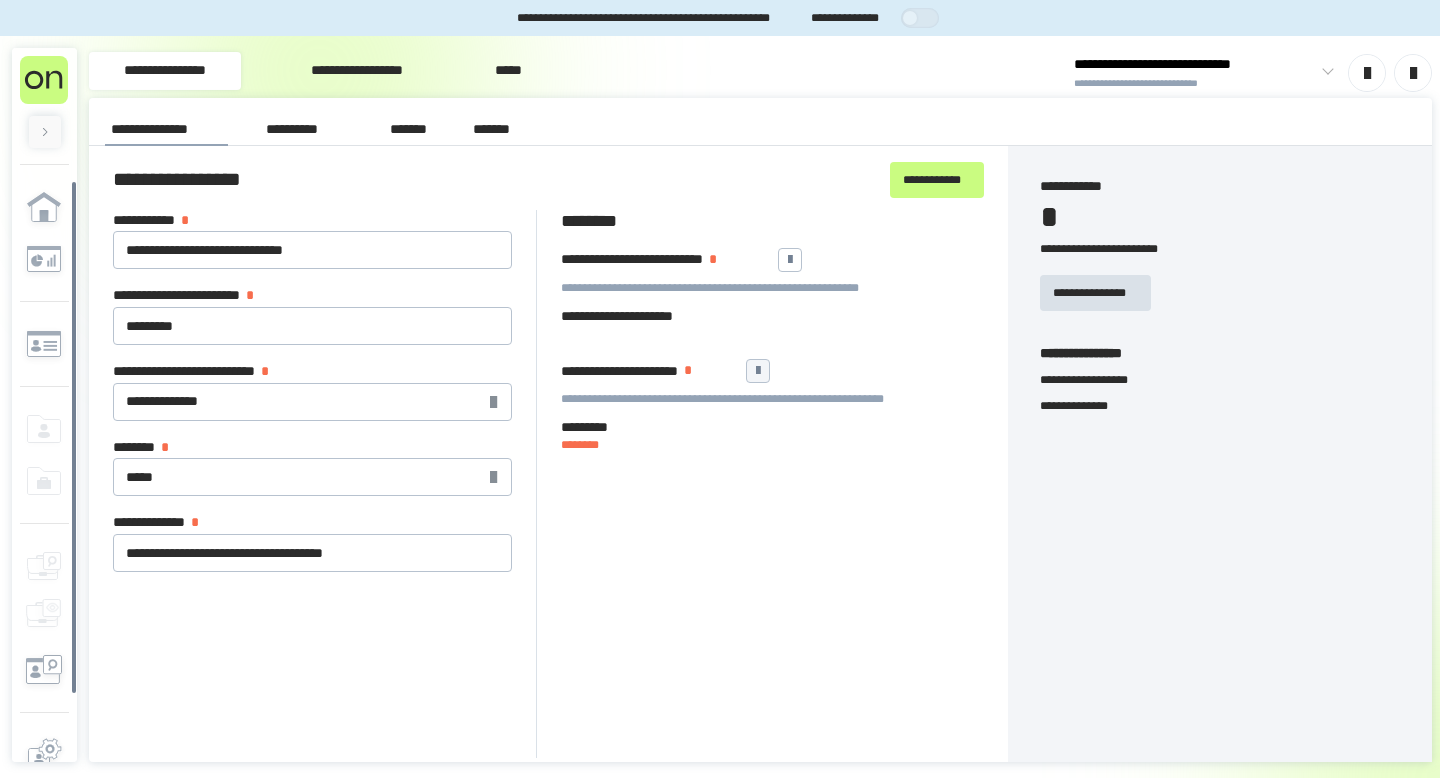 click at bounding box center [758, 371] 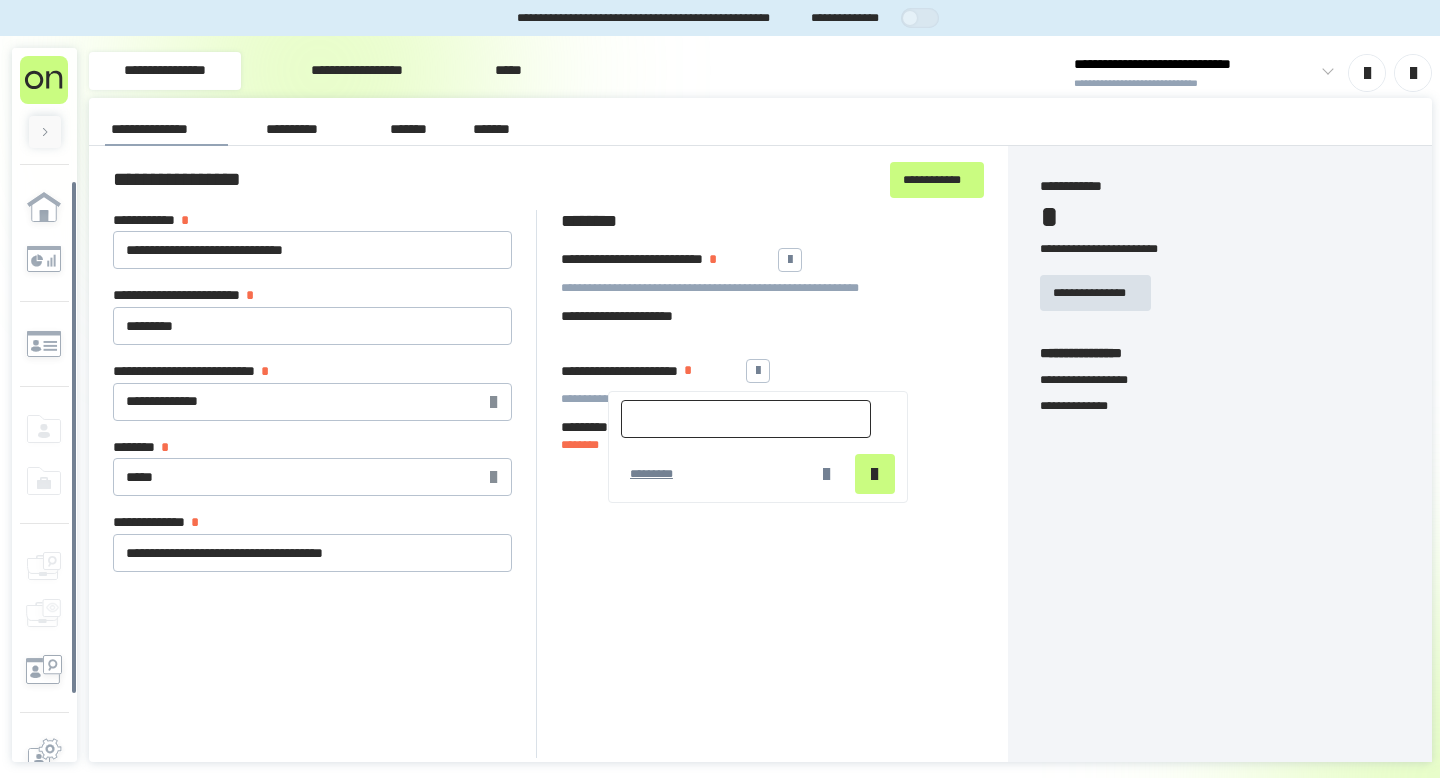 click at bounding box center [746, 419] 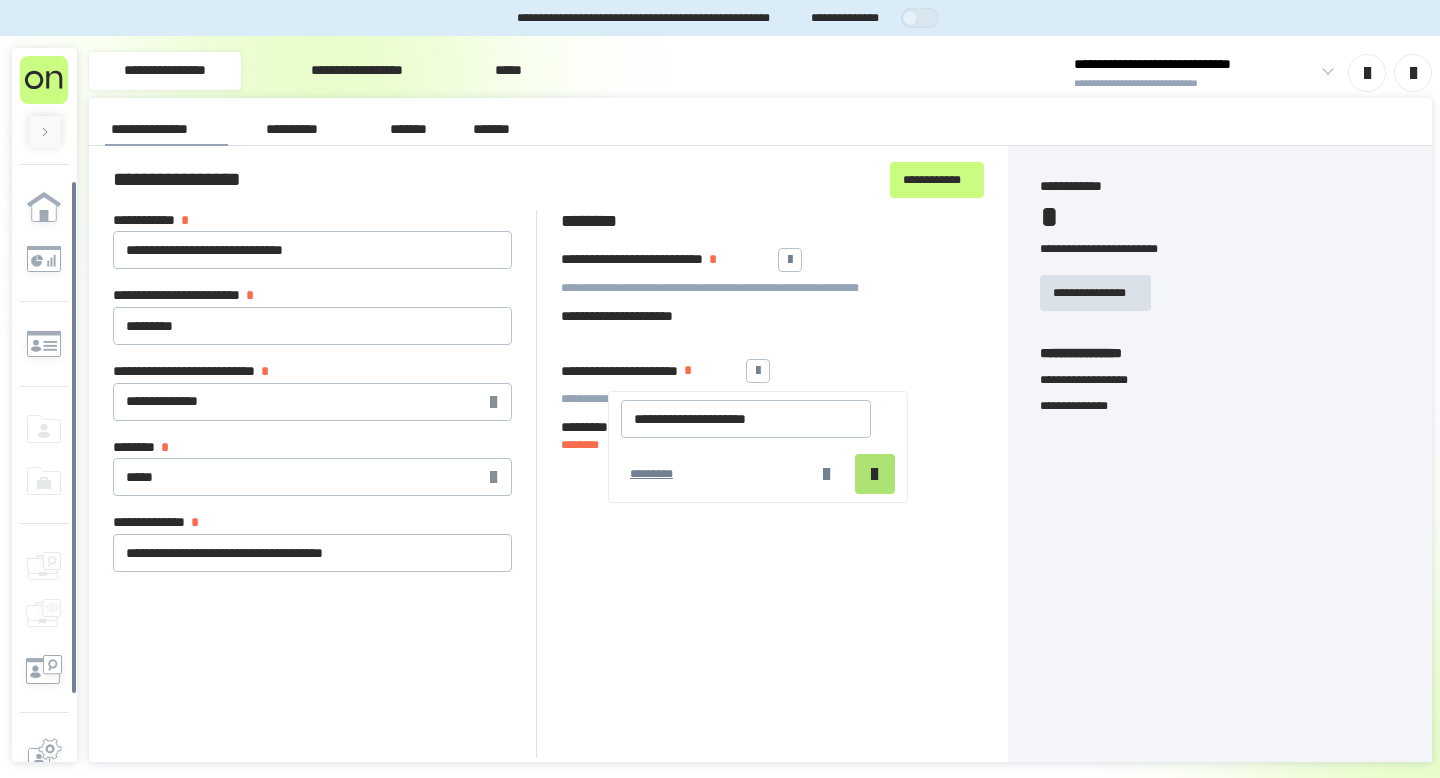 click at bounding box center [874, 474] 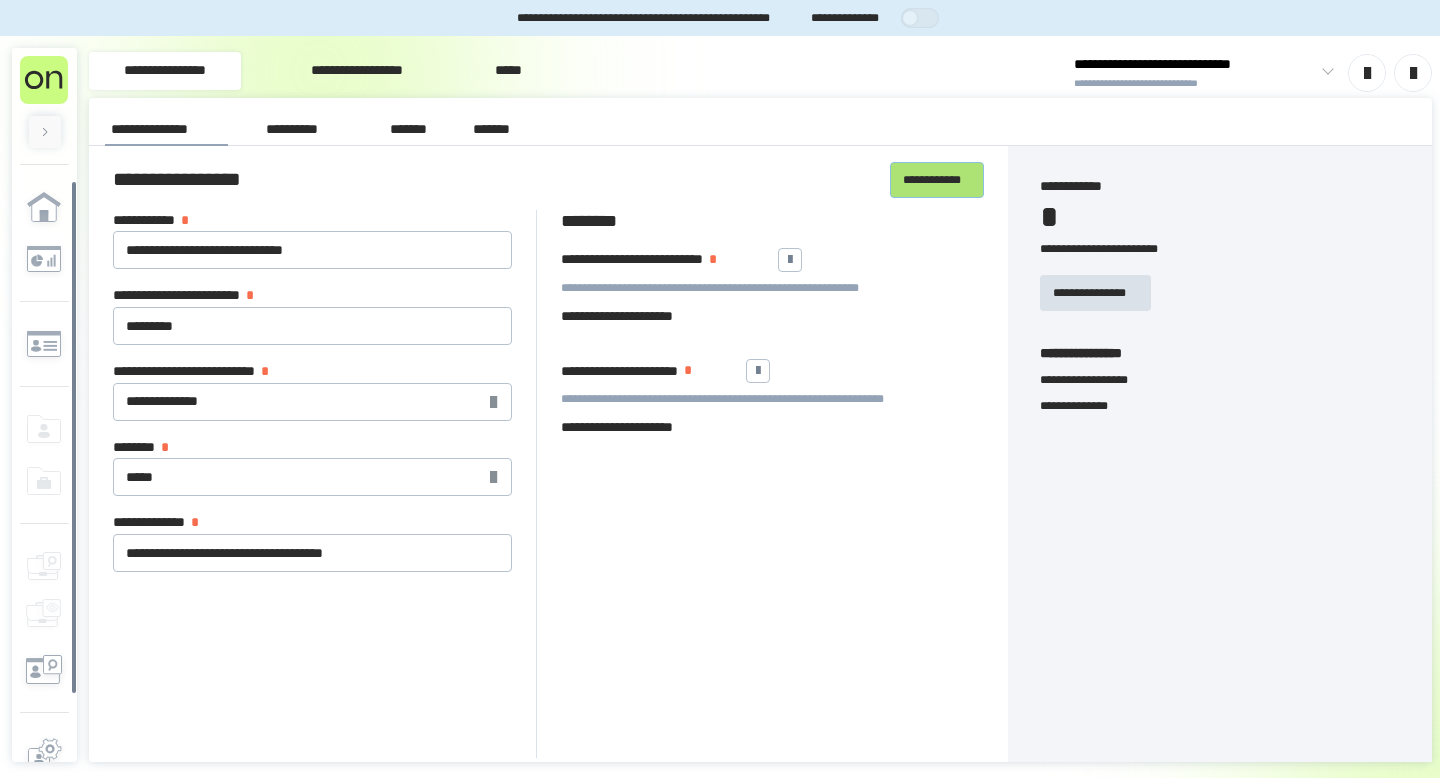 click on "**********" at bounding box center [937, 180] 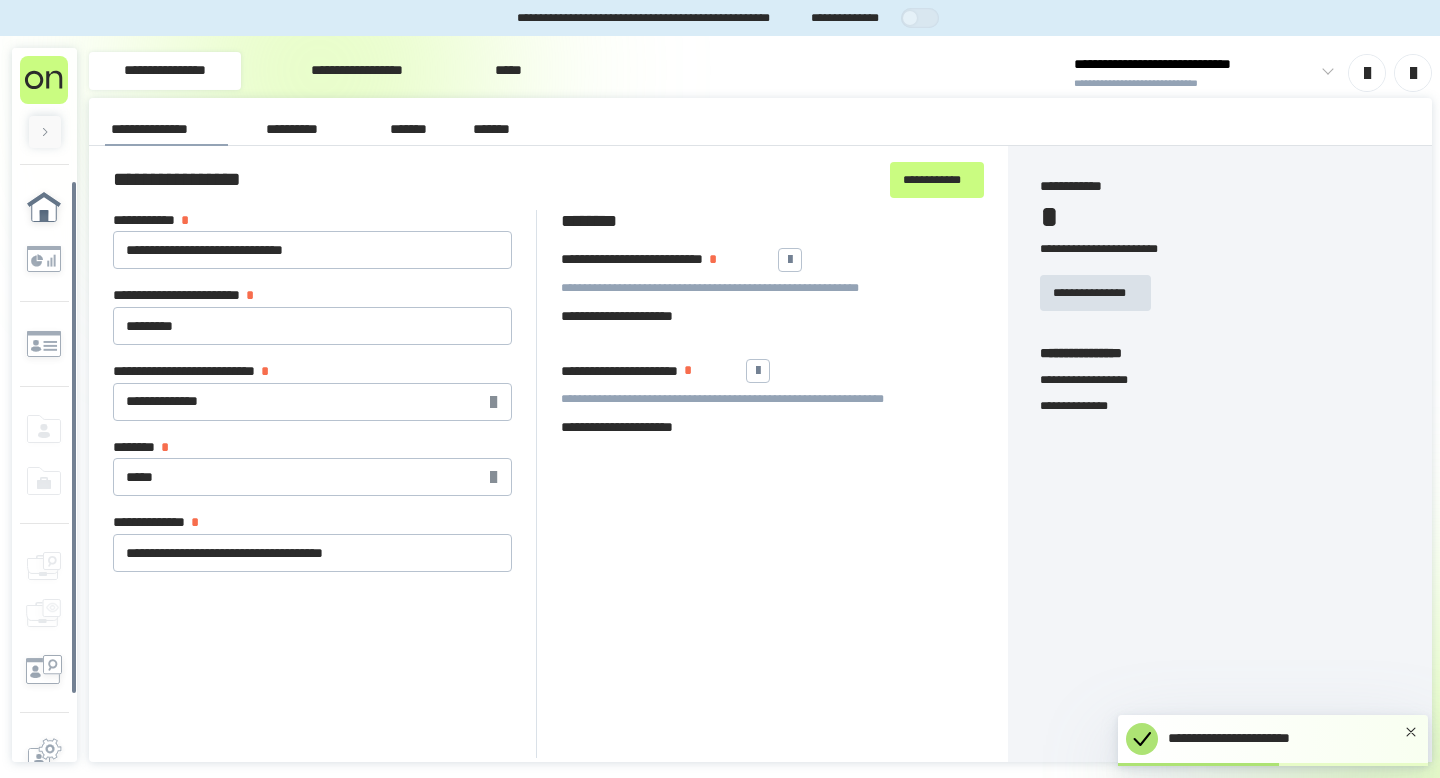 click 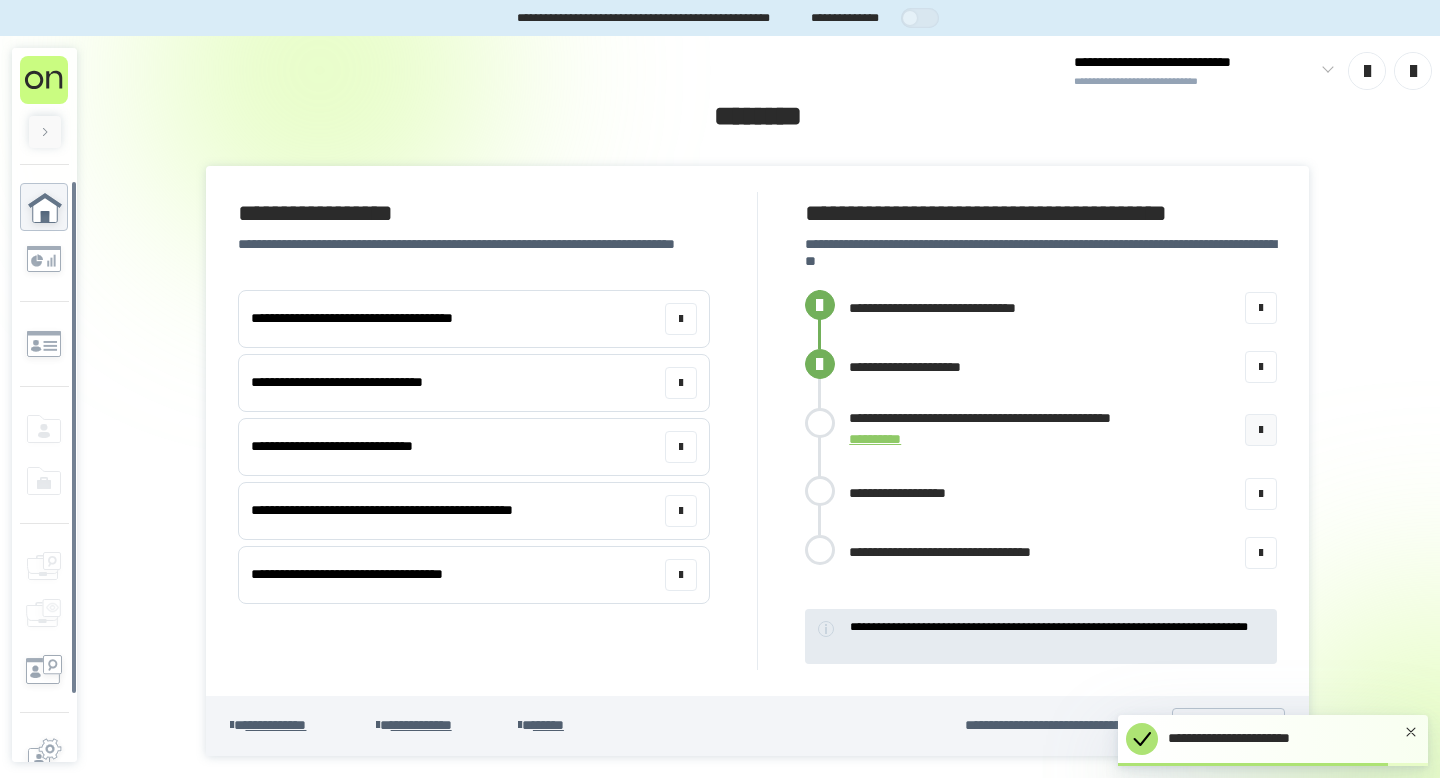 click on "**********" at bounding box center (1063, 430) 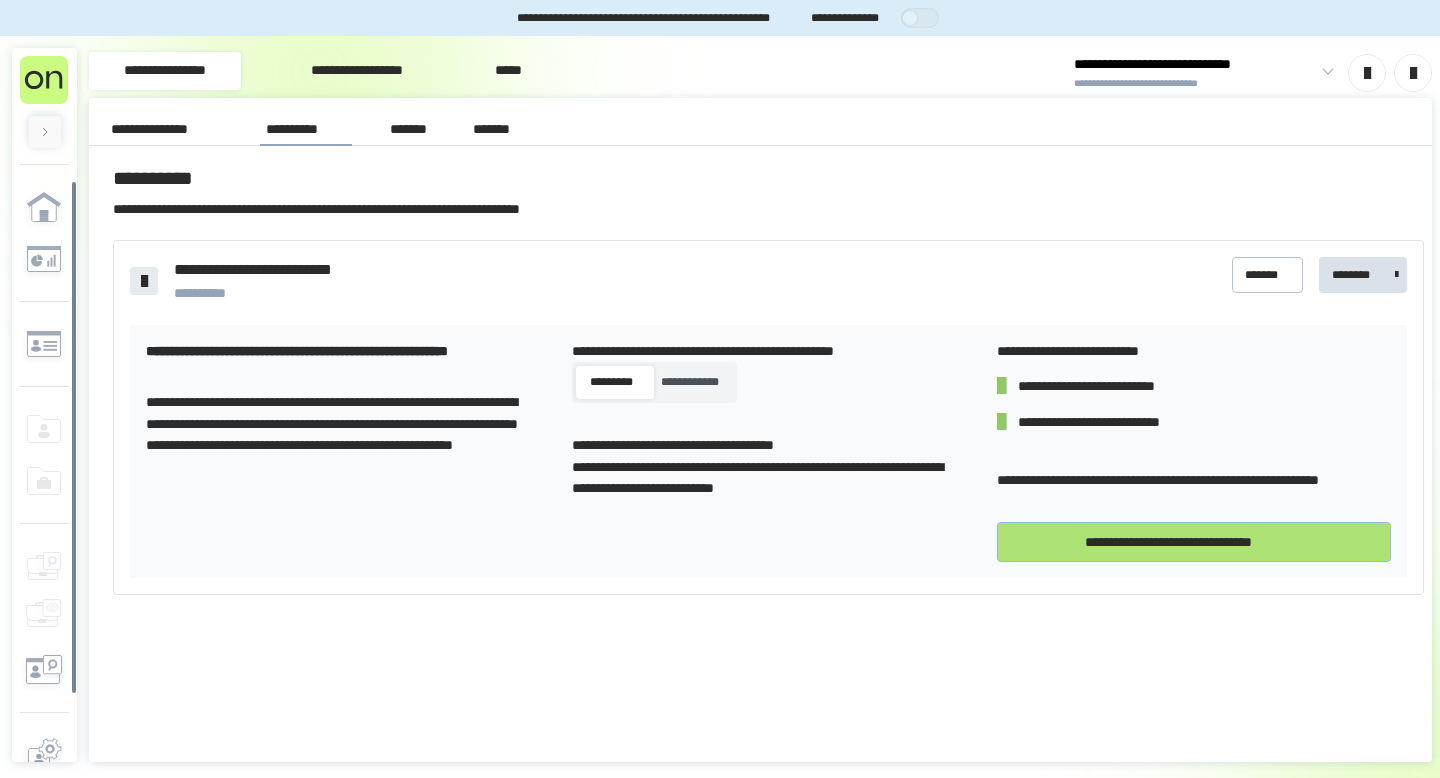 click on "**********" at bounding box center [1194, 542] 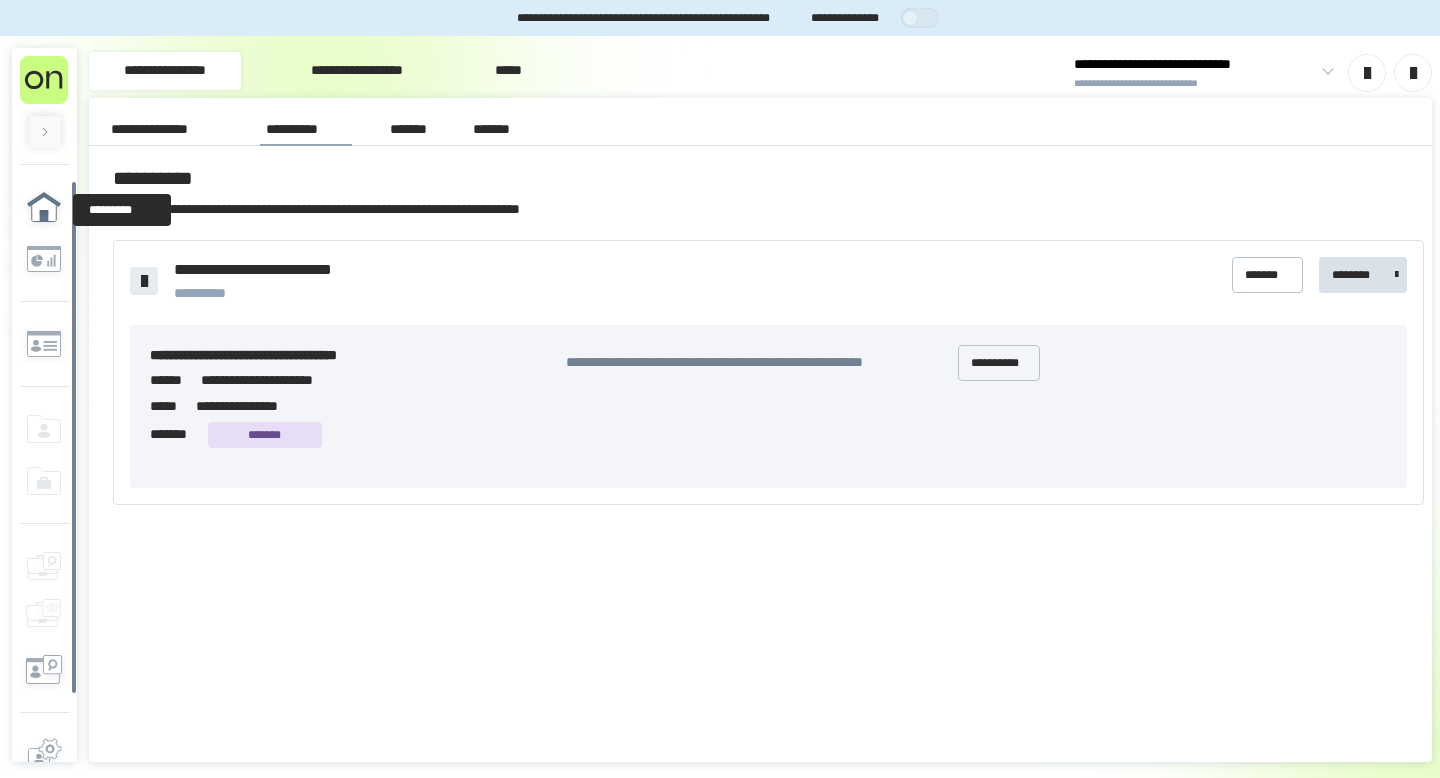 click 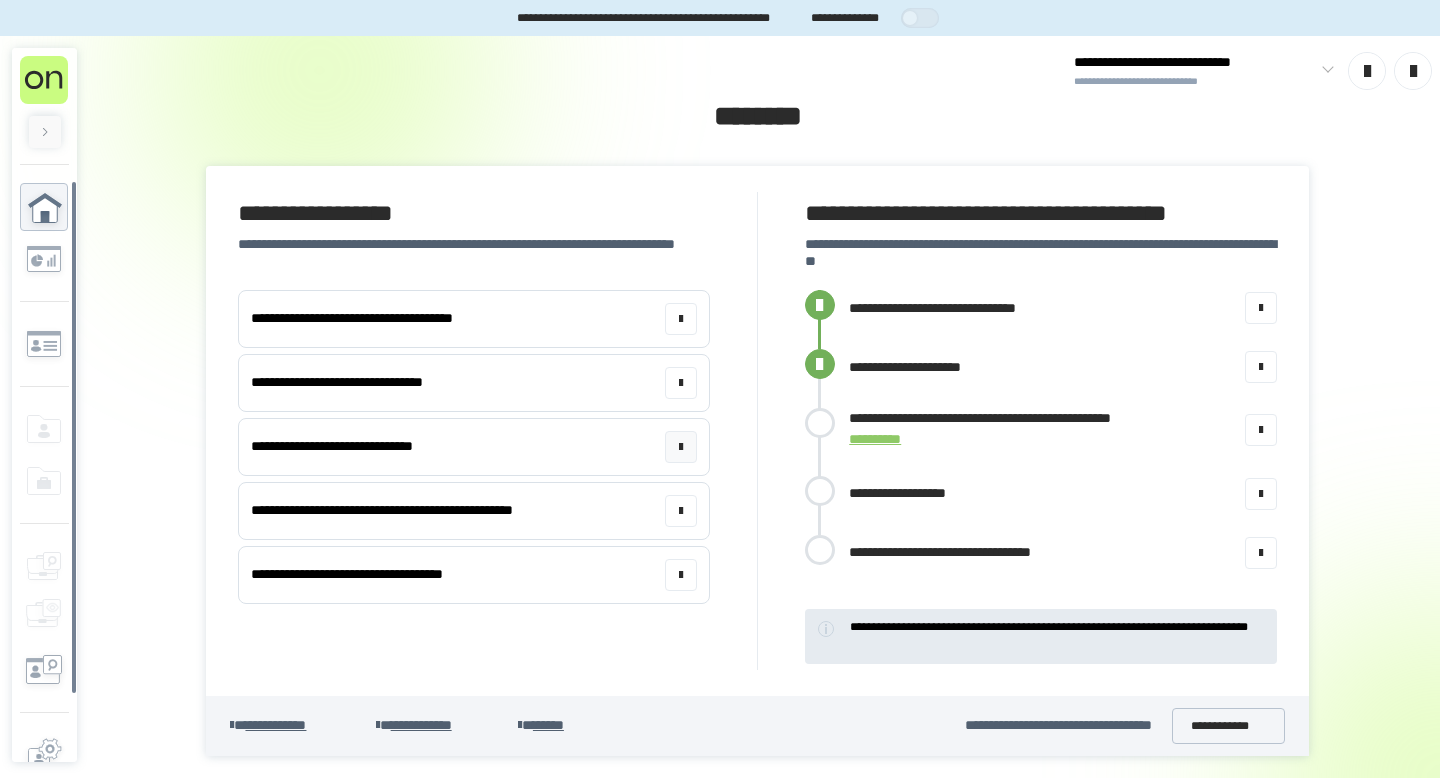 click on "**********" at bounding box center (473, 447) 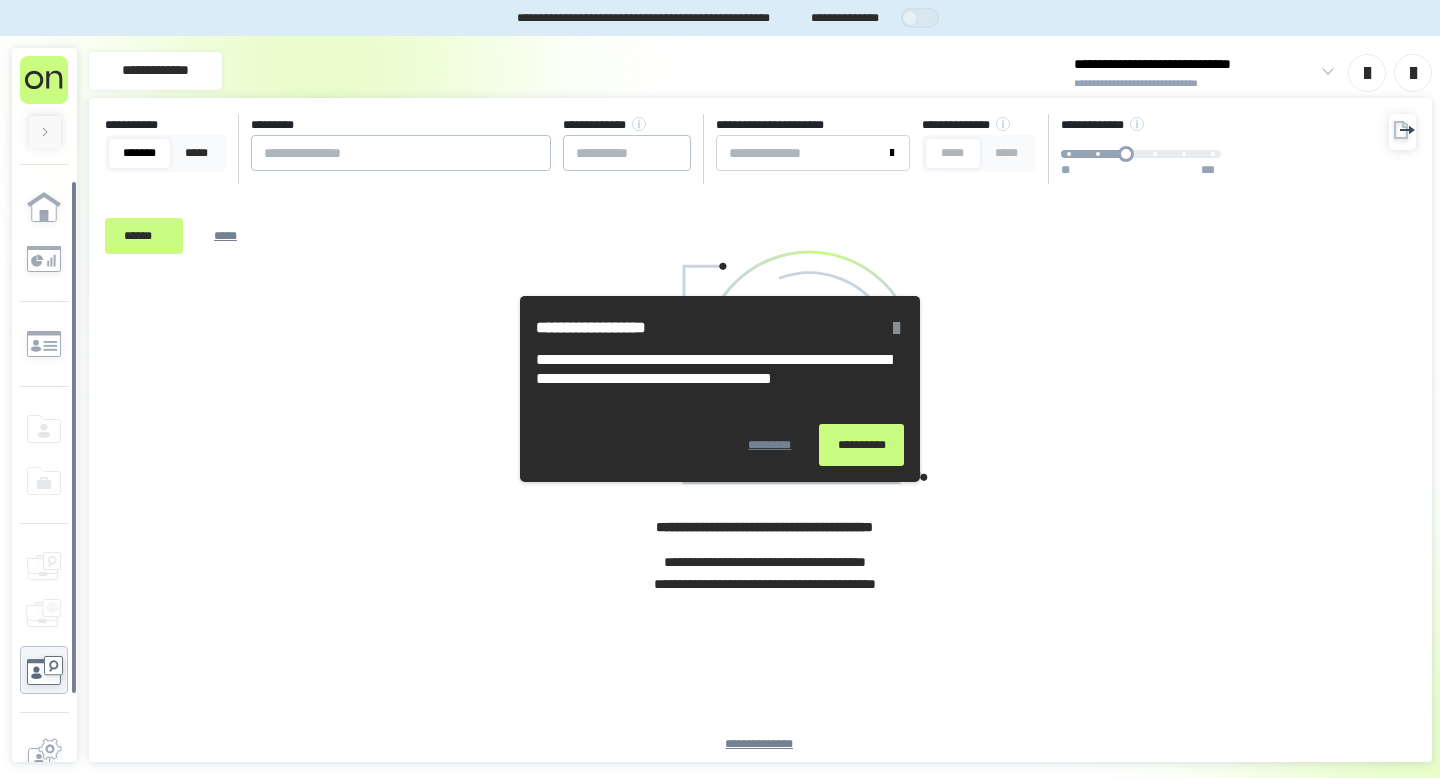 scroll, scrollTop: 0, scrollLeft: 0, axis: both 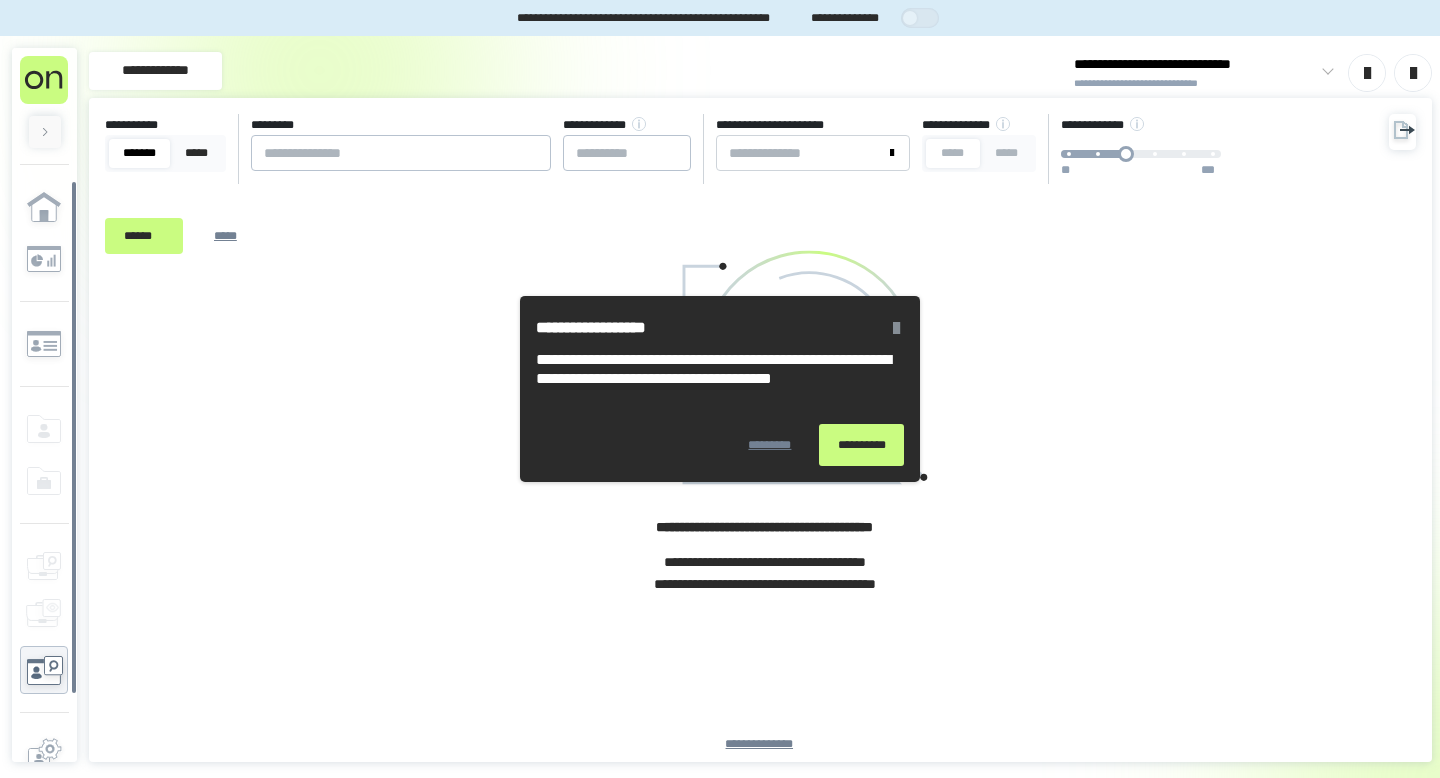 click on "**********" at bounding box center (861, 445) 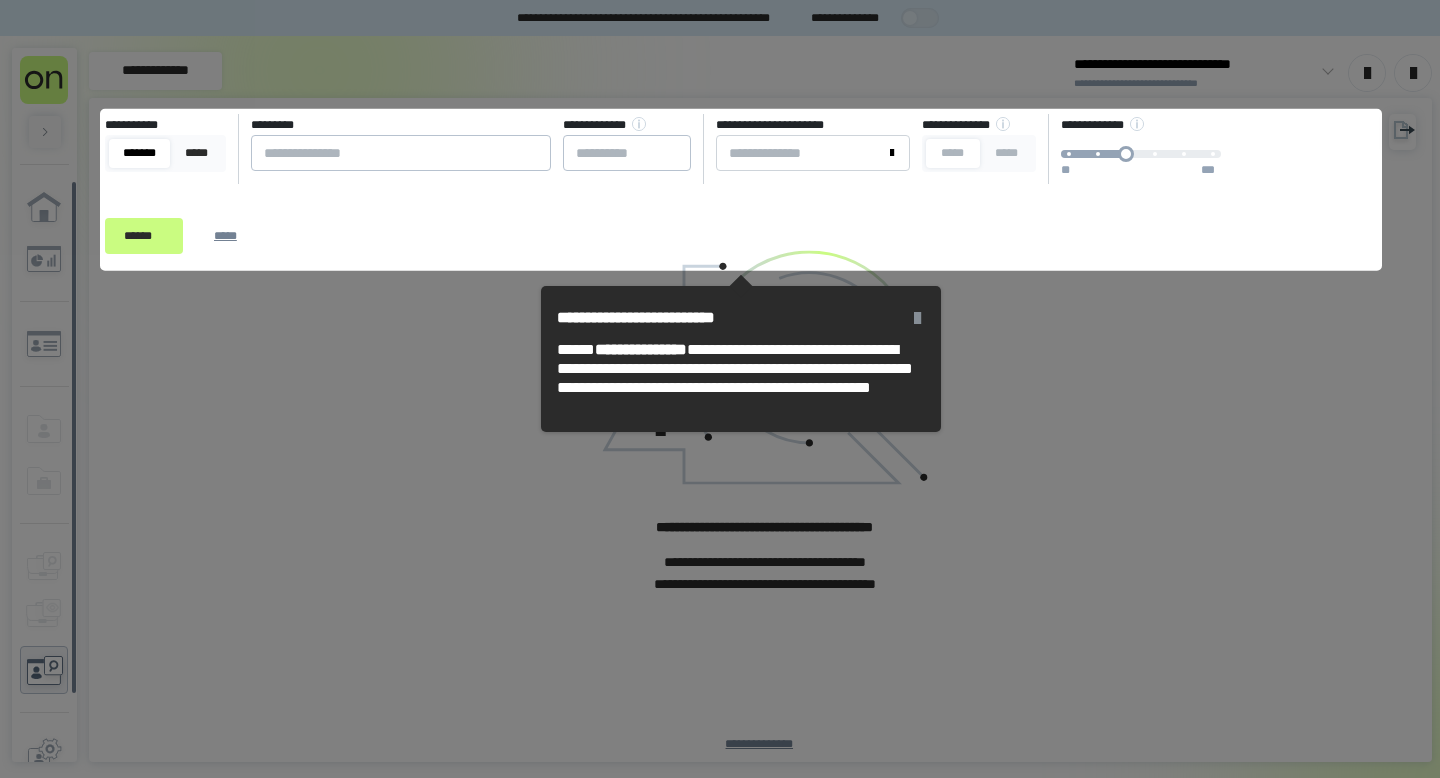 click on "****** *****" at bounding box center [188, 236] 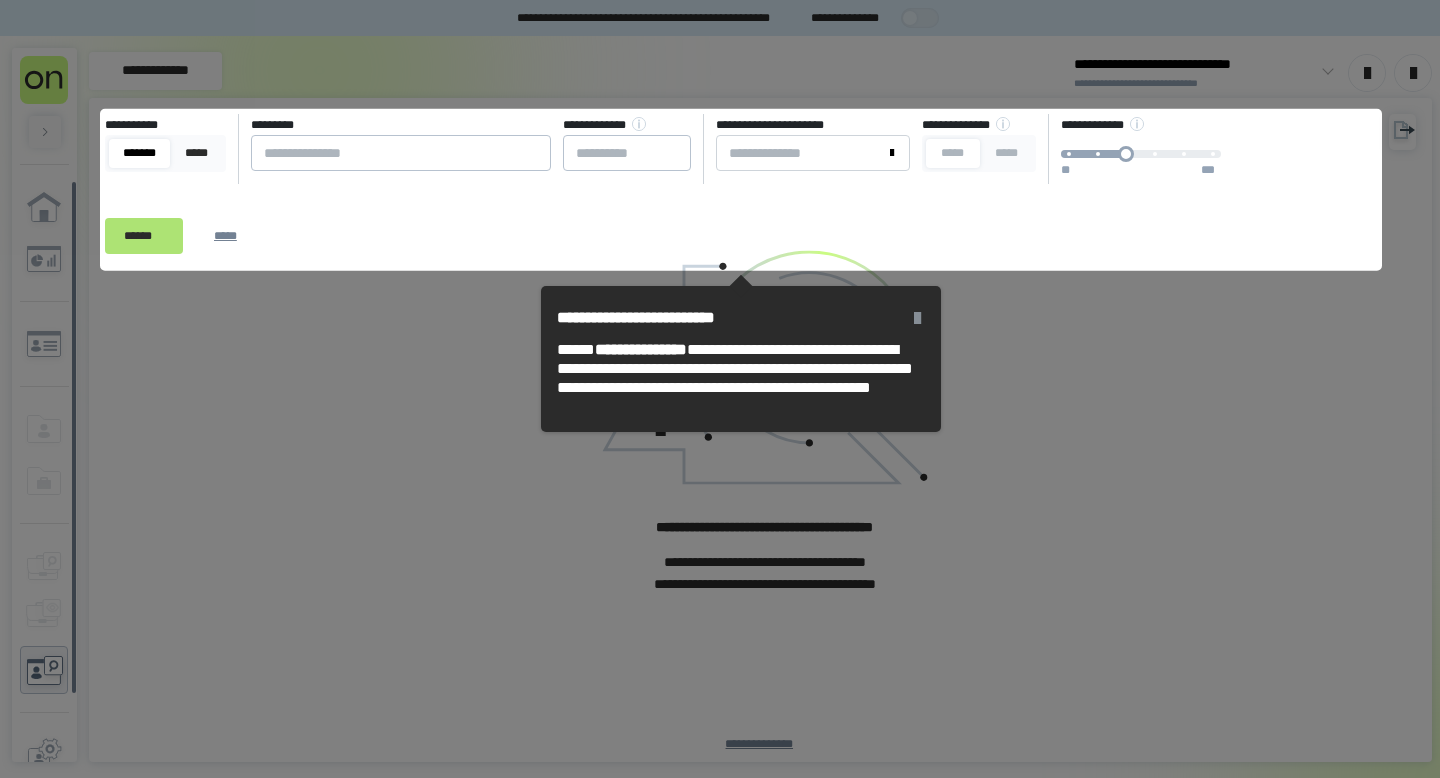 click on "******" at bounding box center [144, 236] 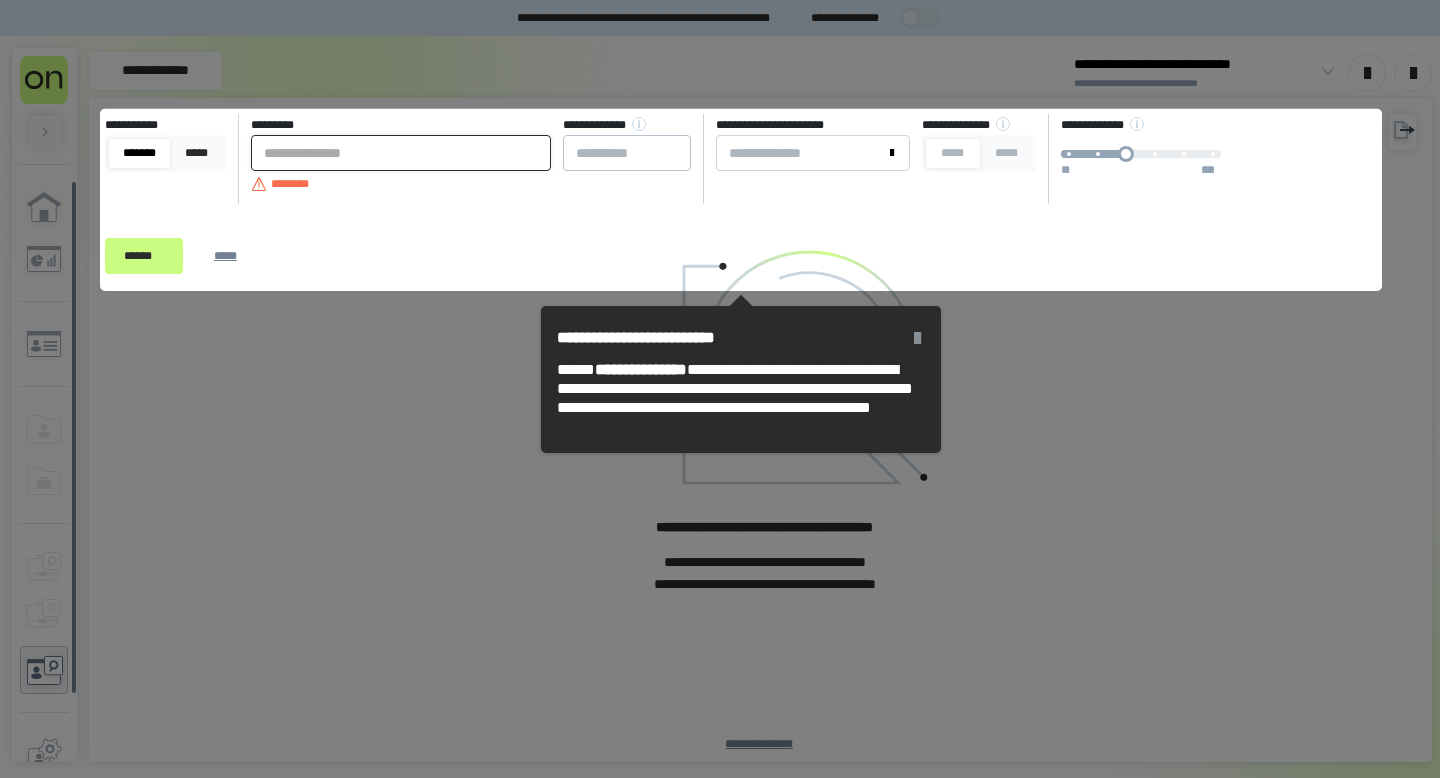 click at bounding box center [401, 153] 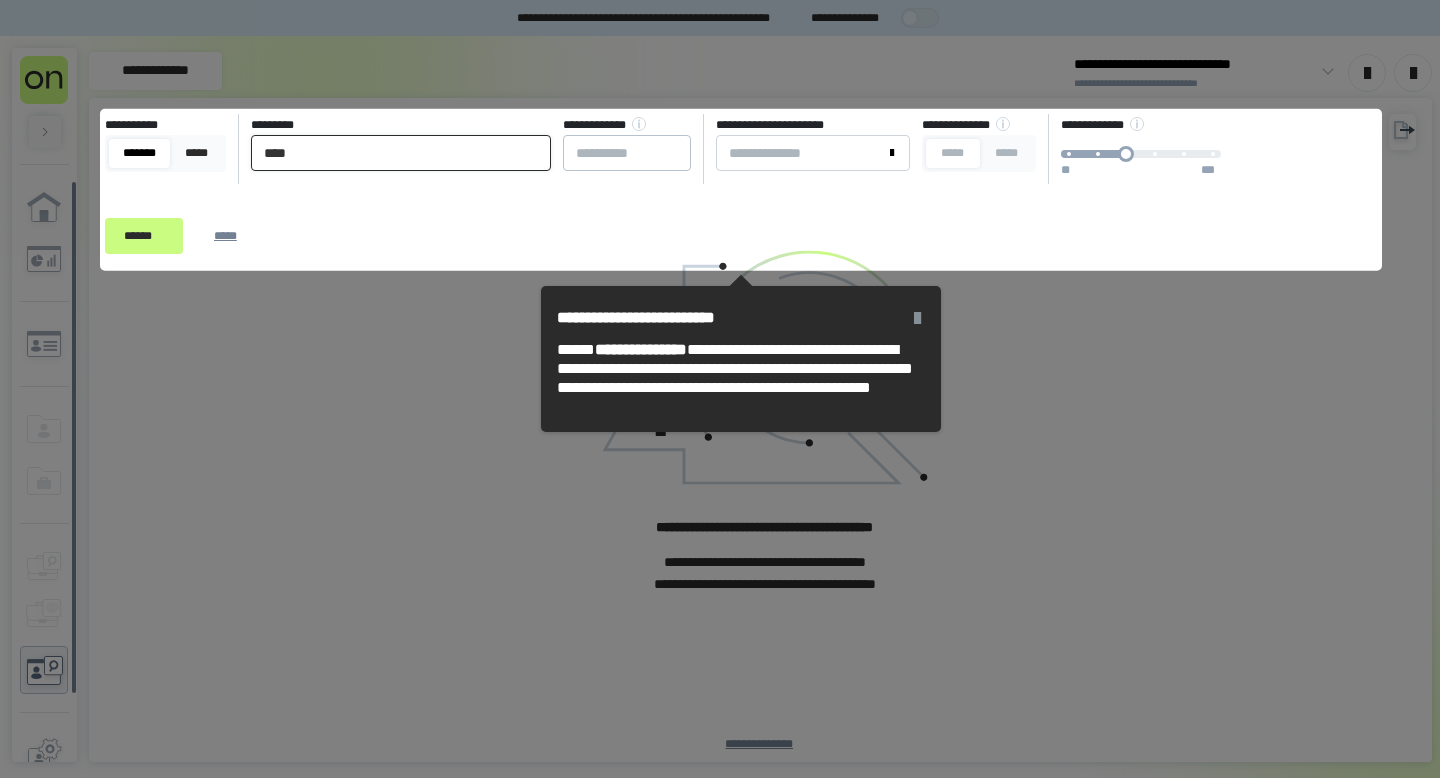 type on "****" 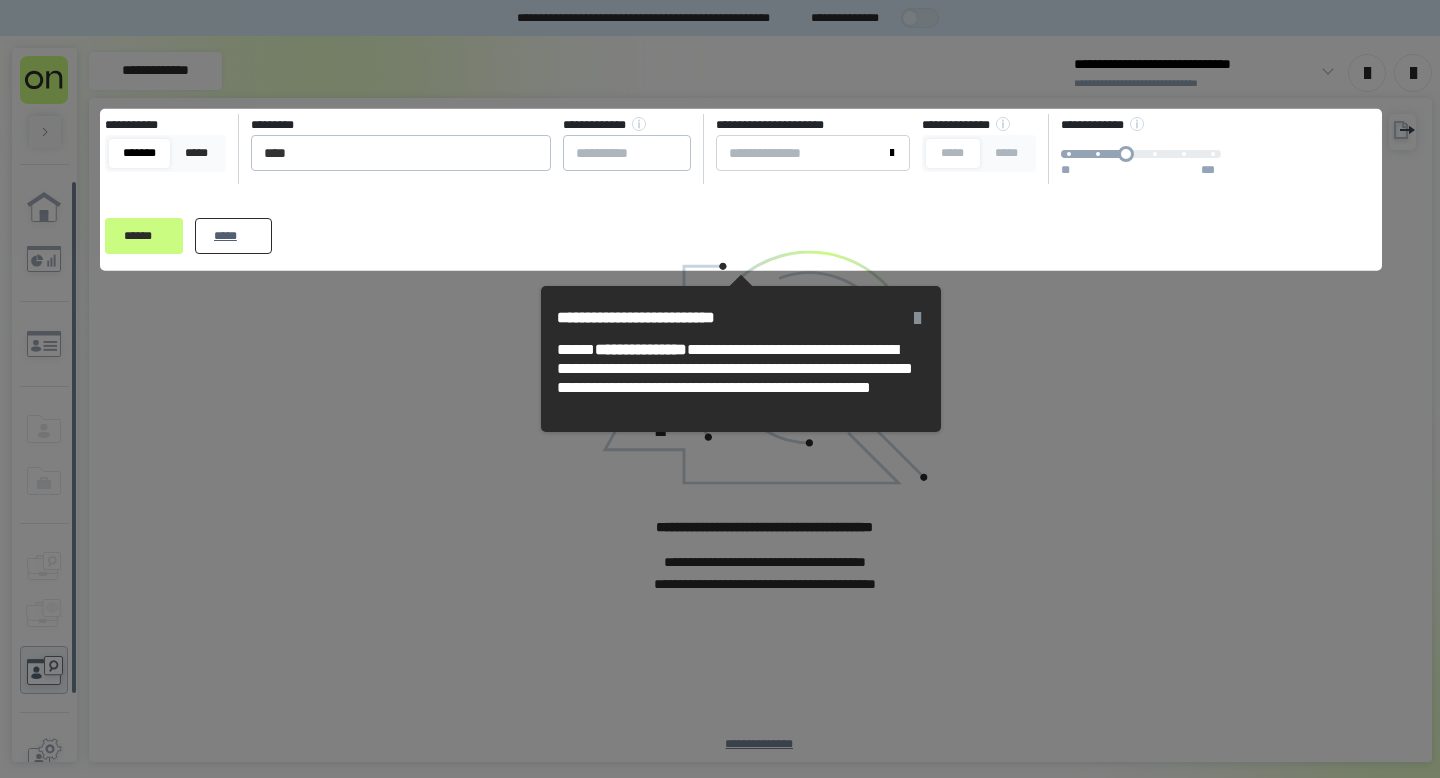 click on "*****" at bounding box center (233, 236) 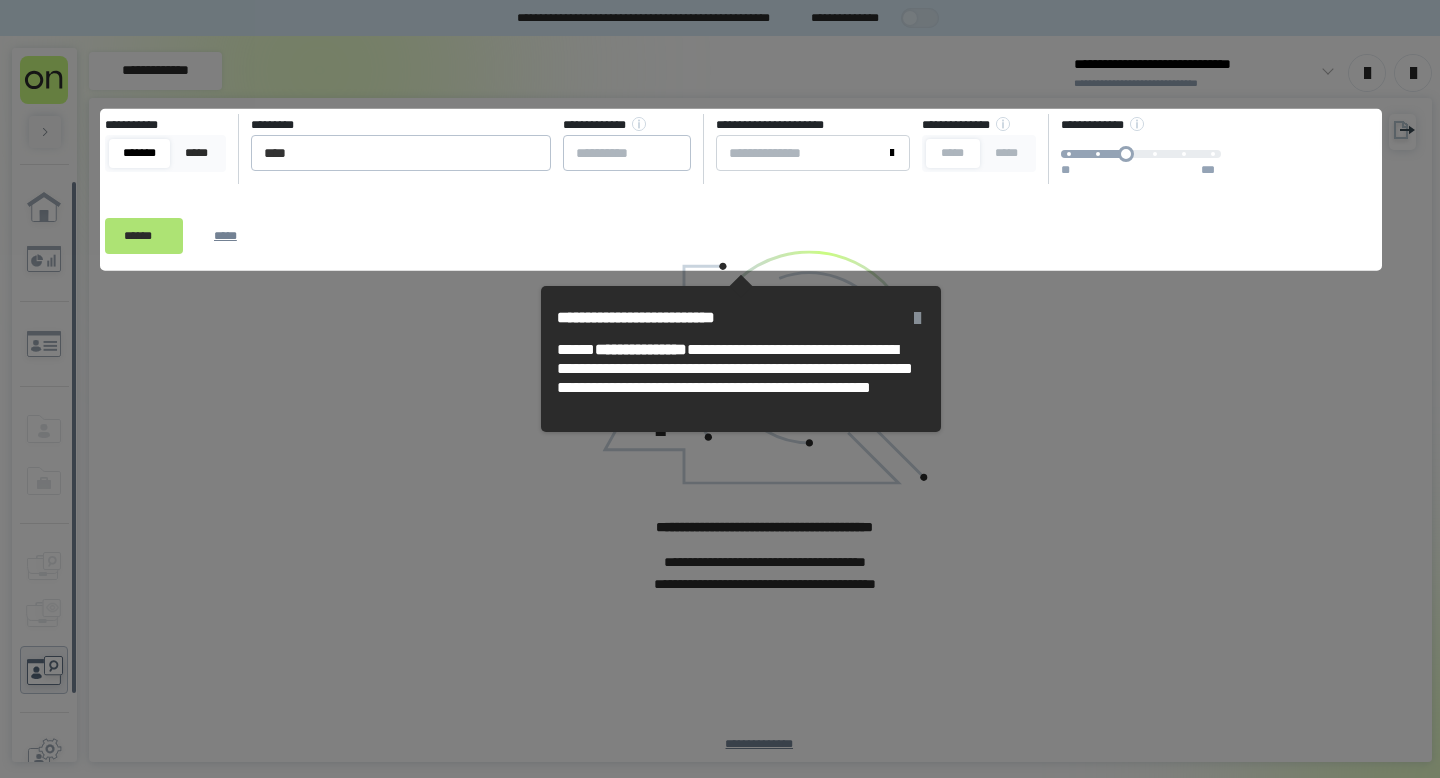 type 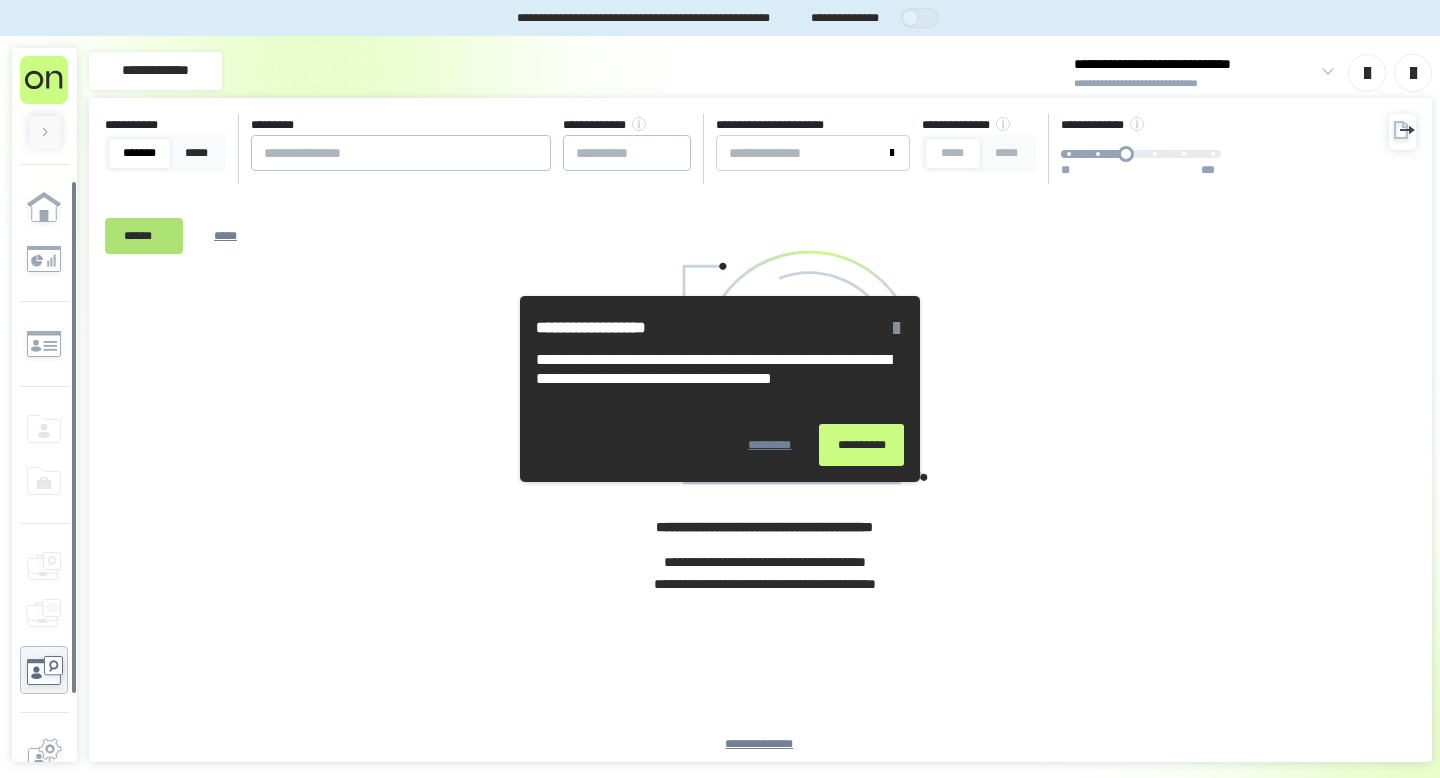 click on "******" at bounding box center [144, 236] 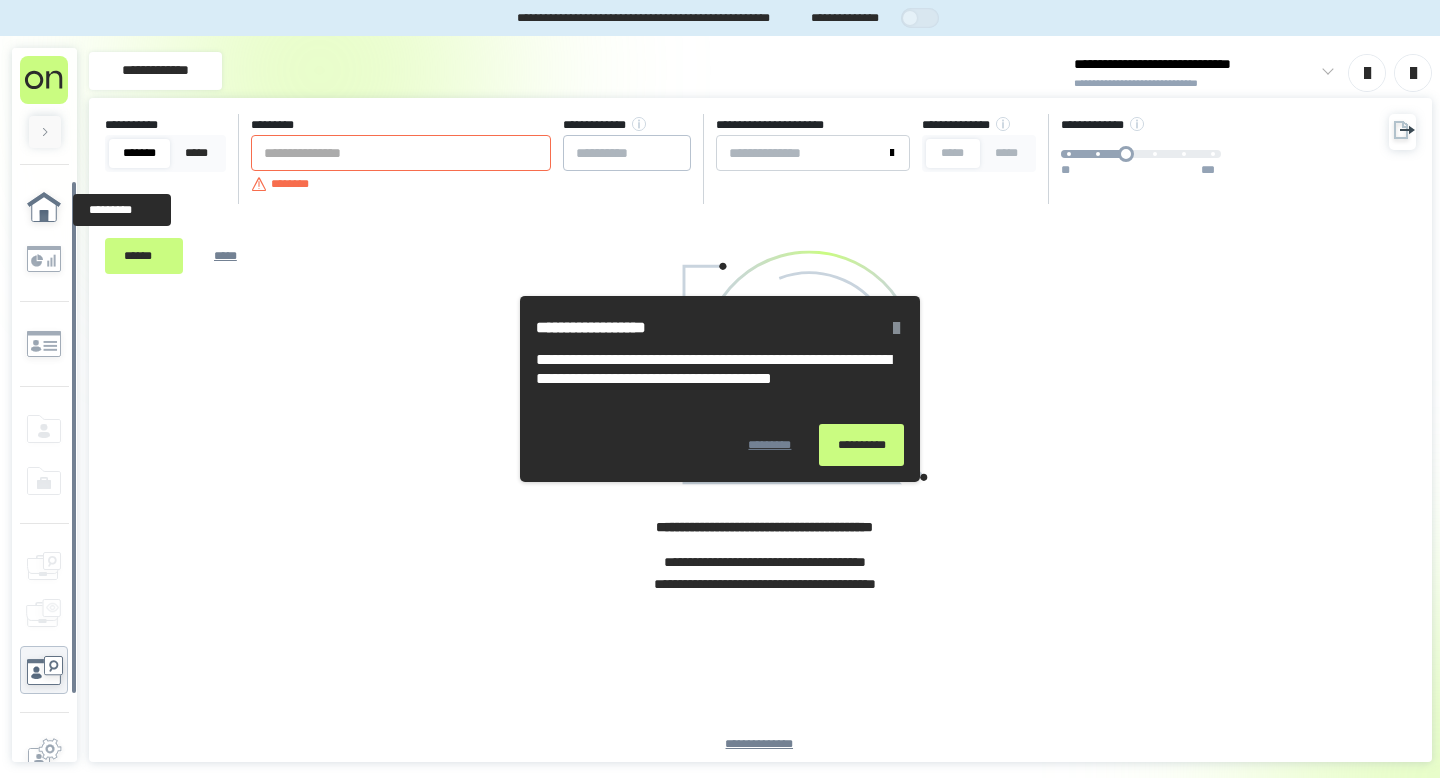 click 